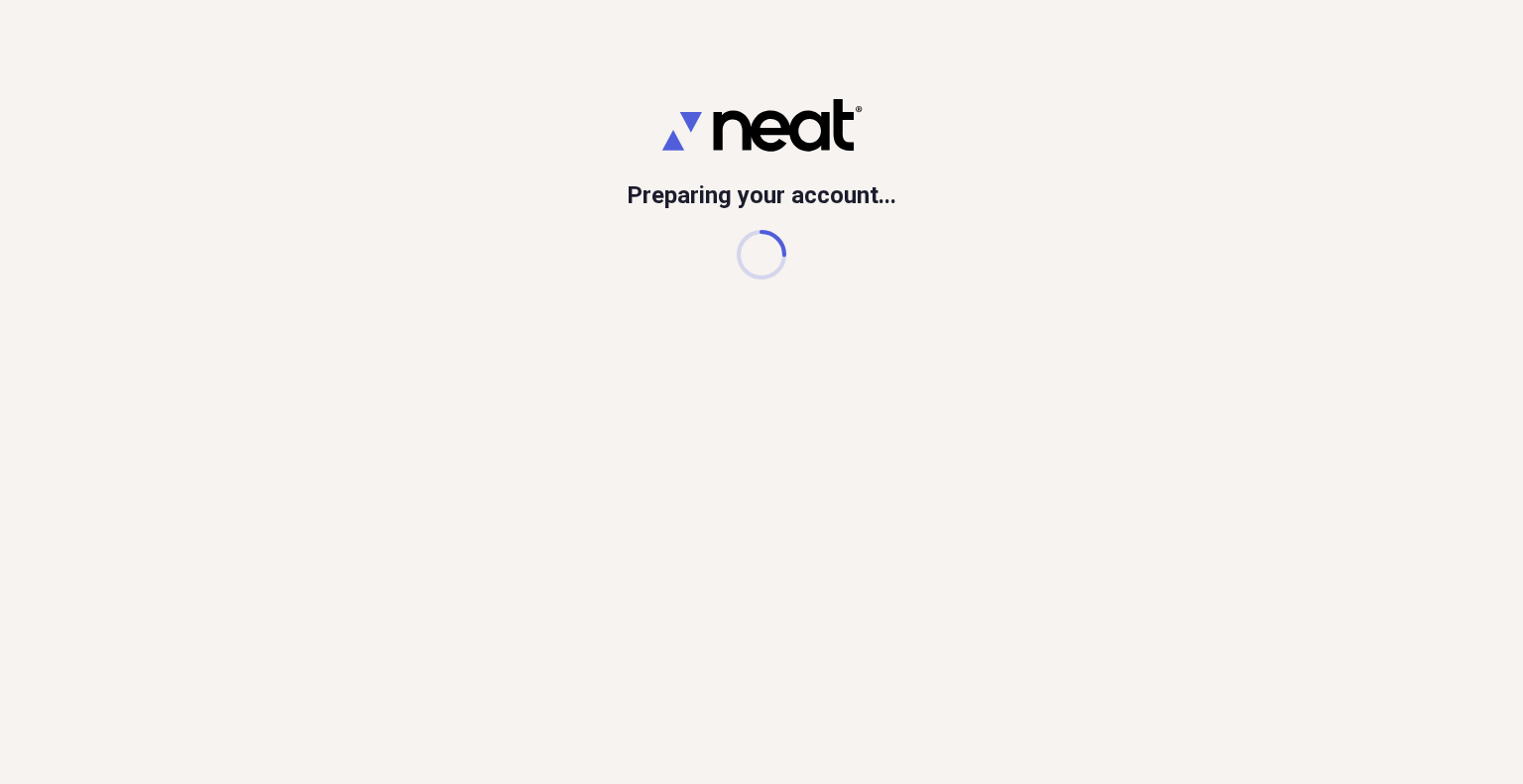 scroll, scrollTop: 0, scrollLeft: 0, axis: both 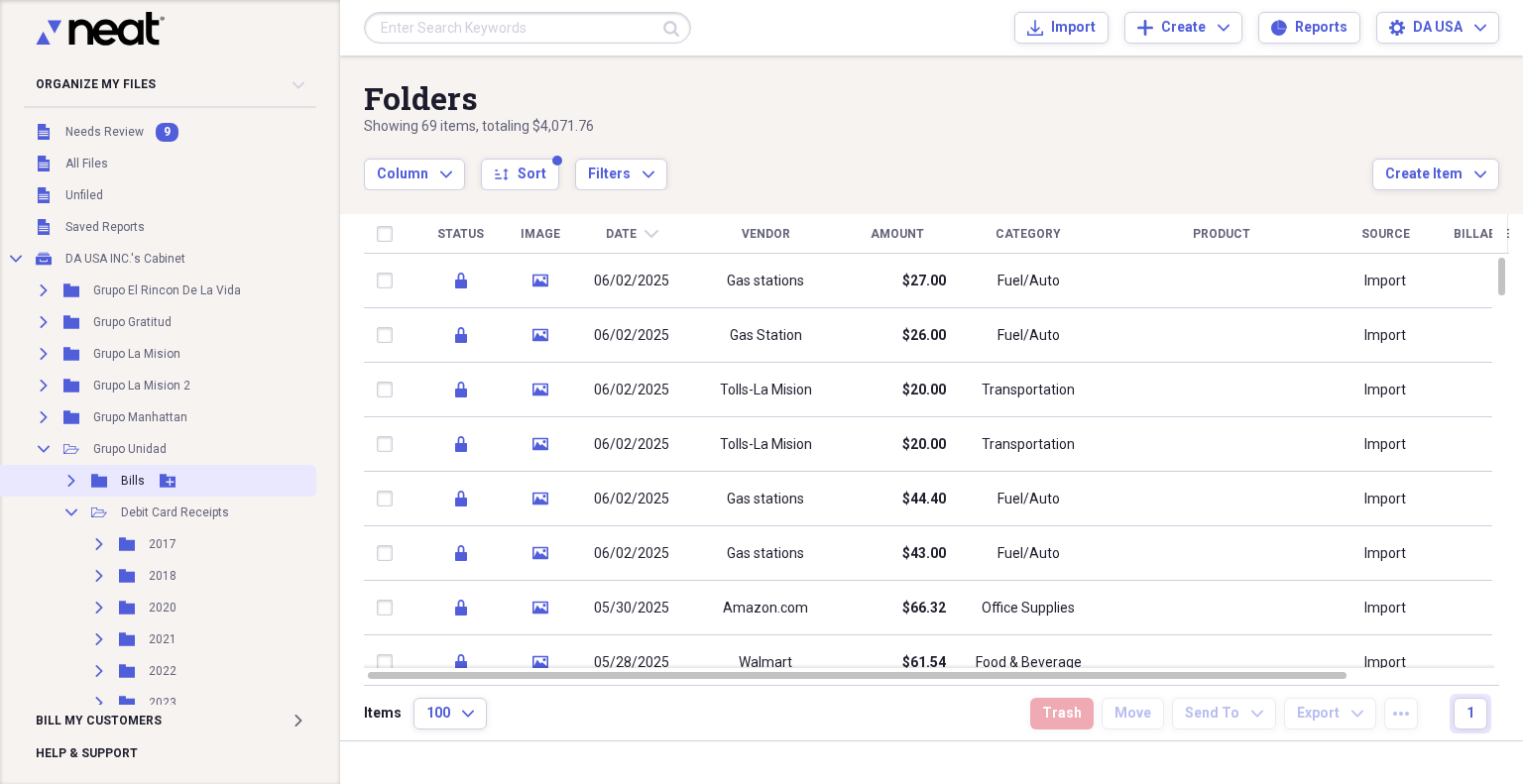 click on "Expand" 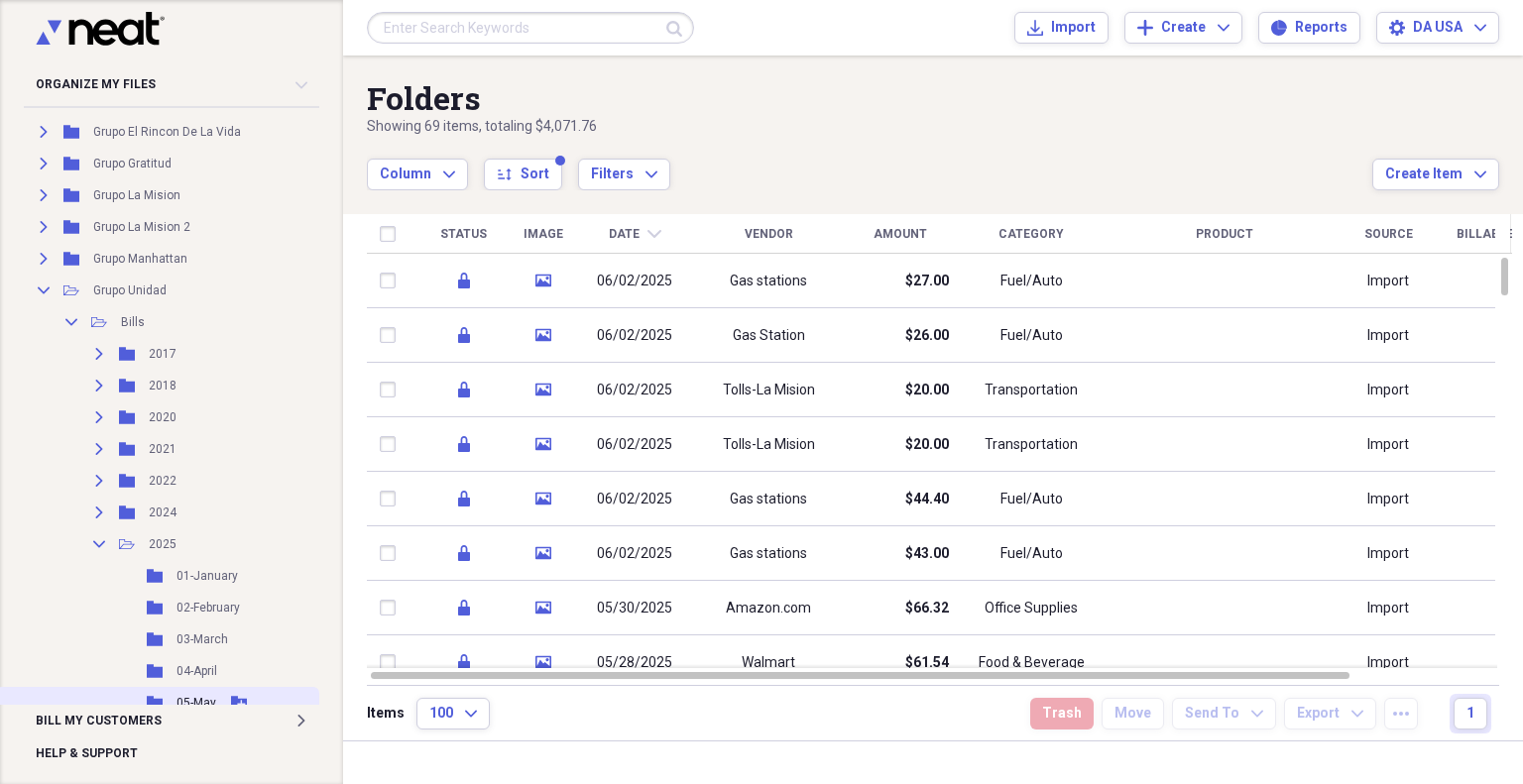 scroll, scrollTop: 330, scrollLeft: 0, axis: vertical 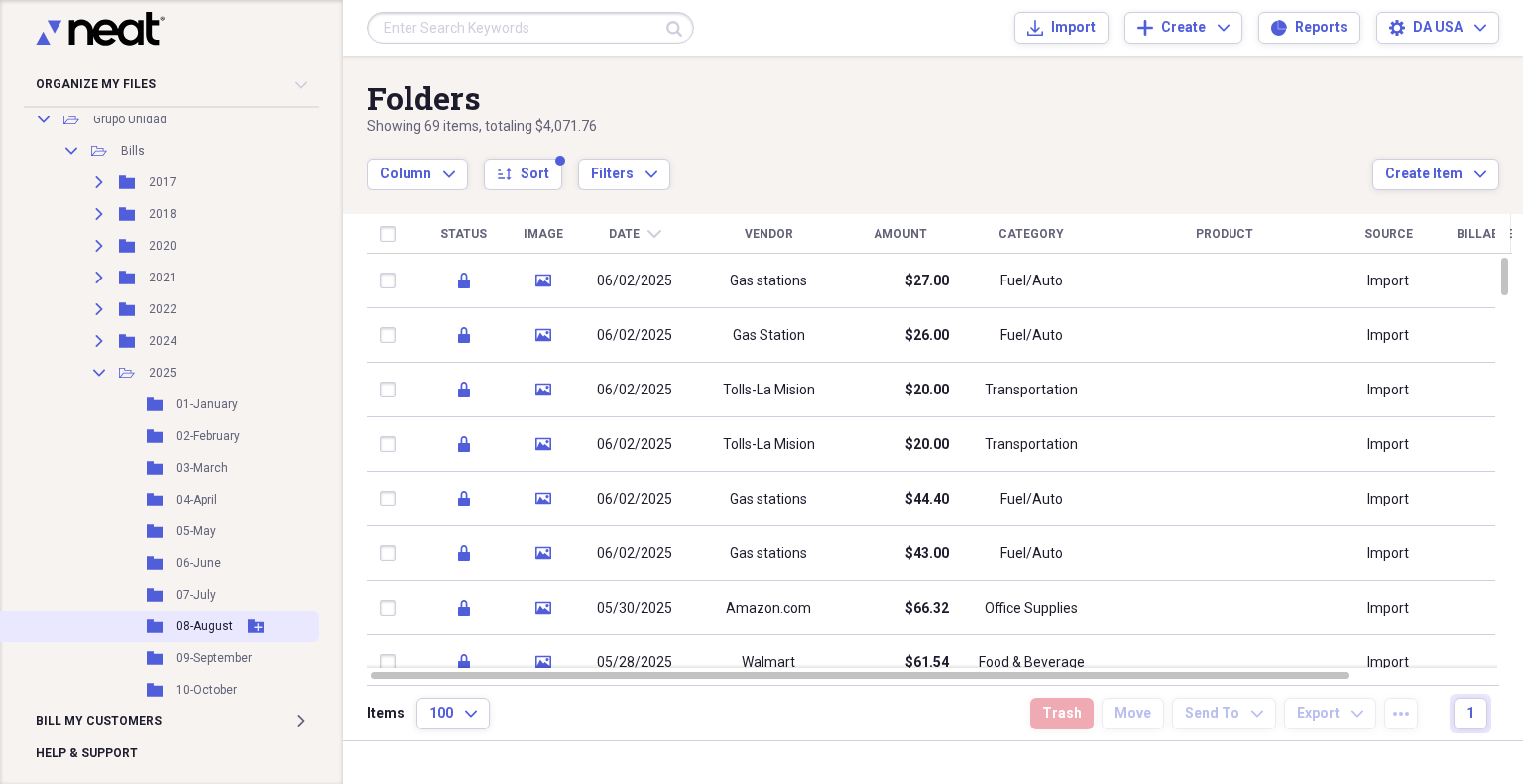 click 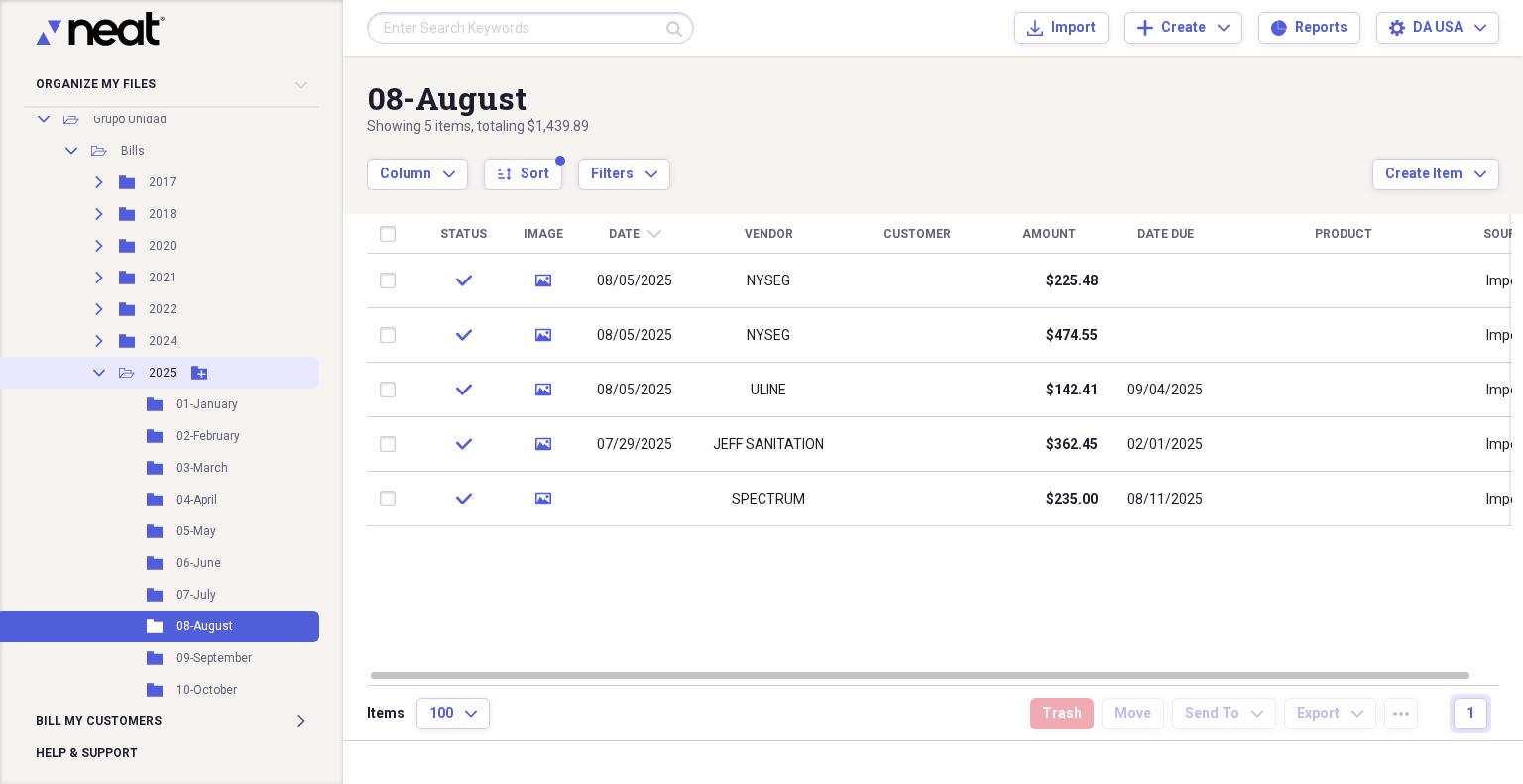 click on "Collapse" 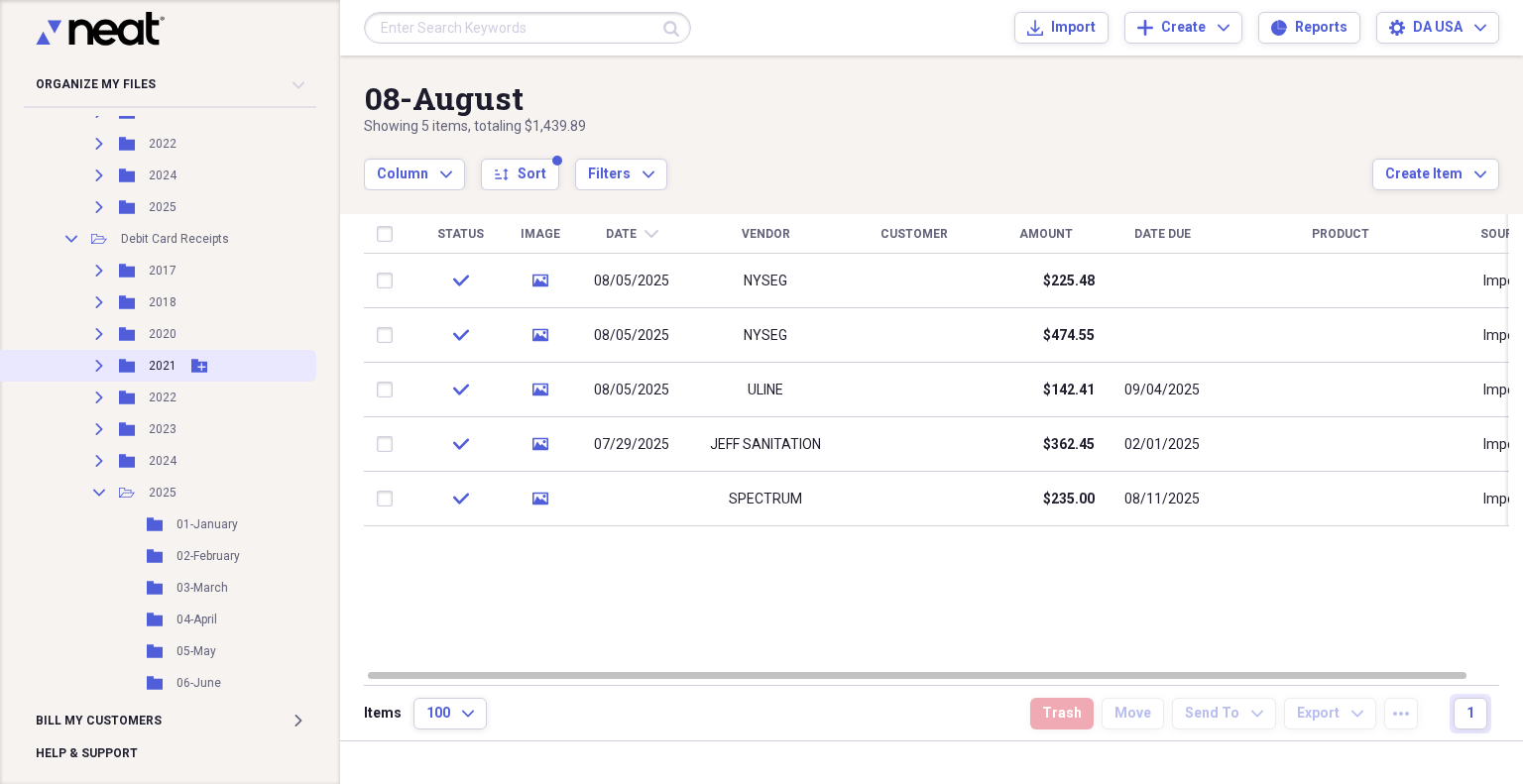 scroll, scrollTop: 660, scrollLeft: 0, axis: vertical 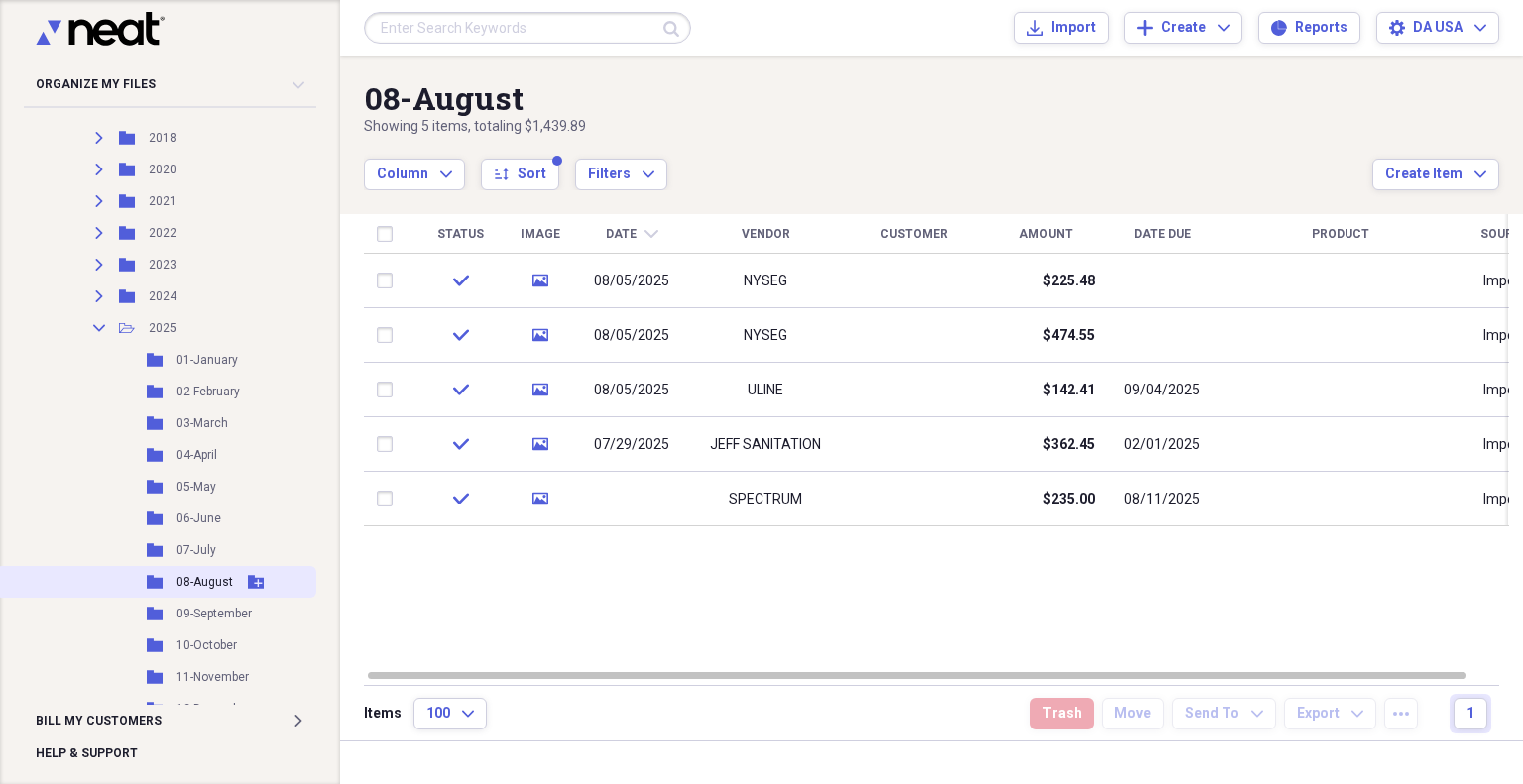 click 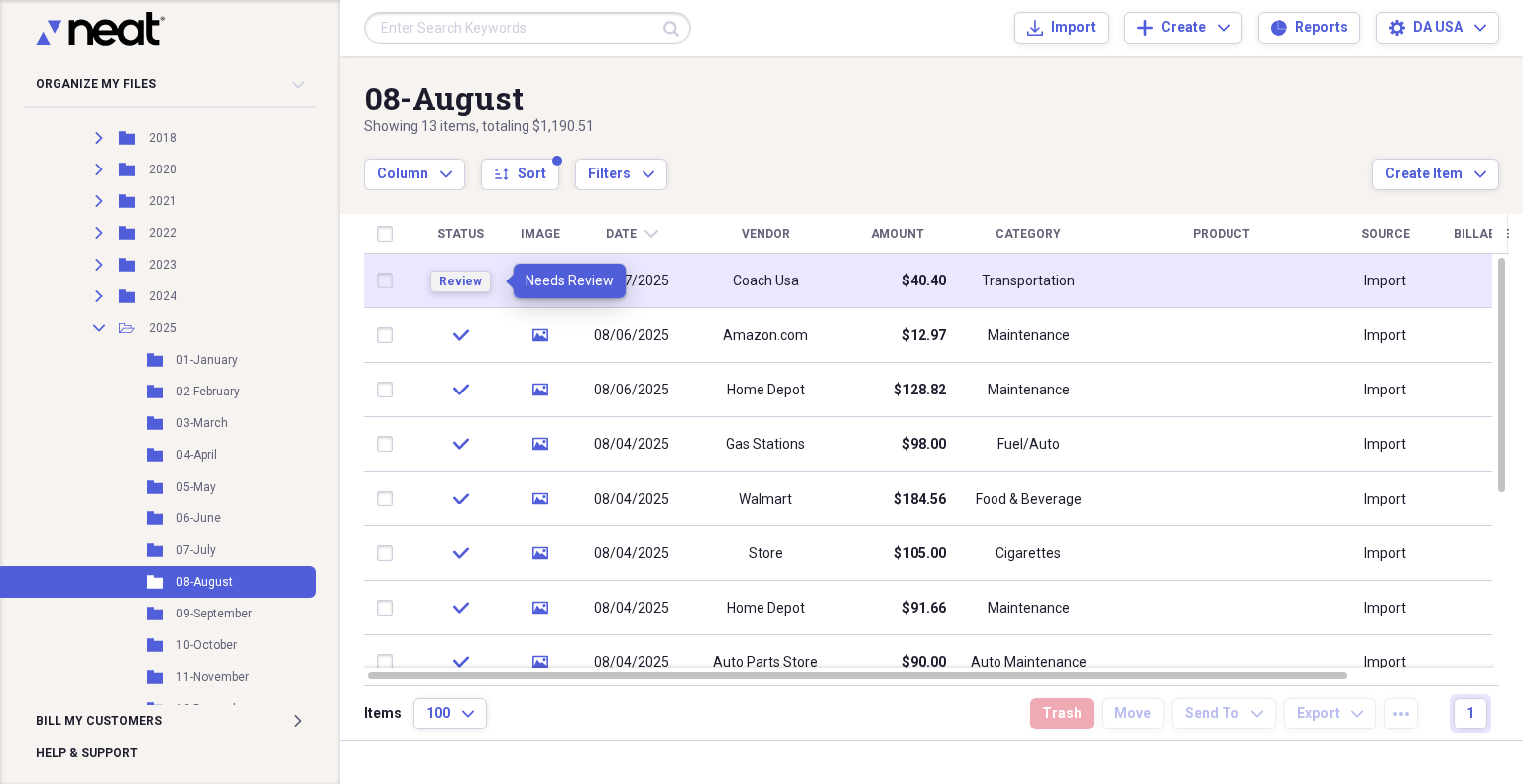 click on "Review" at bounding box center (460, 281) 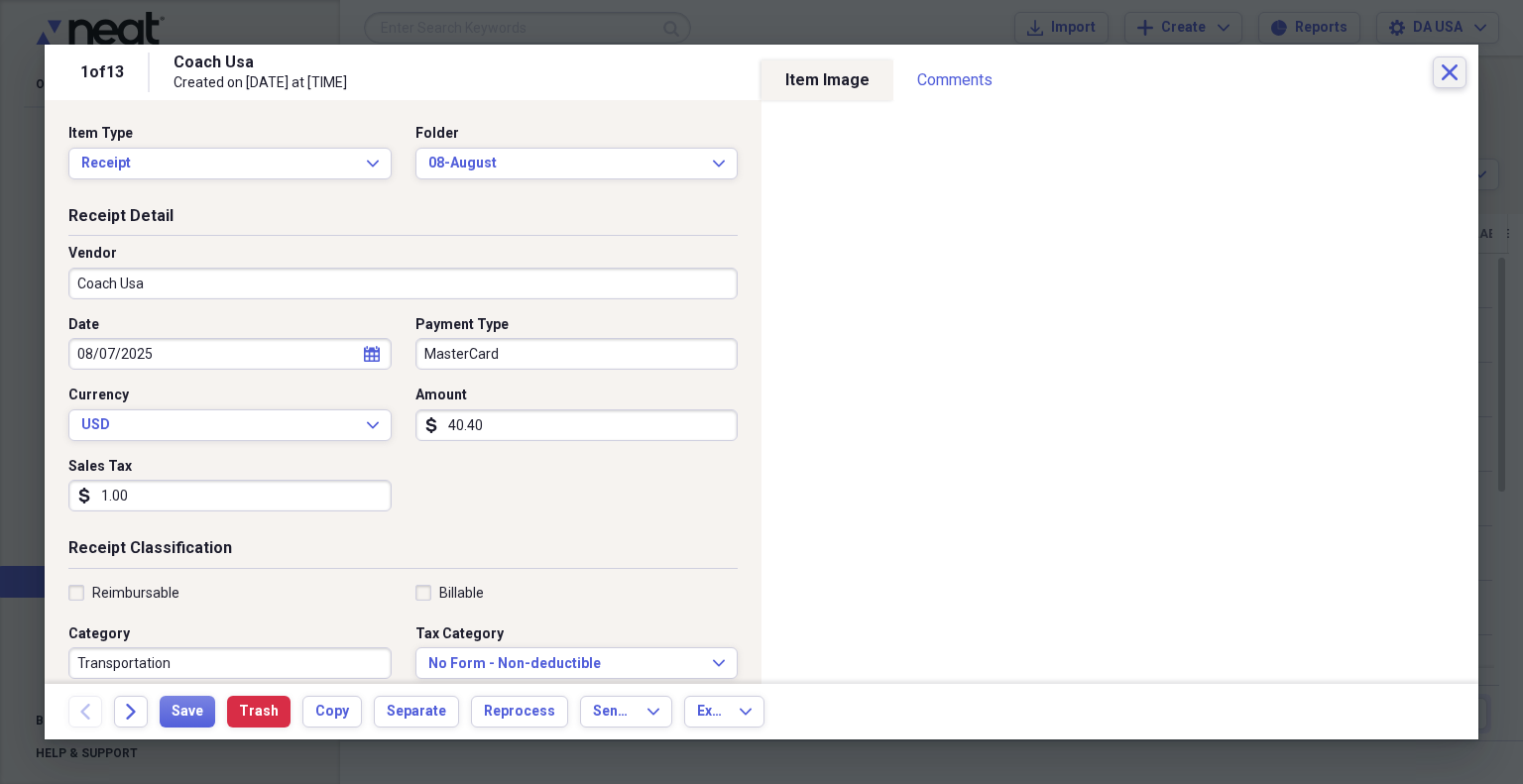 click 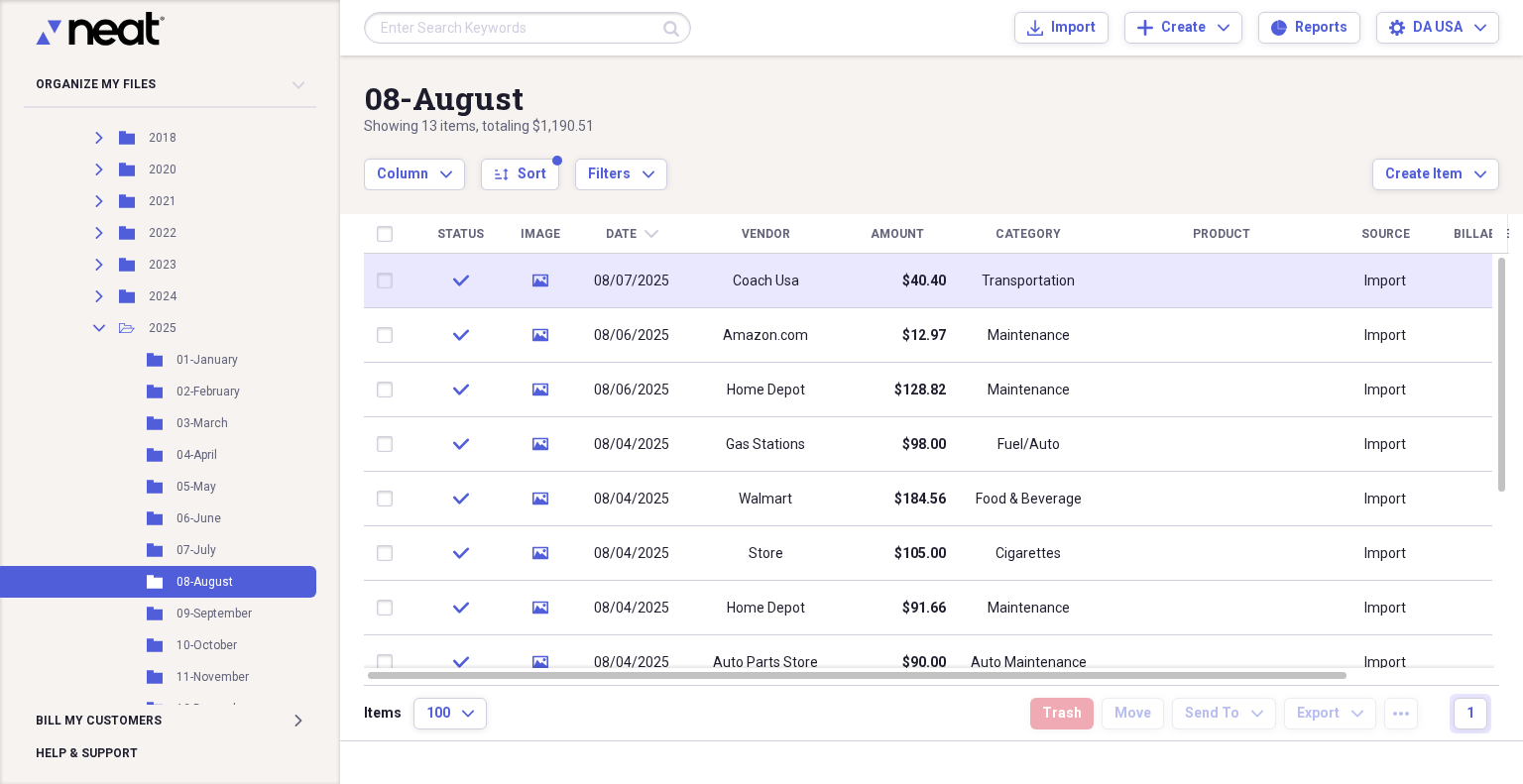 click at bounding box center (389, 280) 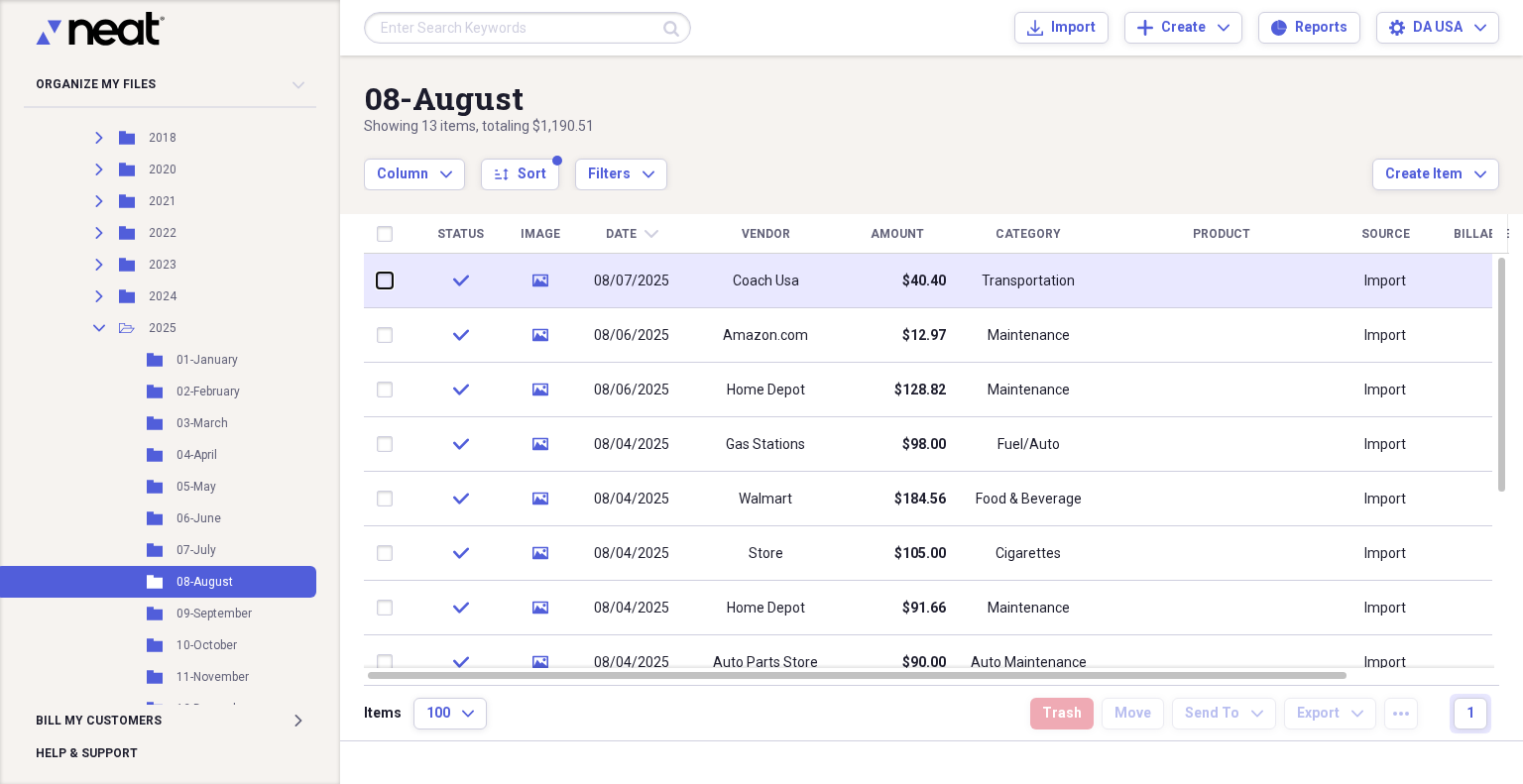 click at bounding box center (377, 280) 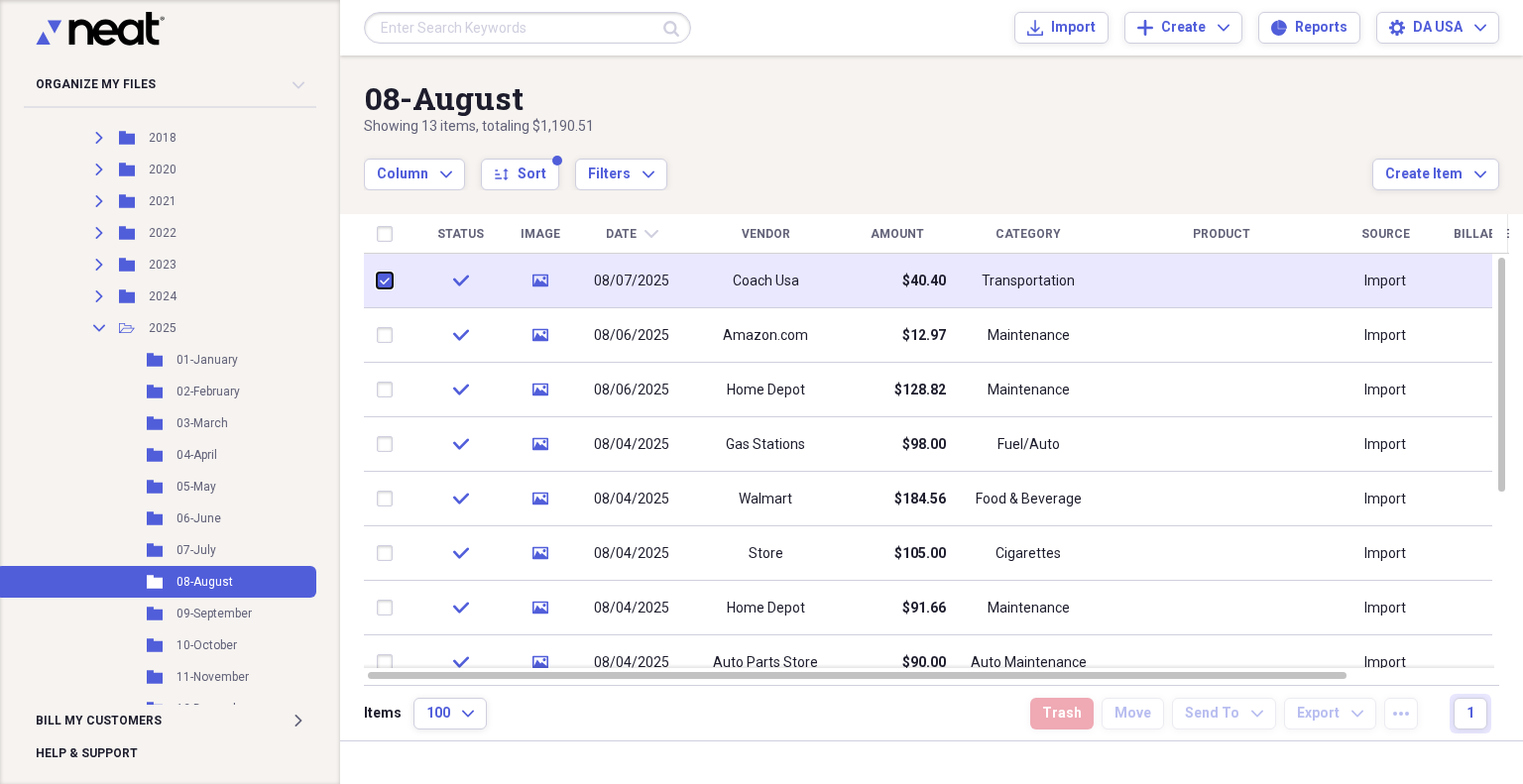checkbox on "true" 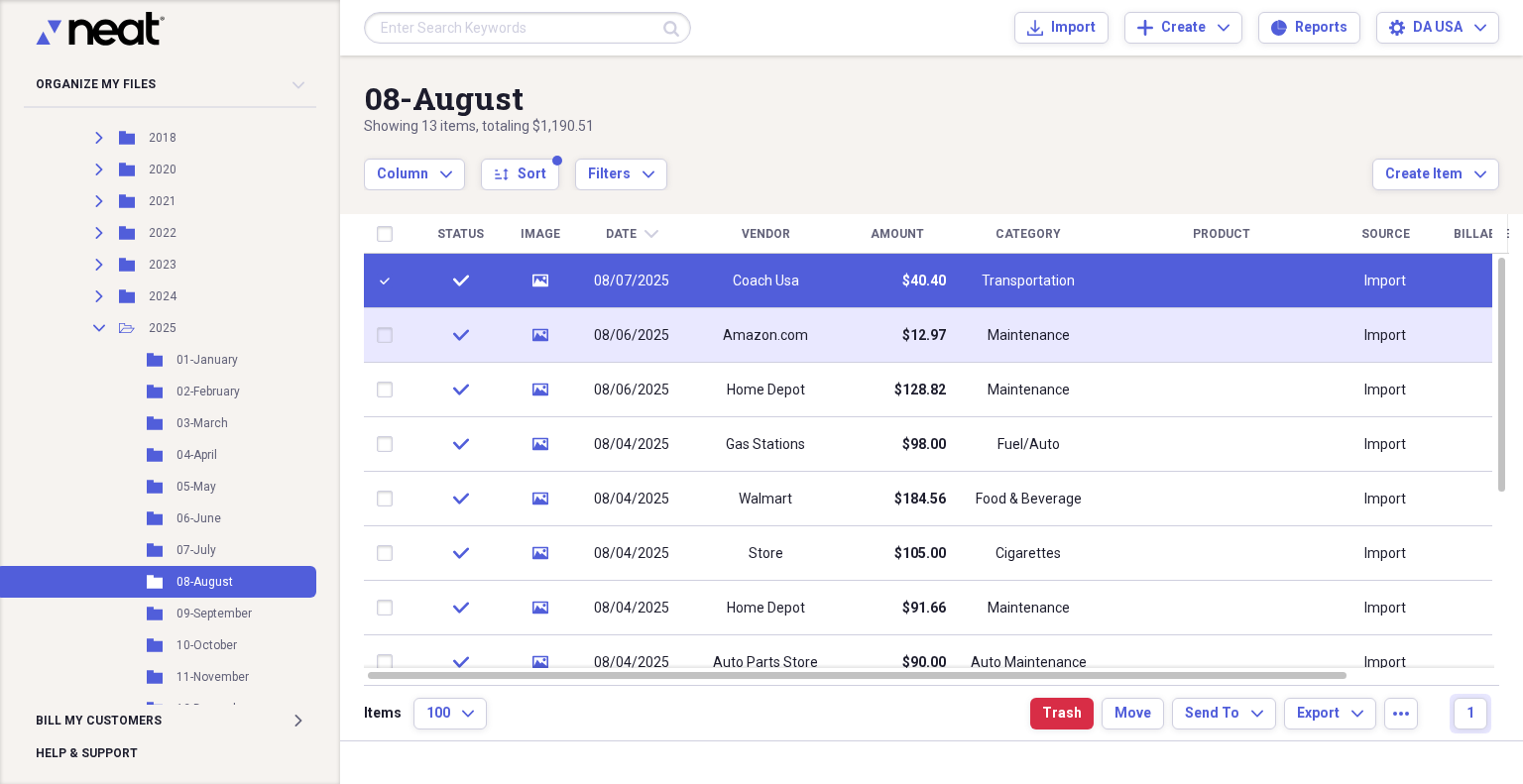 click at bounding box center (389, 335) 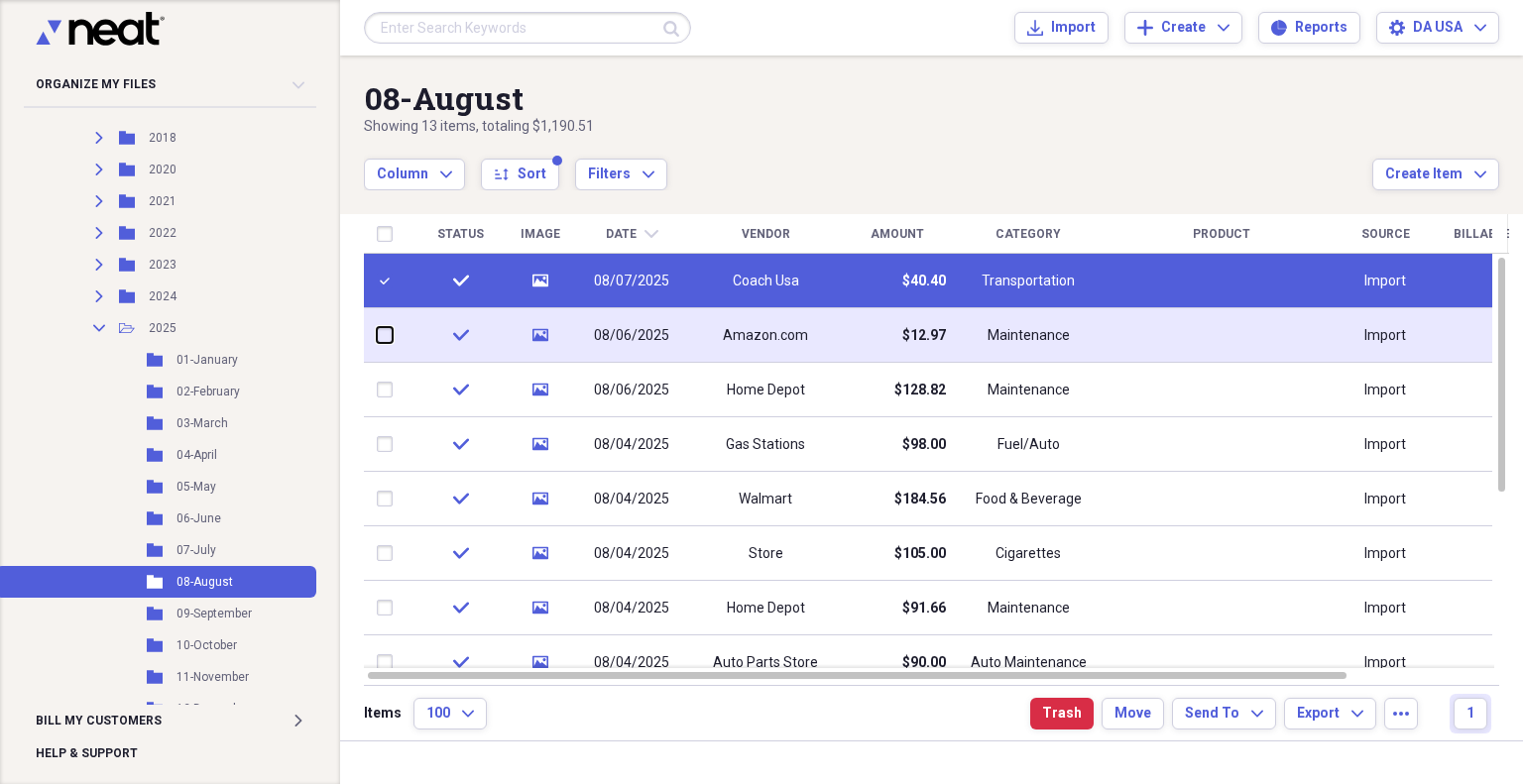 click at bounding box center [377, 335] 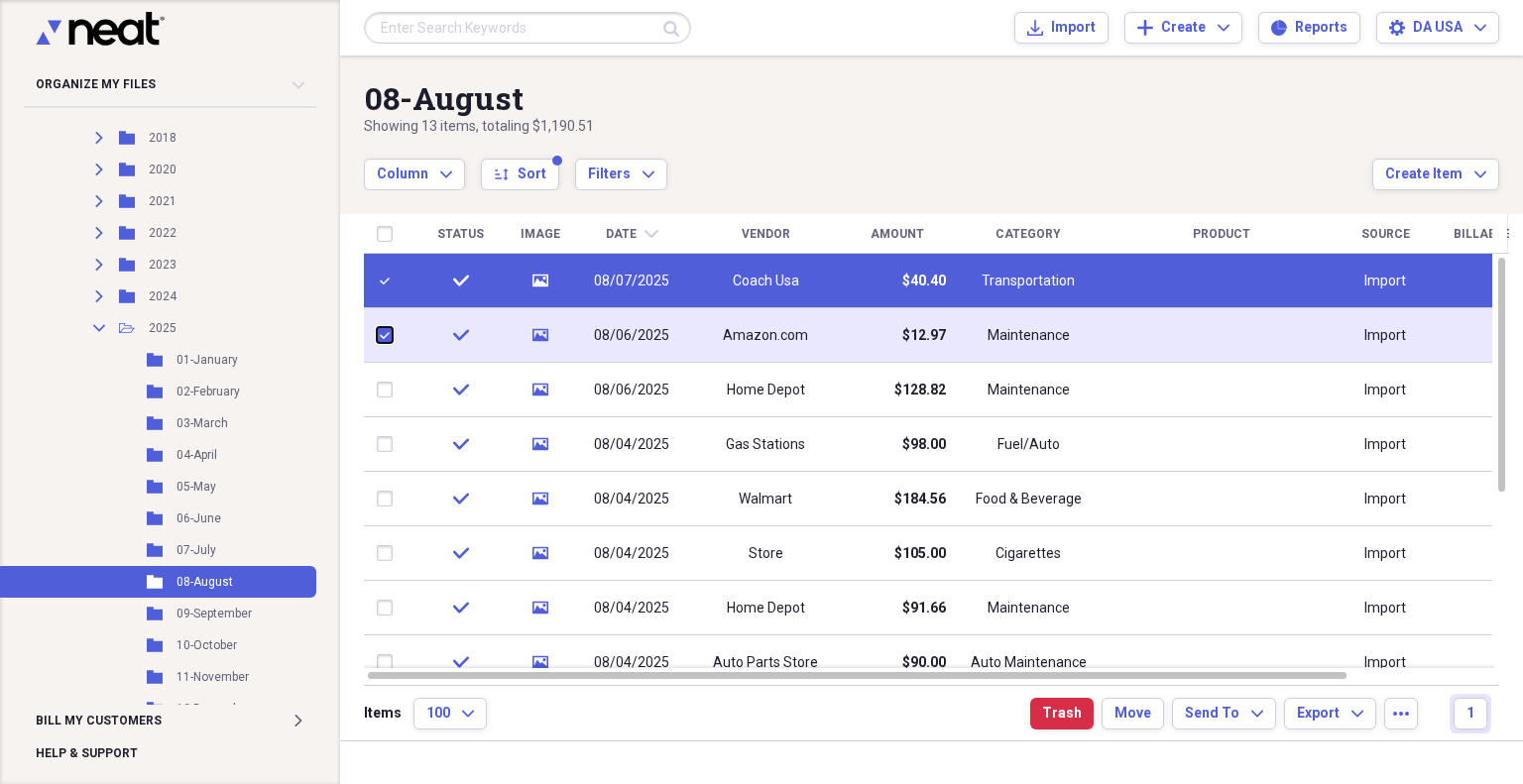 checkbox on "true" 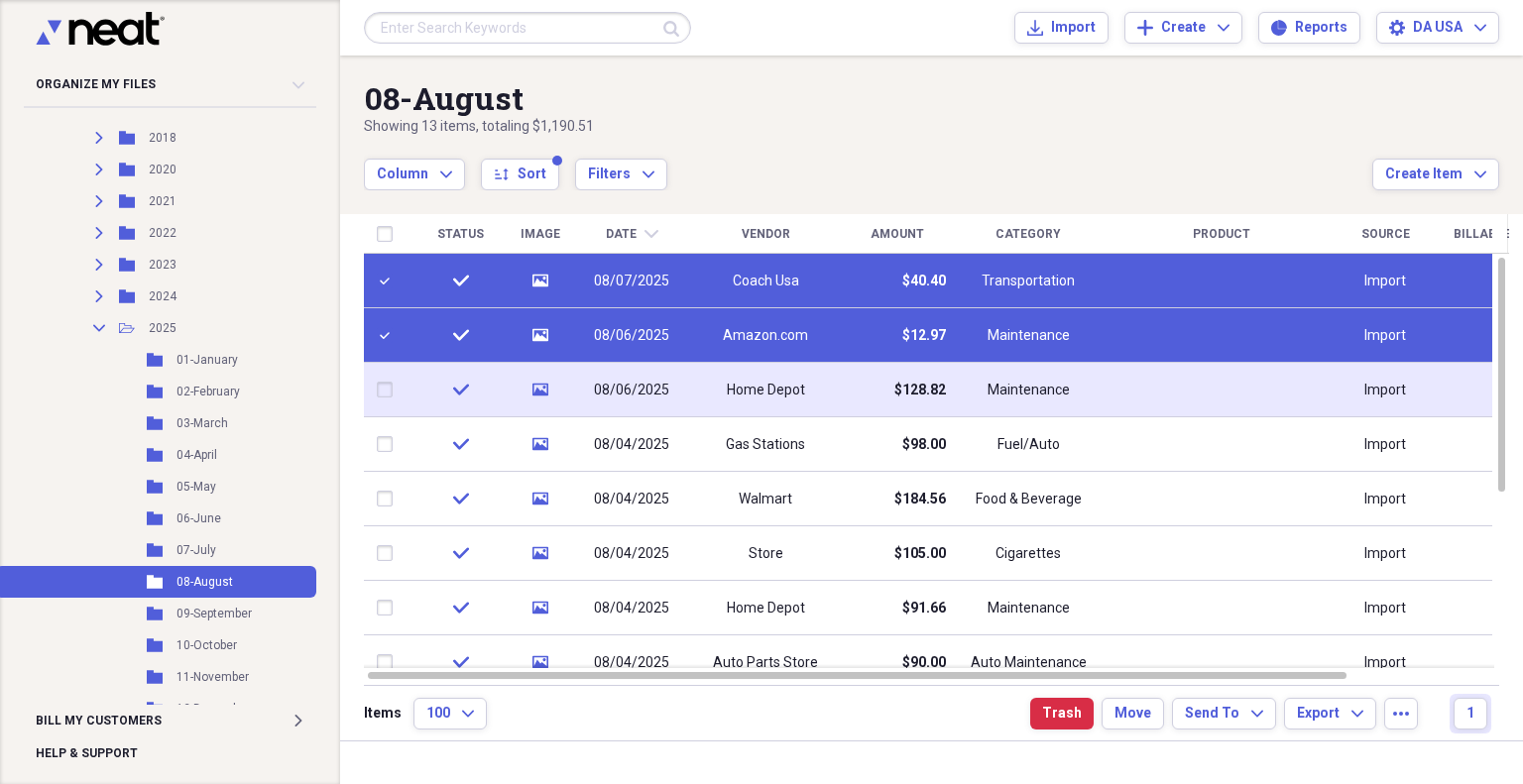 click at bounding box center [389, 390] 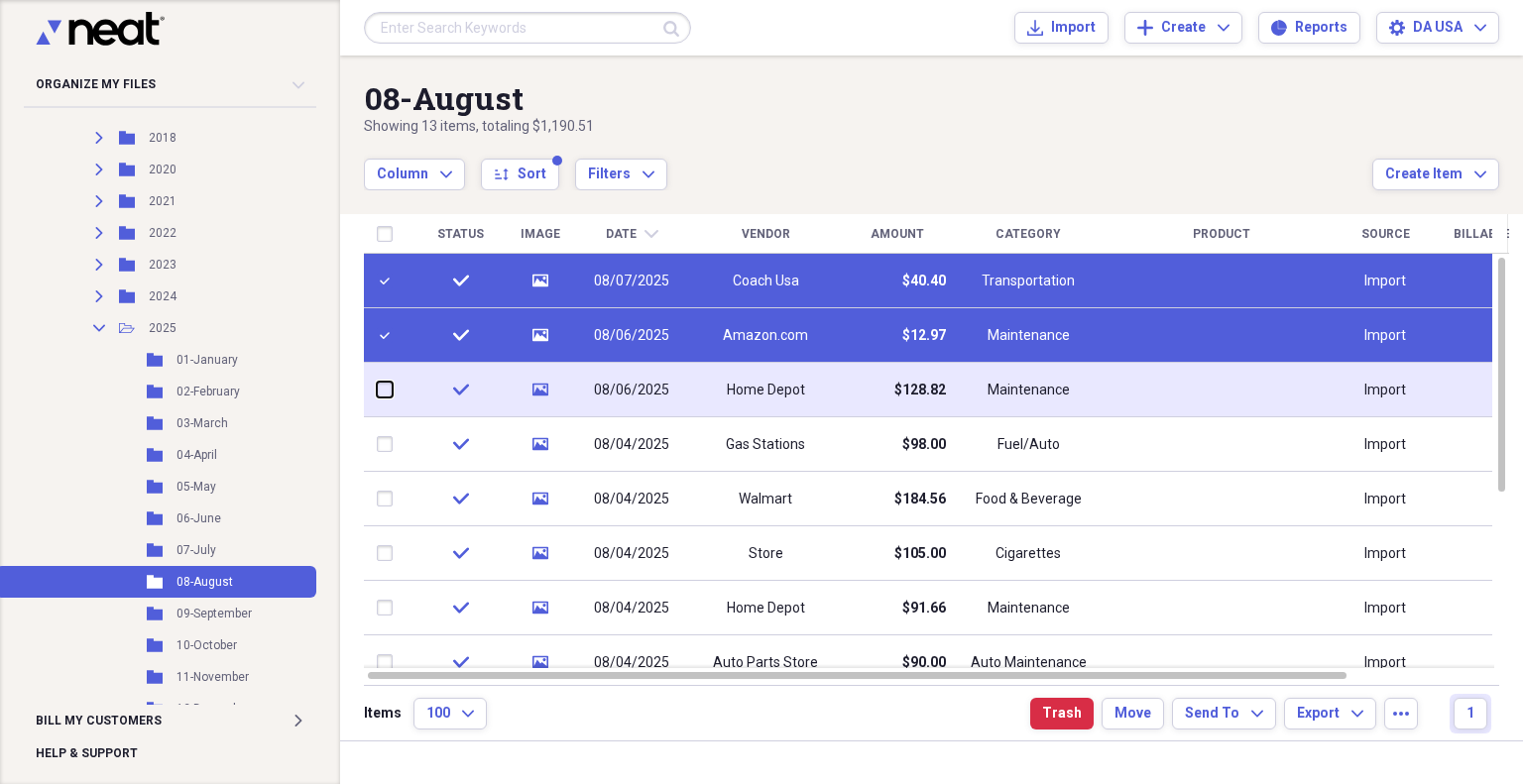 click at bounding box center (377, 390) 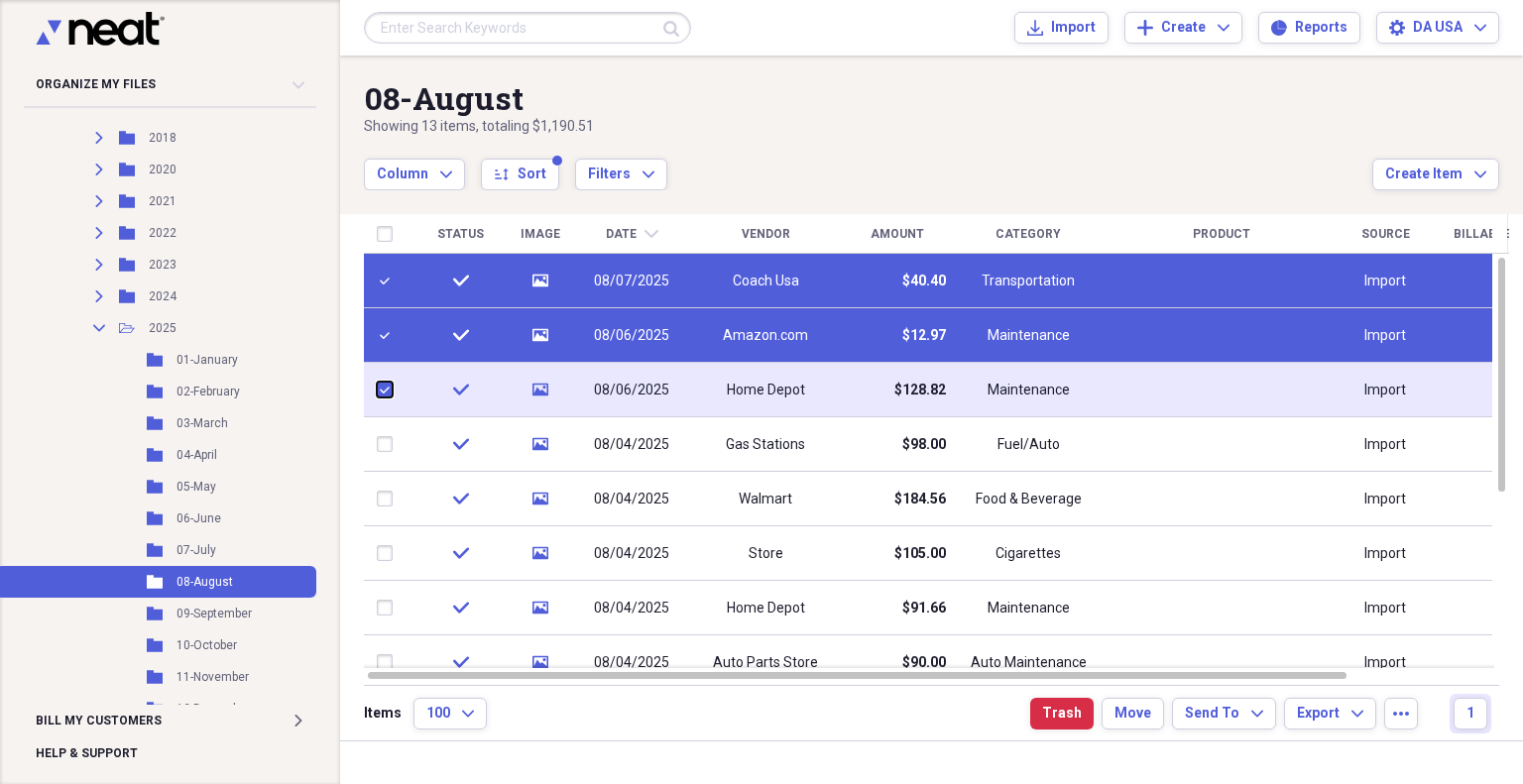 checkbox on "true" 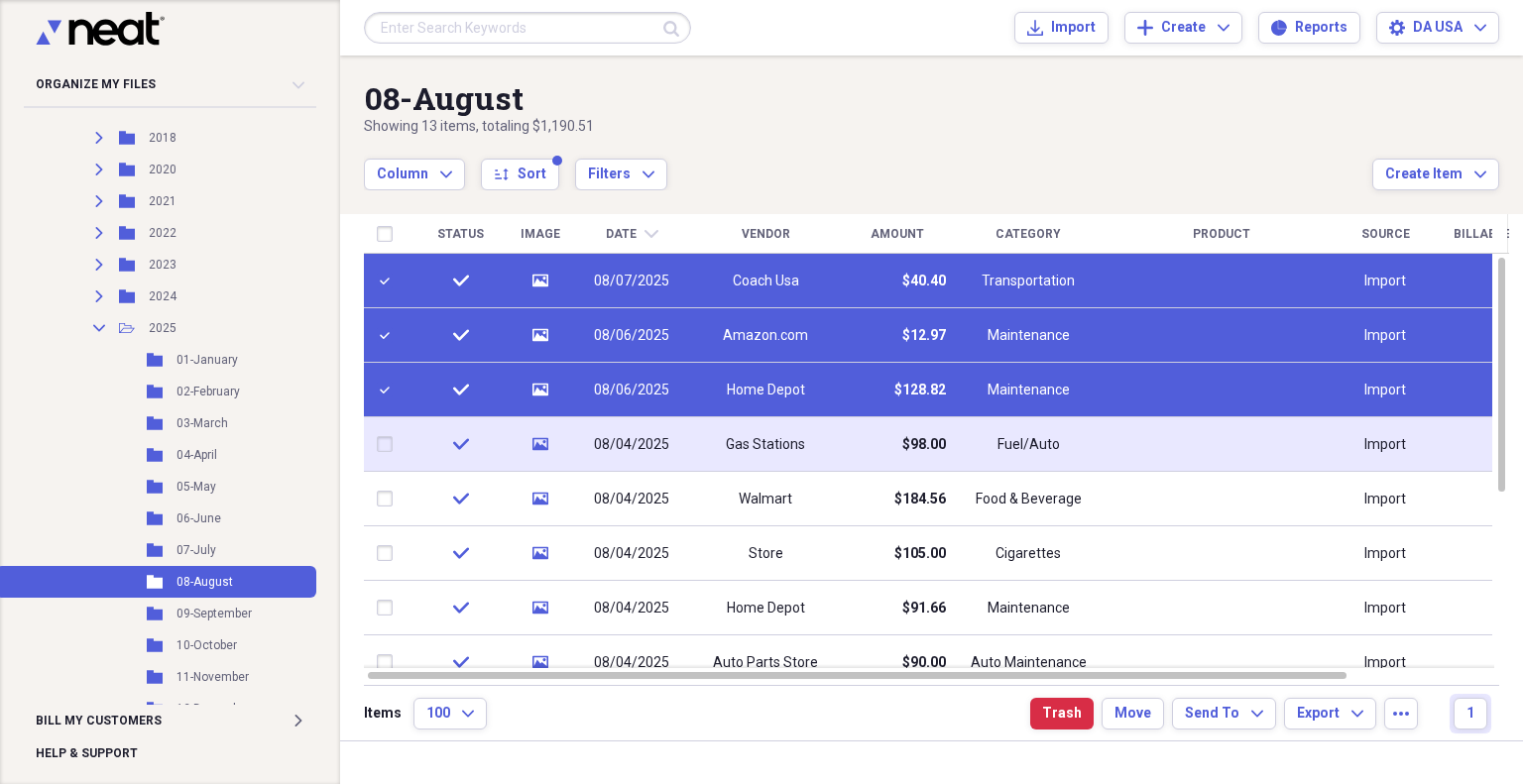 click at bounding box center (389, 444) 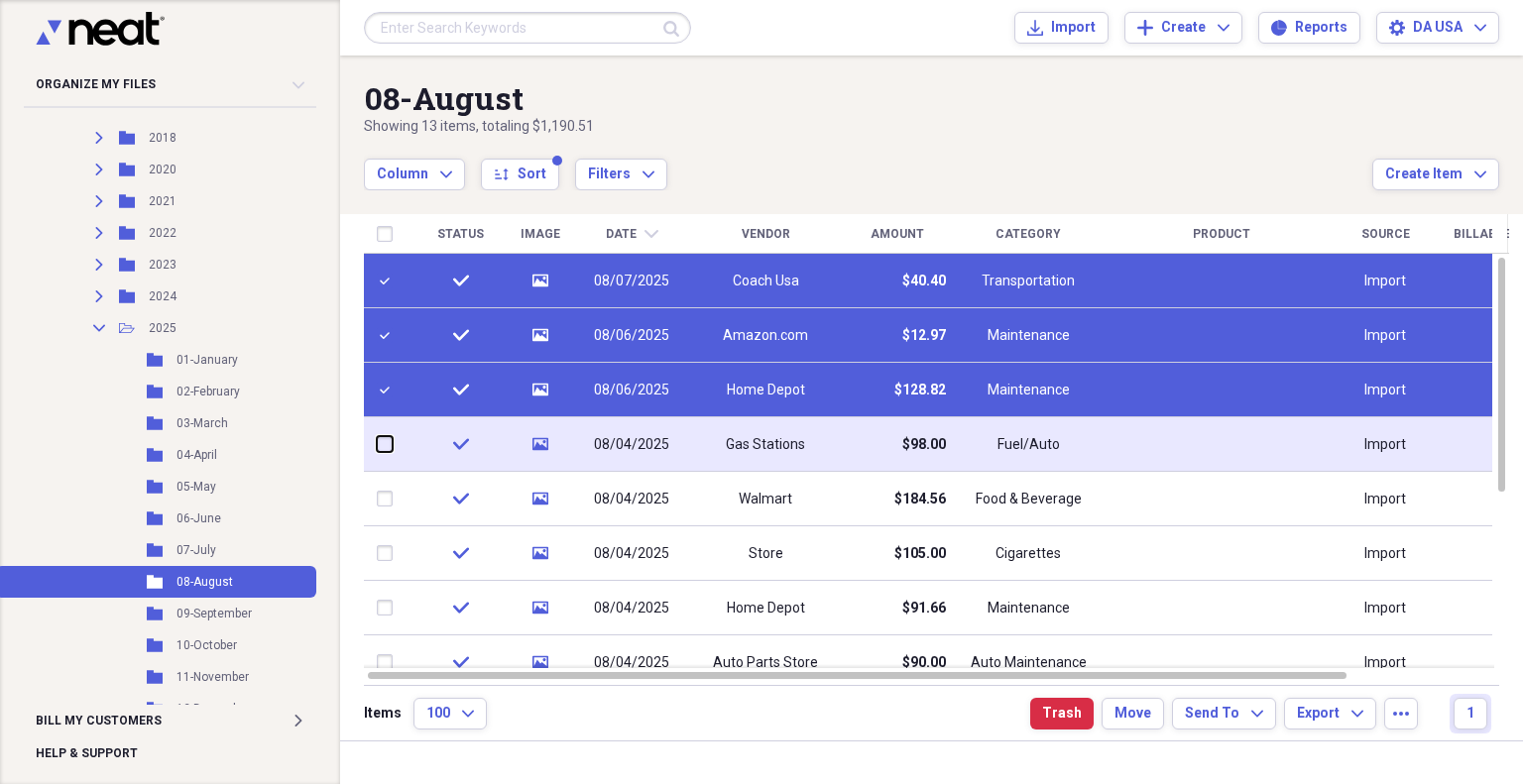 click at bounding box center (377, 444) 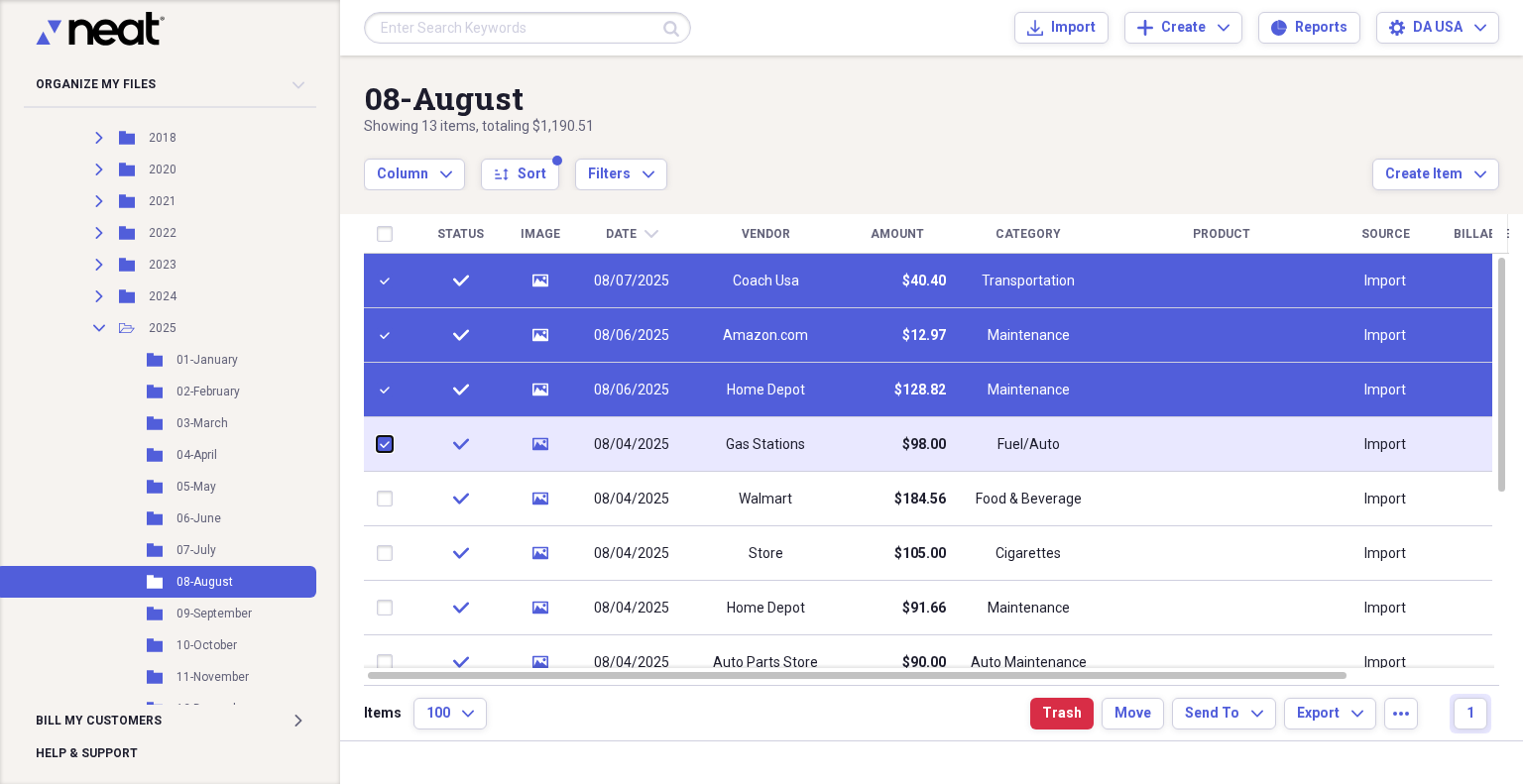 checkbox on "true" 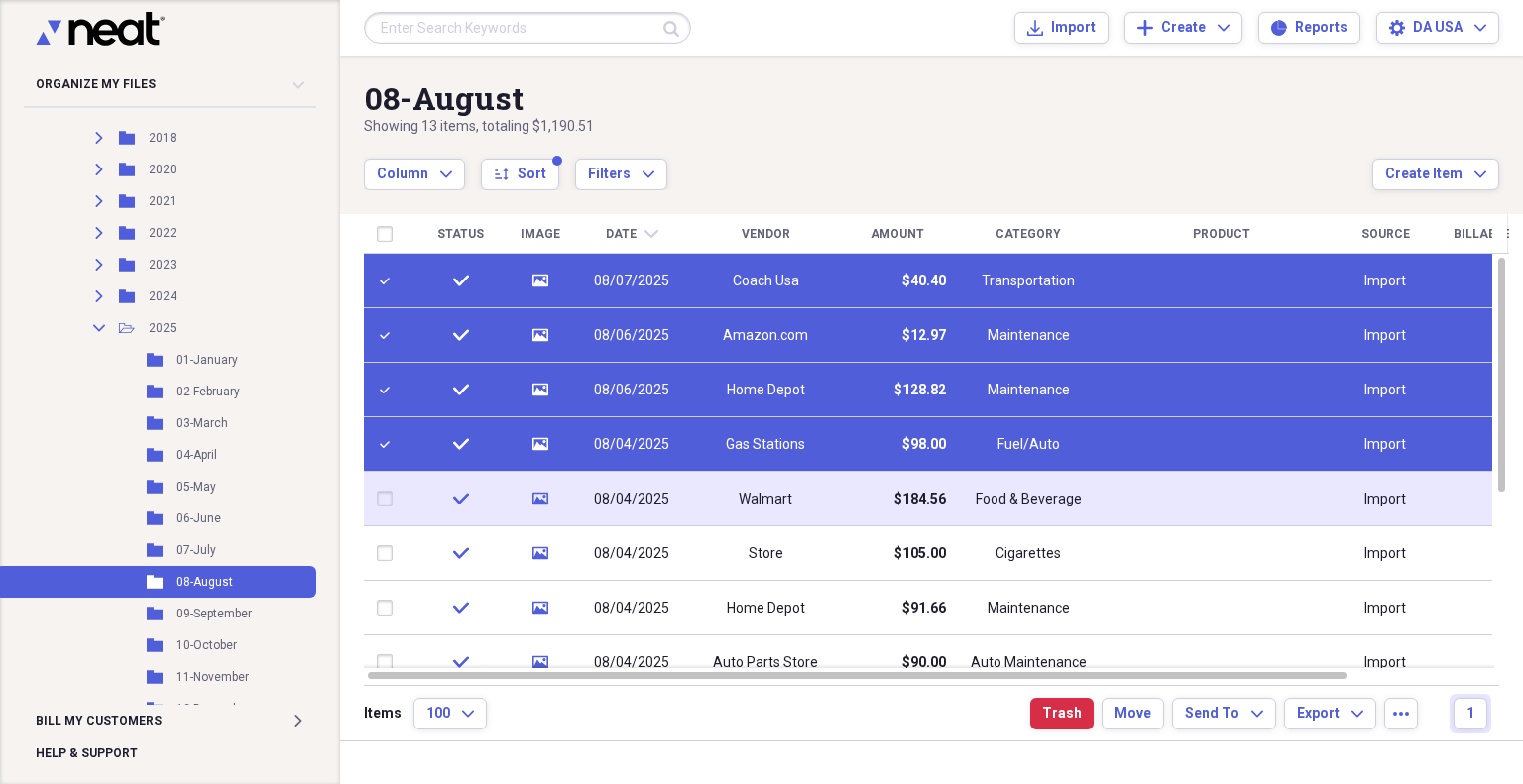 click at bounding box center (389, 499) 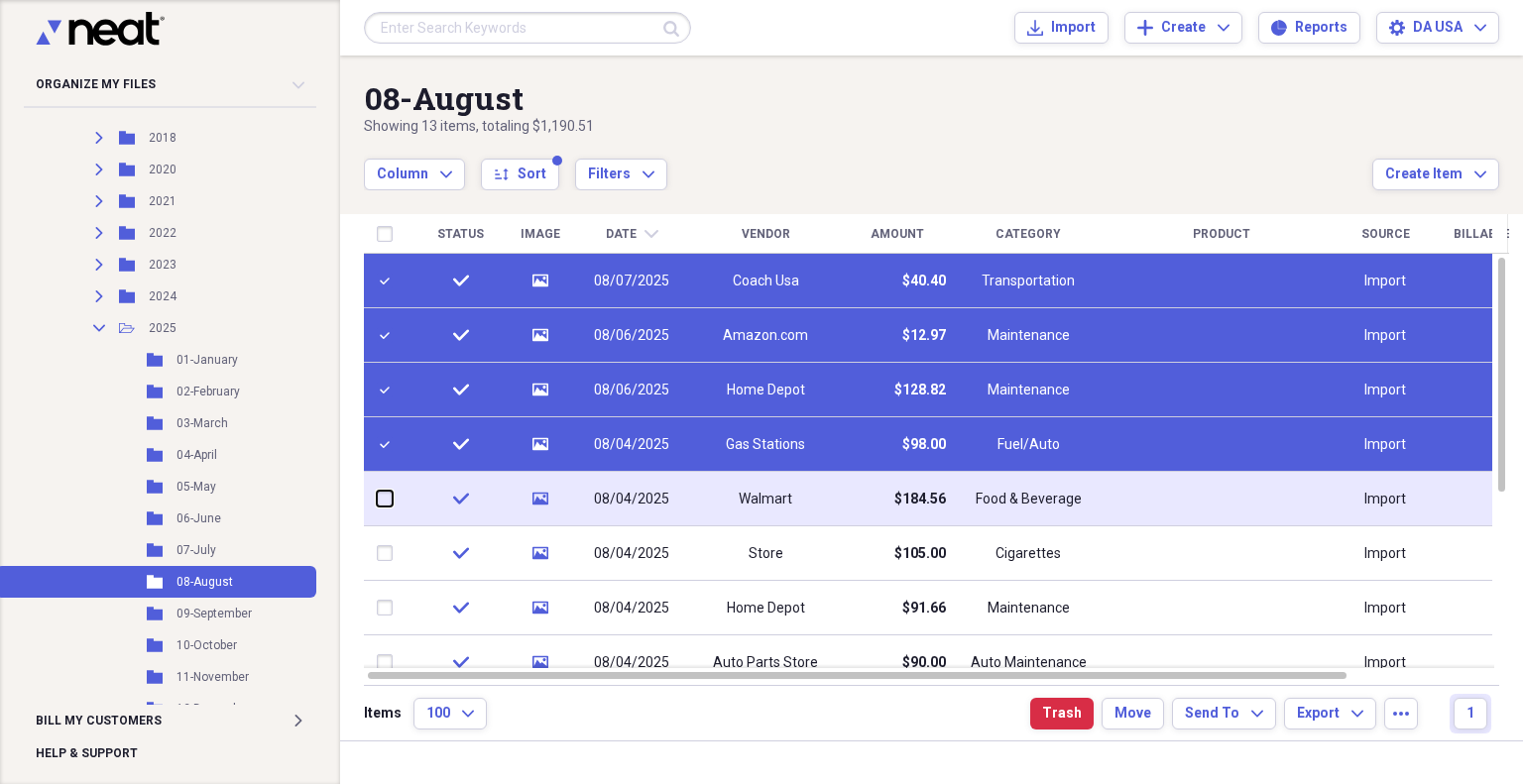 click at bounding box center [377, 499] 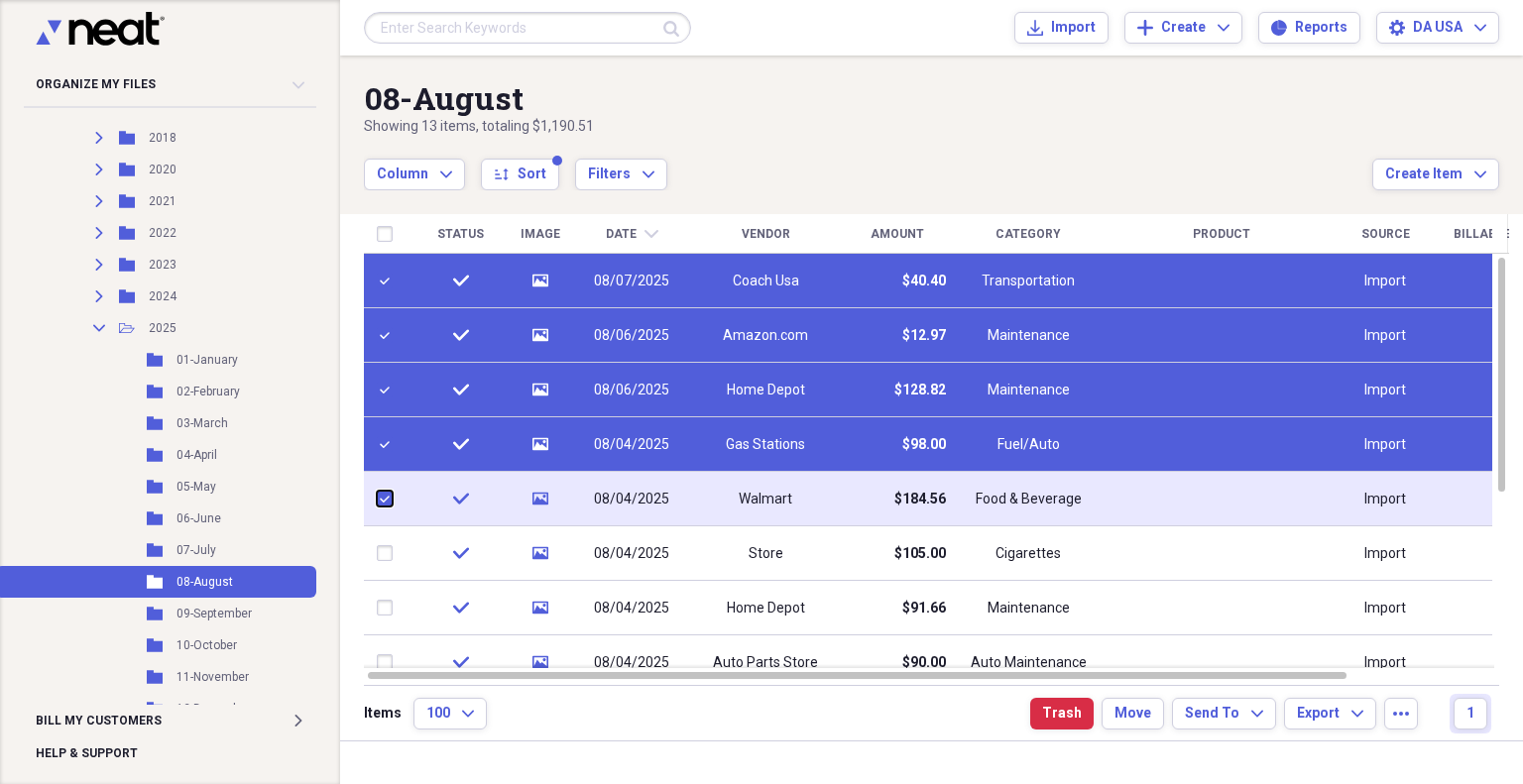 checkbox on "true" 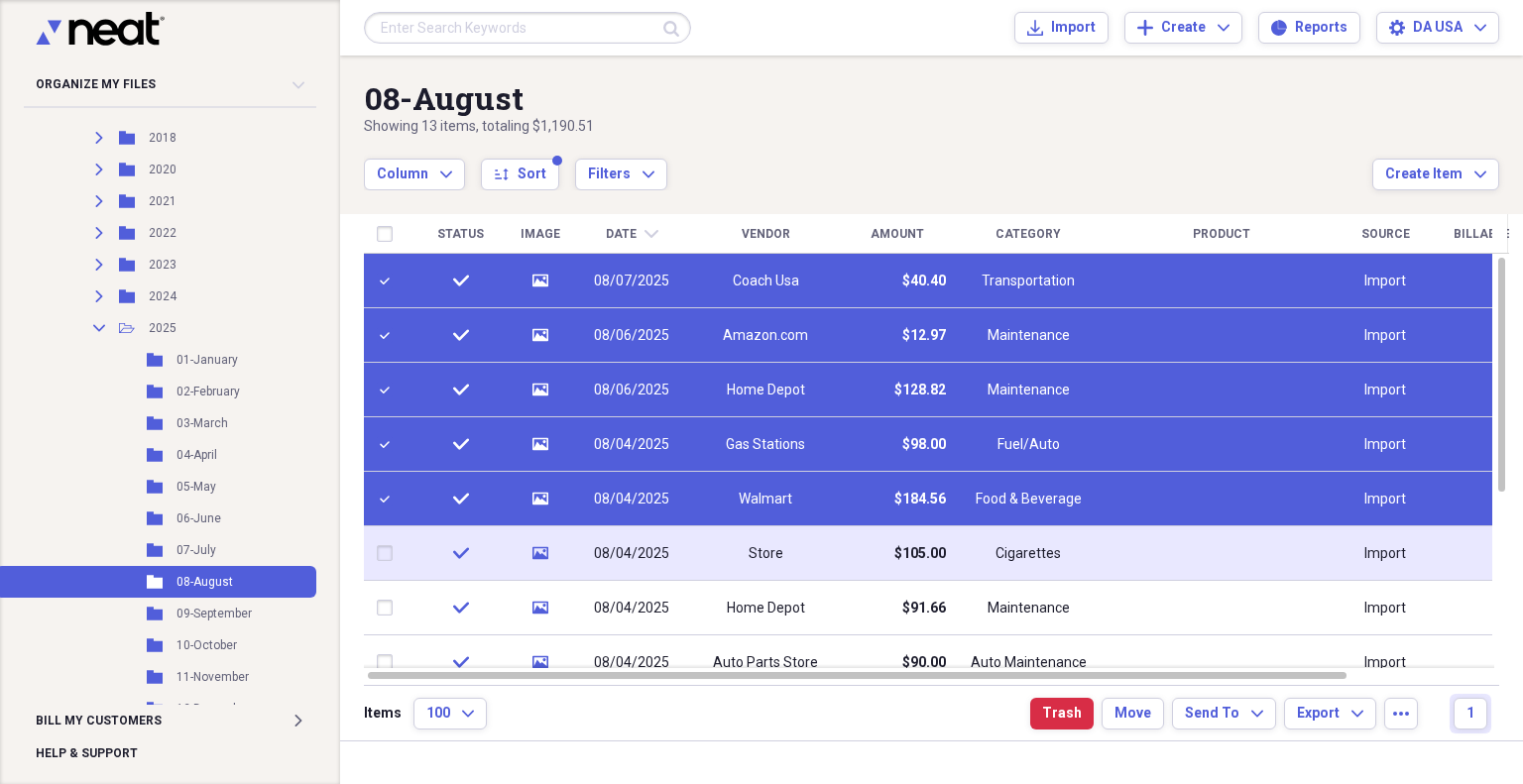click at bounding box center [389, 553] 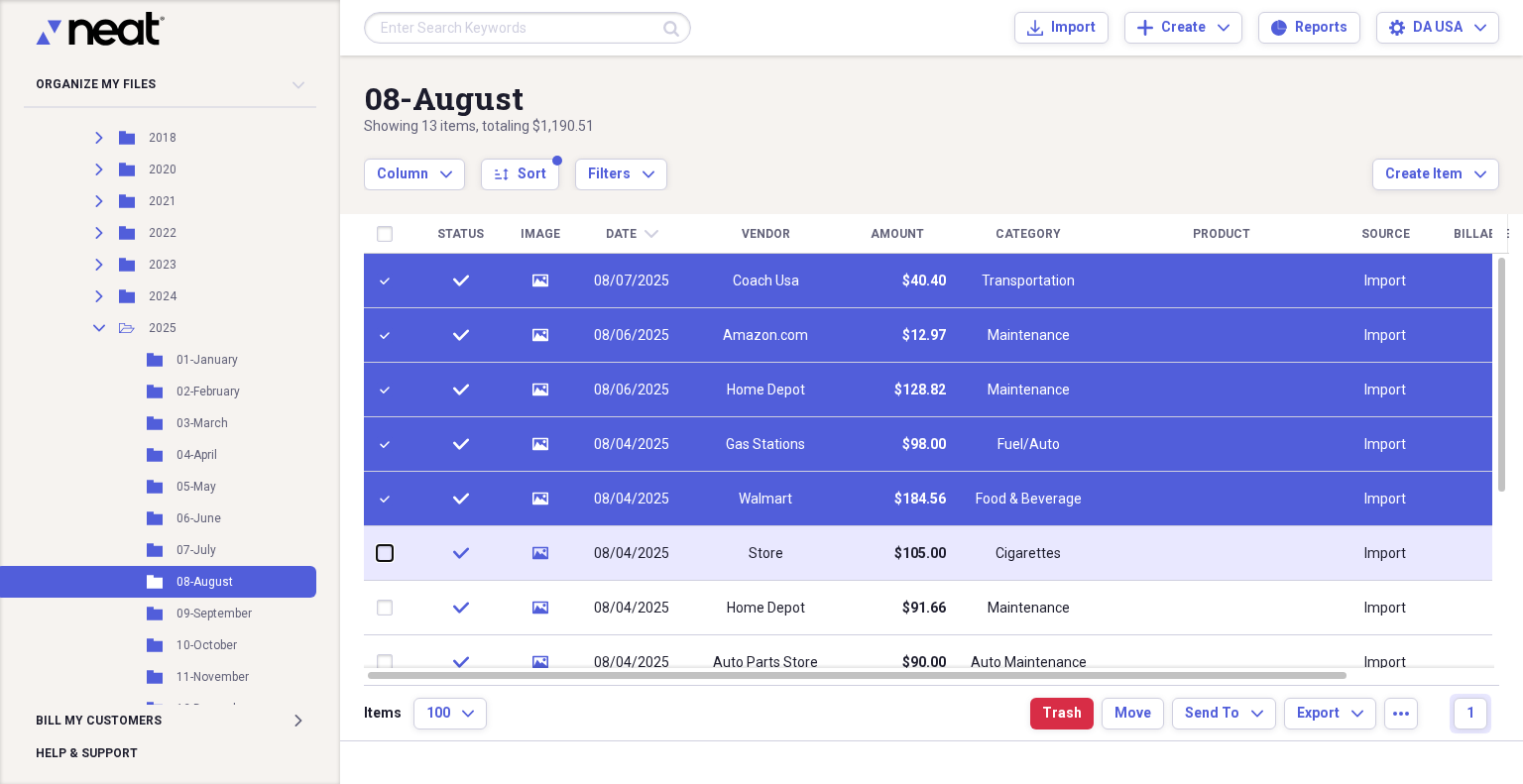 click at bounding box center [377, 553] 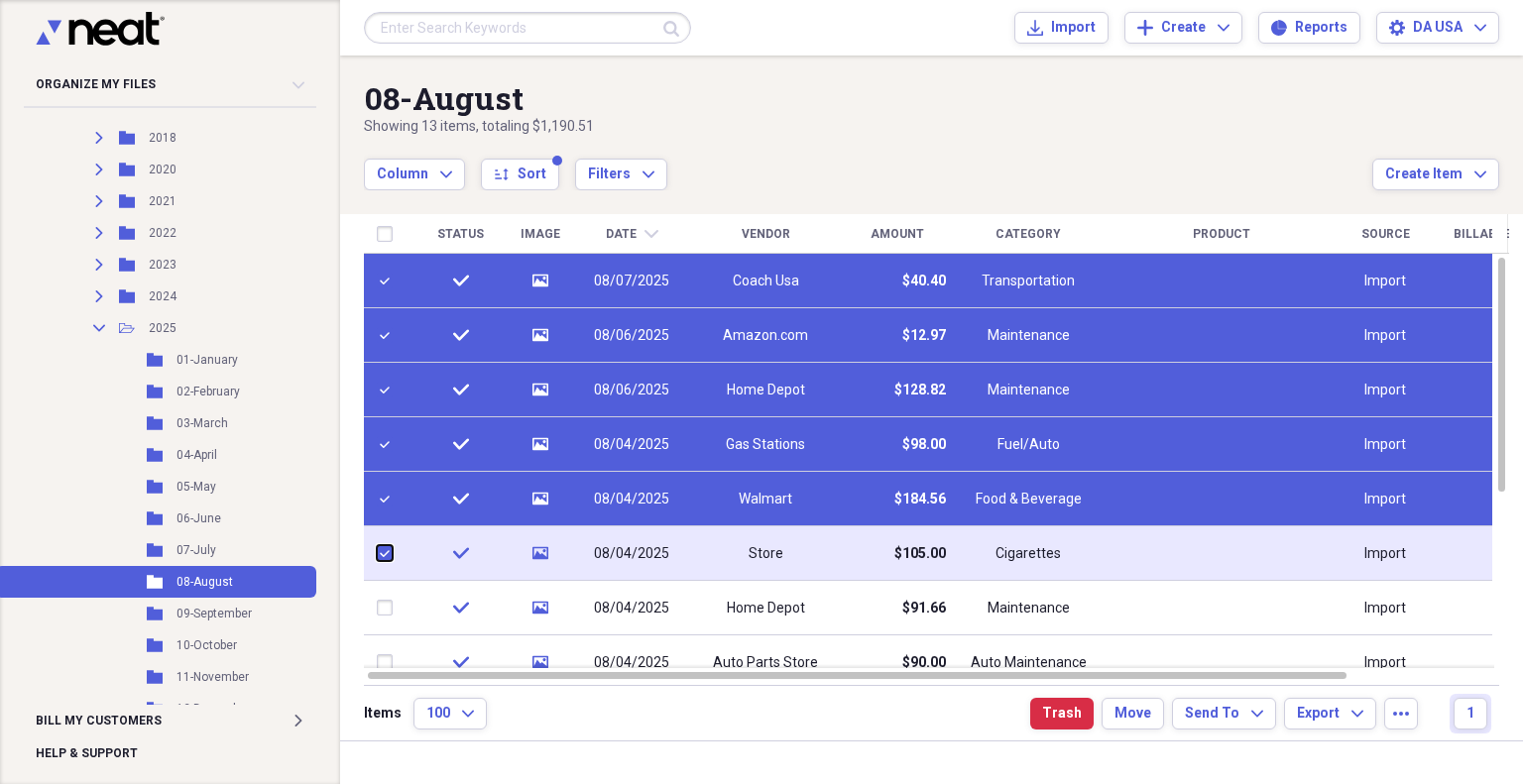 checkbox on "true" 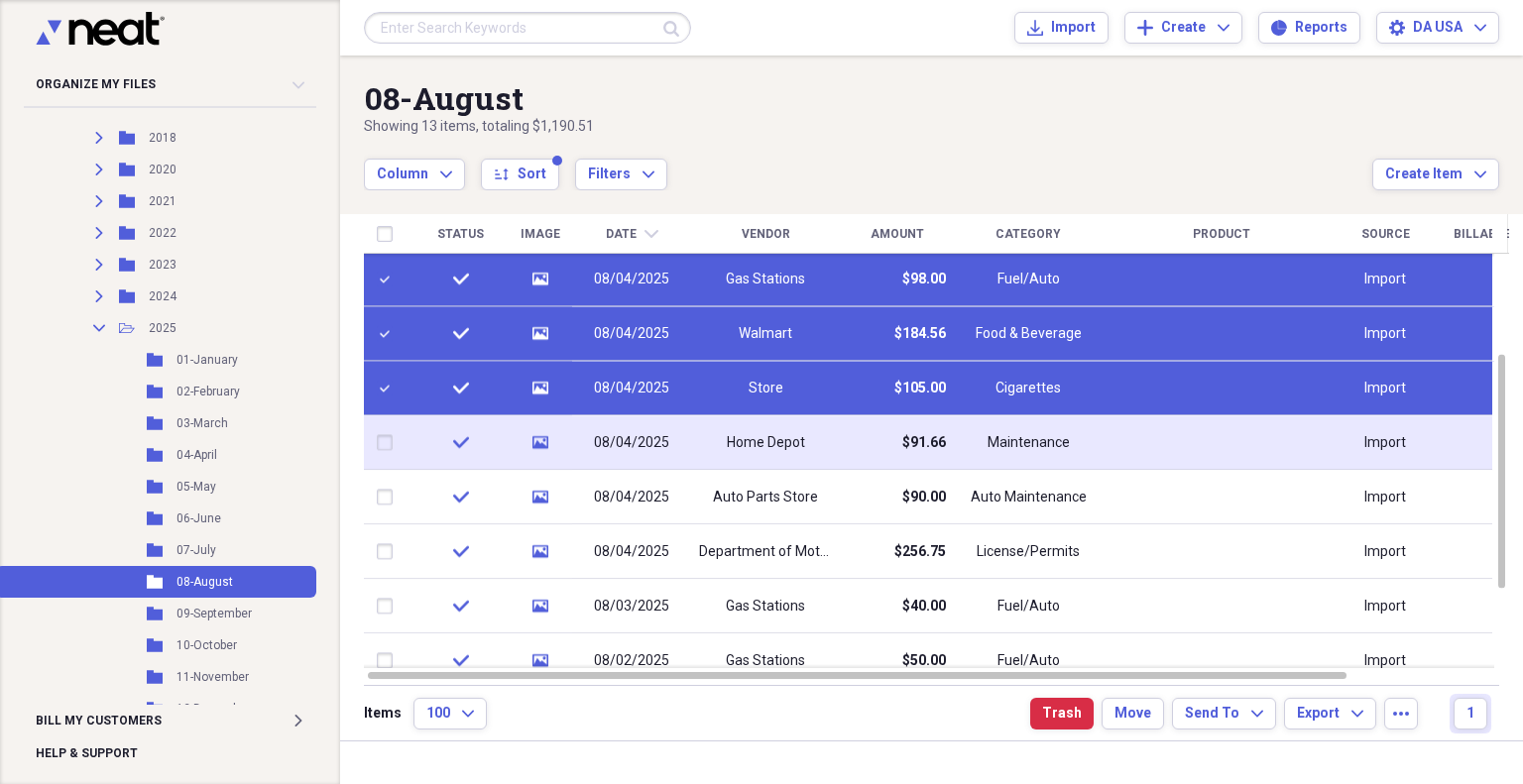 click at bounding box center (389, 443) 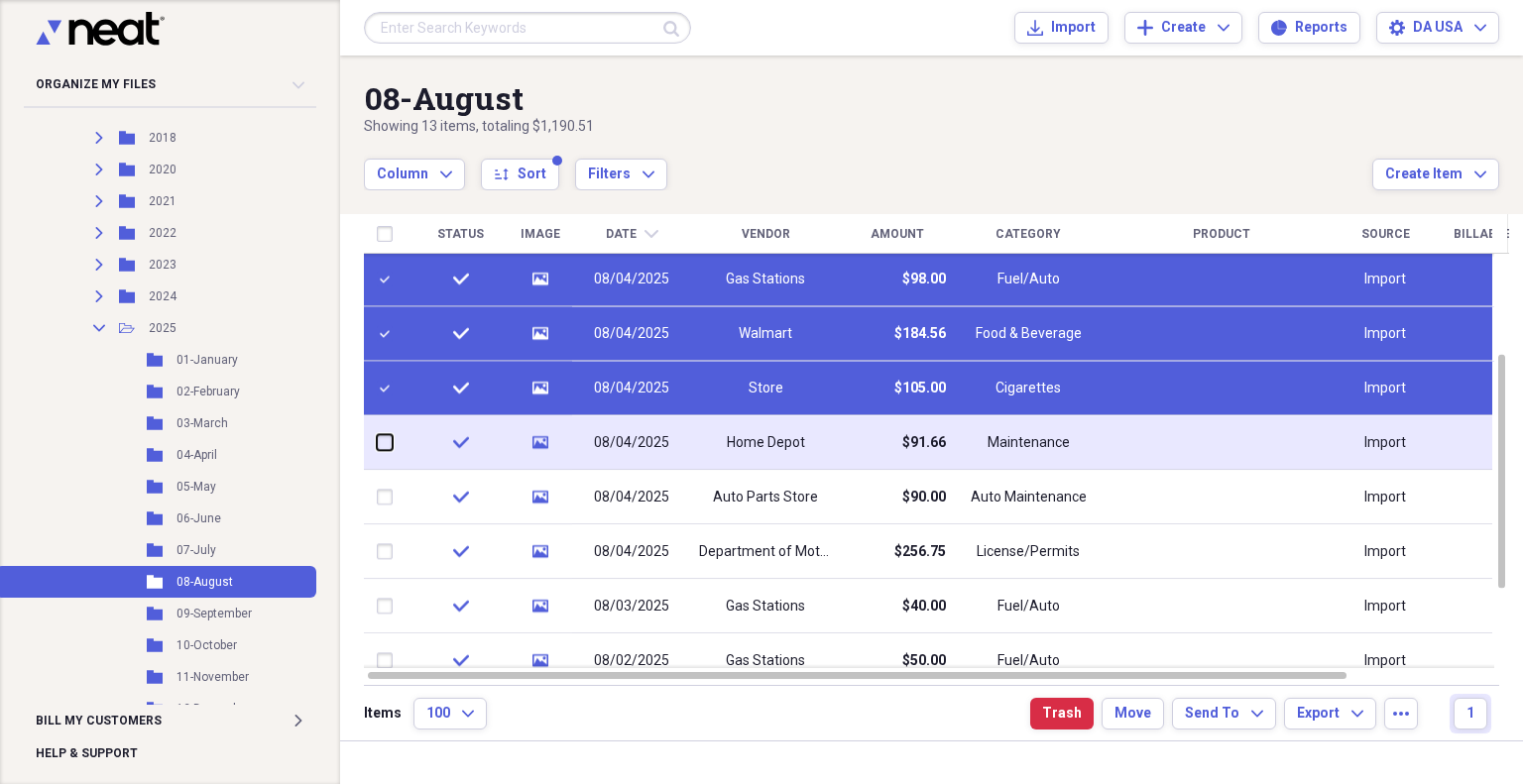 click at bounding box center (377, 442) 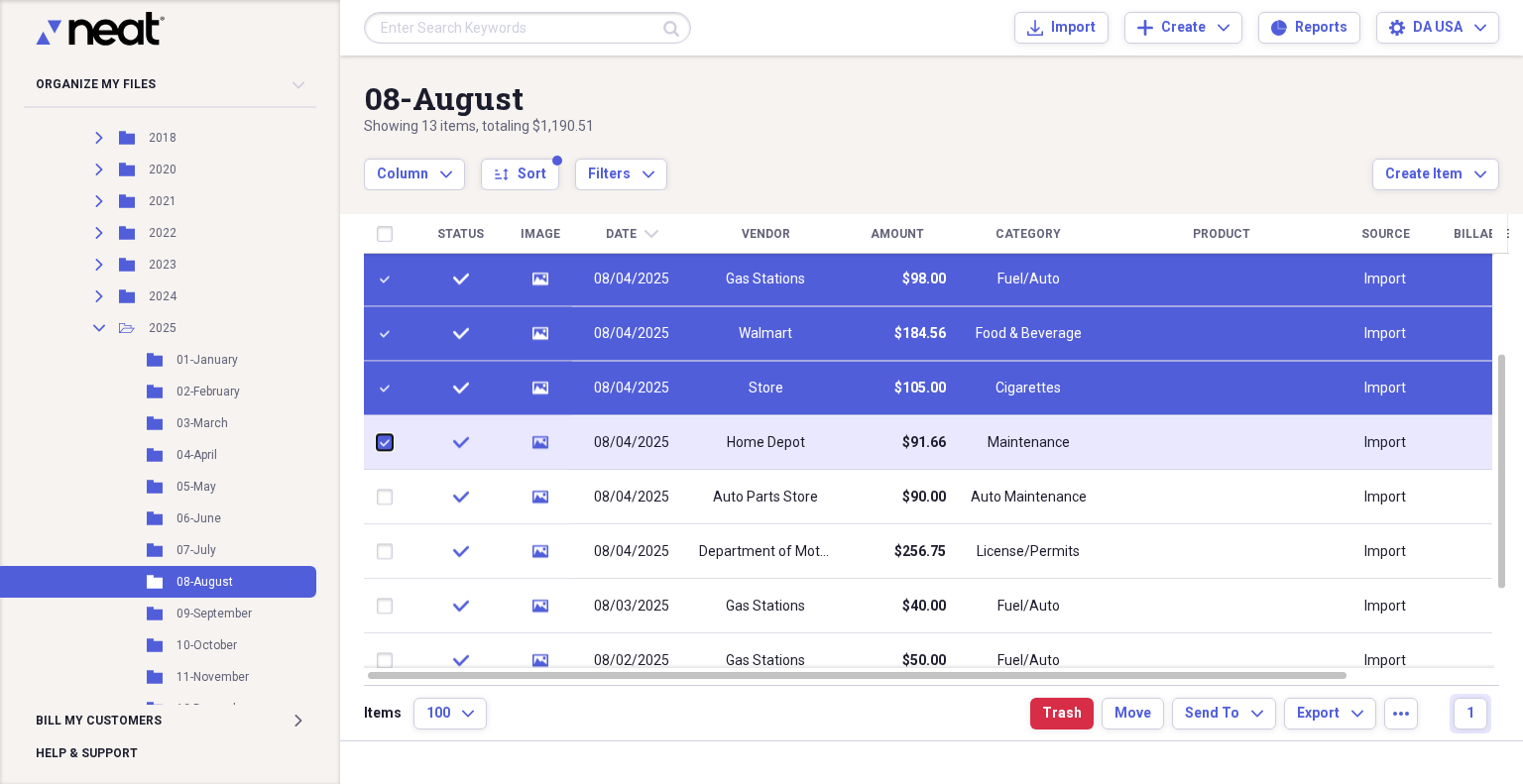 checkbox on "true" 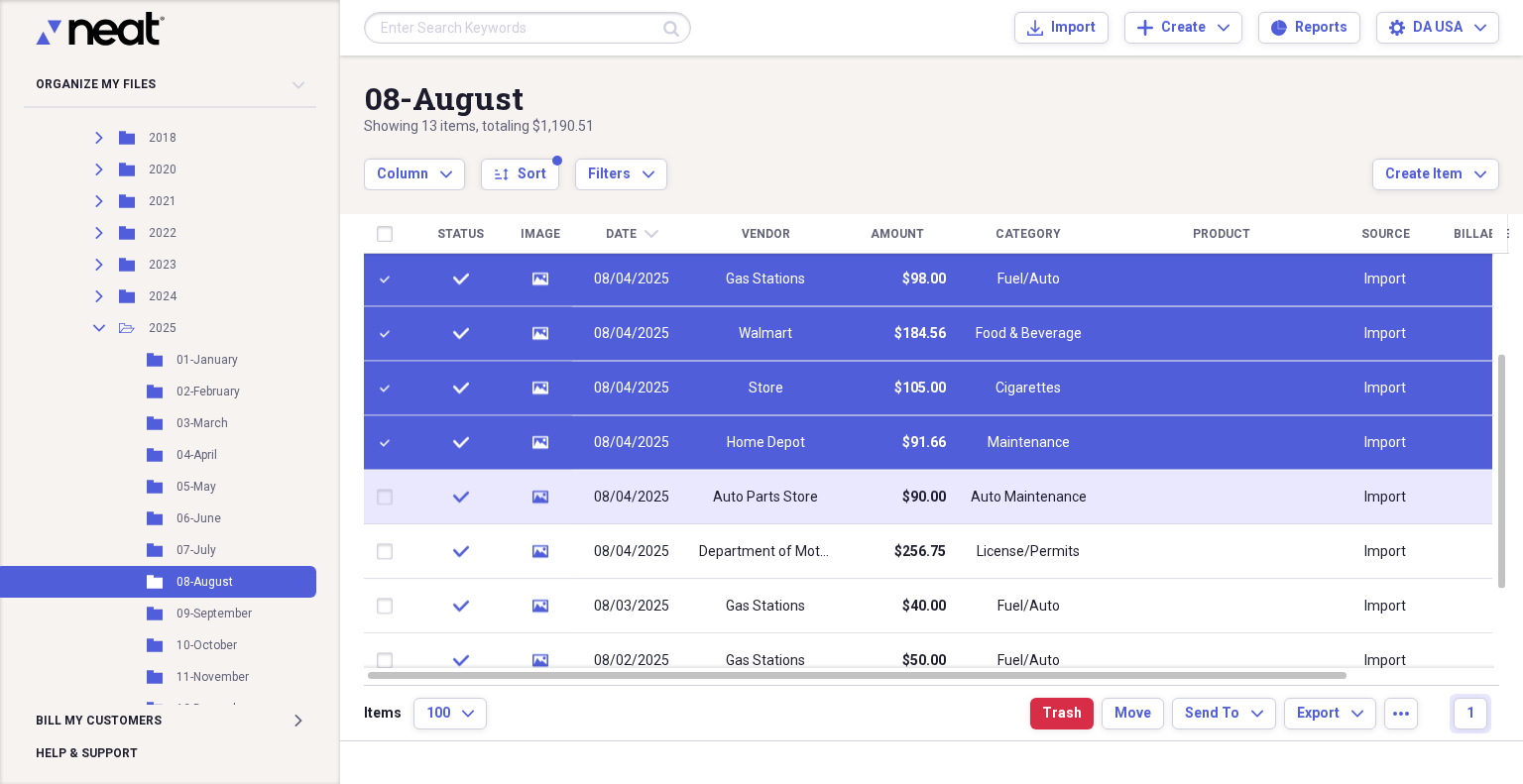click at bounding box center (389, 498) 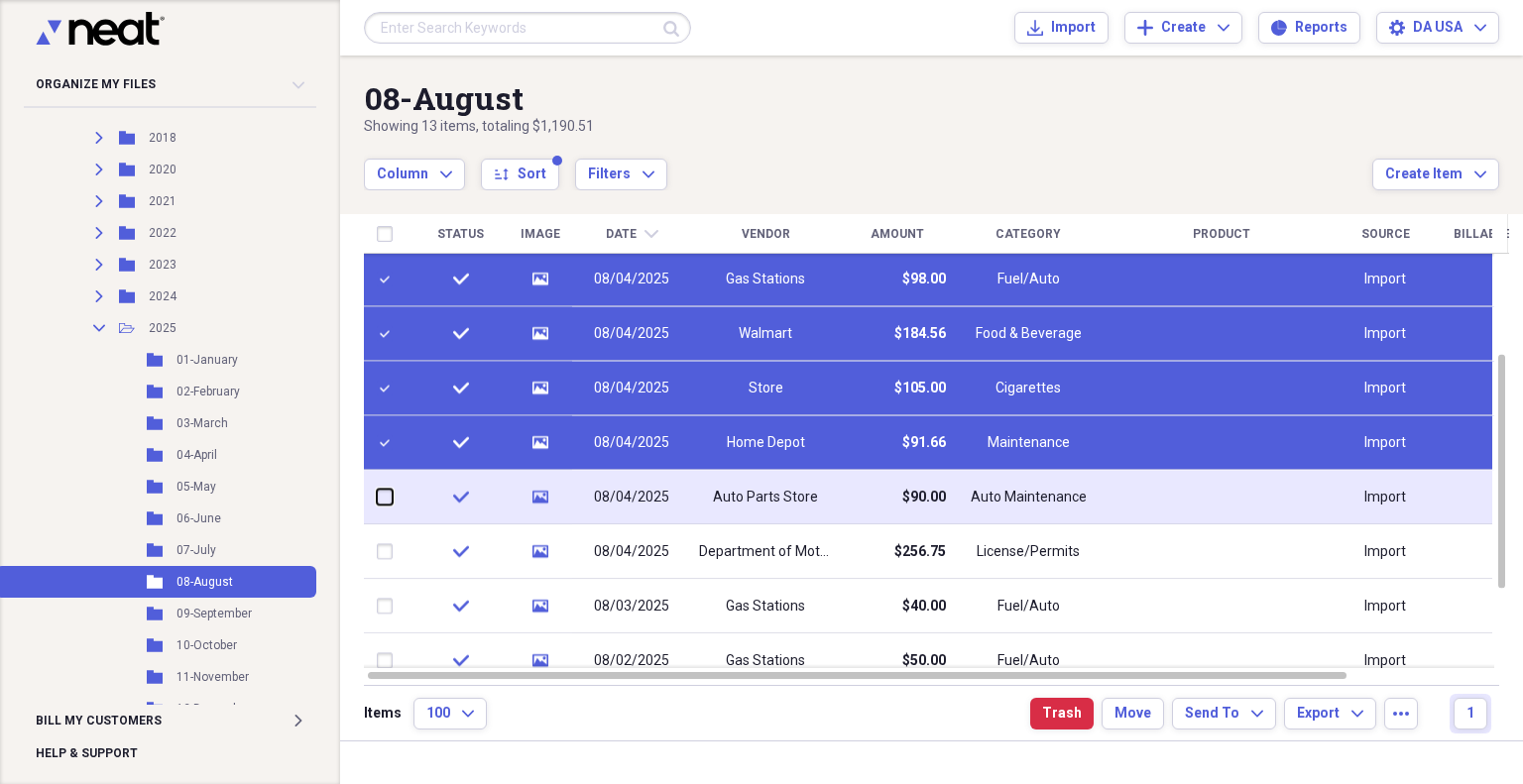click at bounding box center (377, 497) 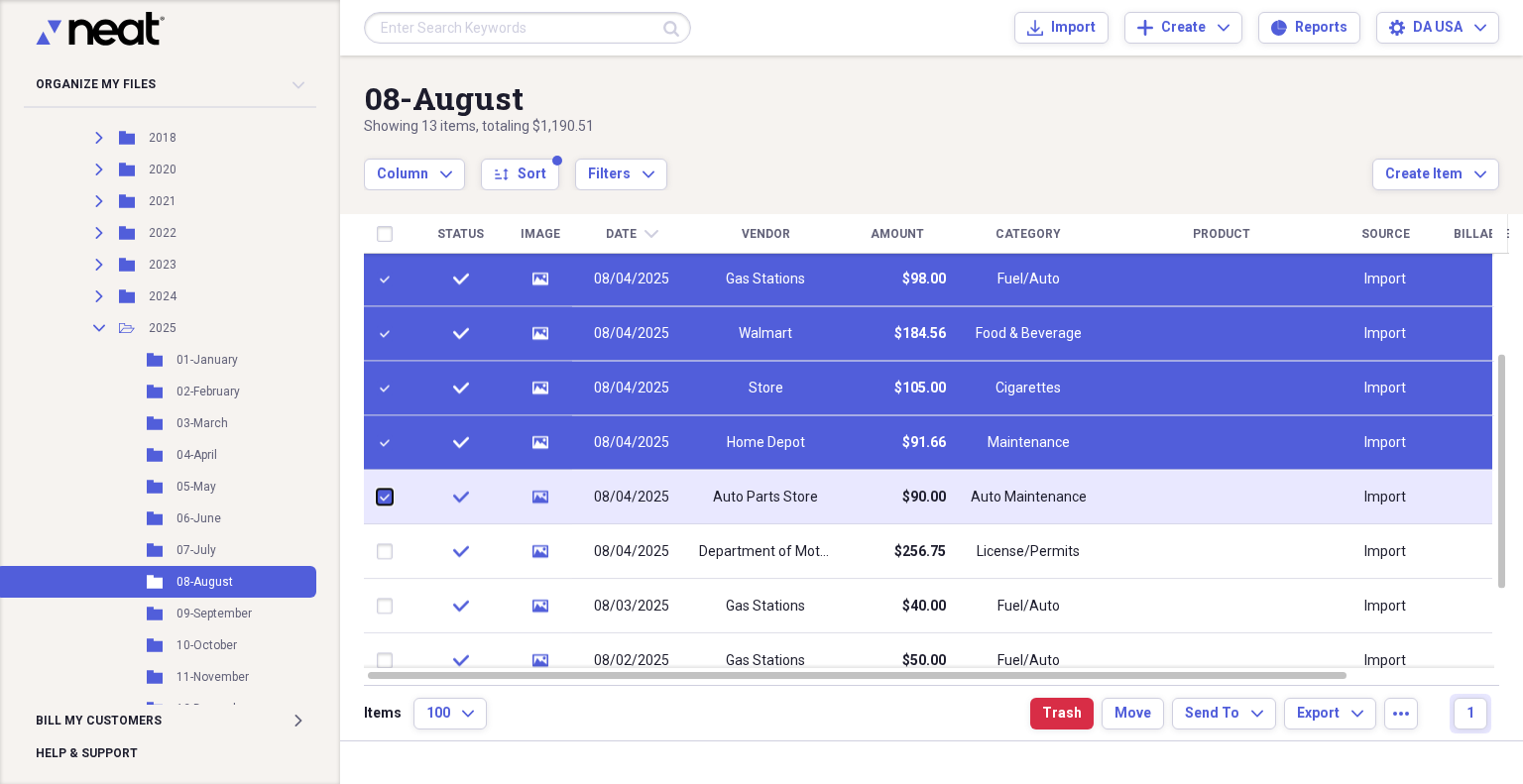 checkbox on "true" 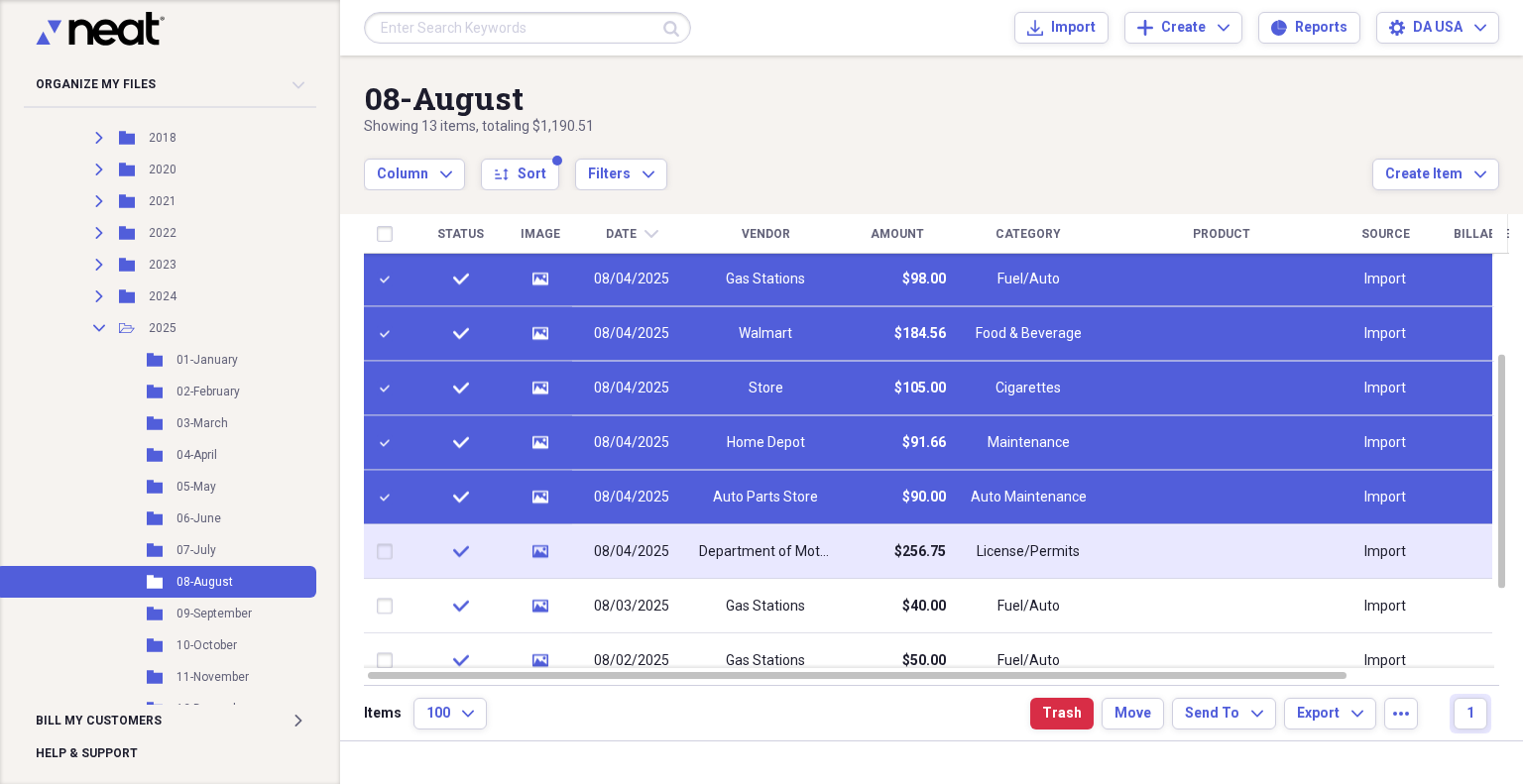 click at bounding box center (389, 552) 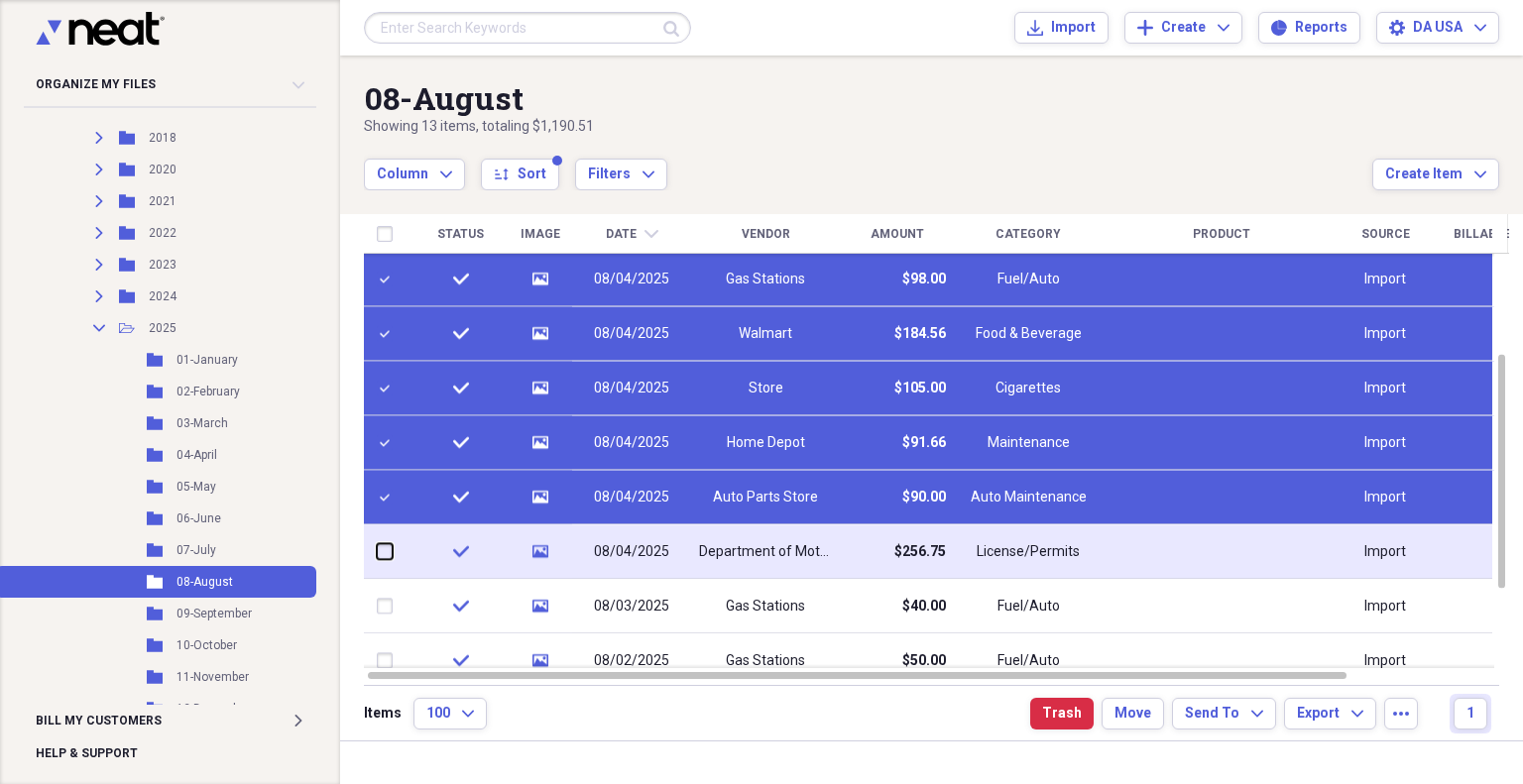 click at bounding box center (377, 551) 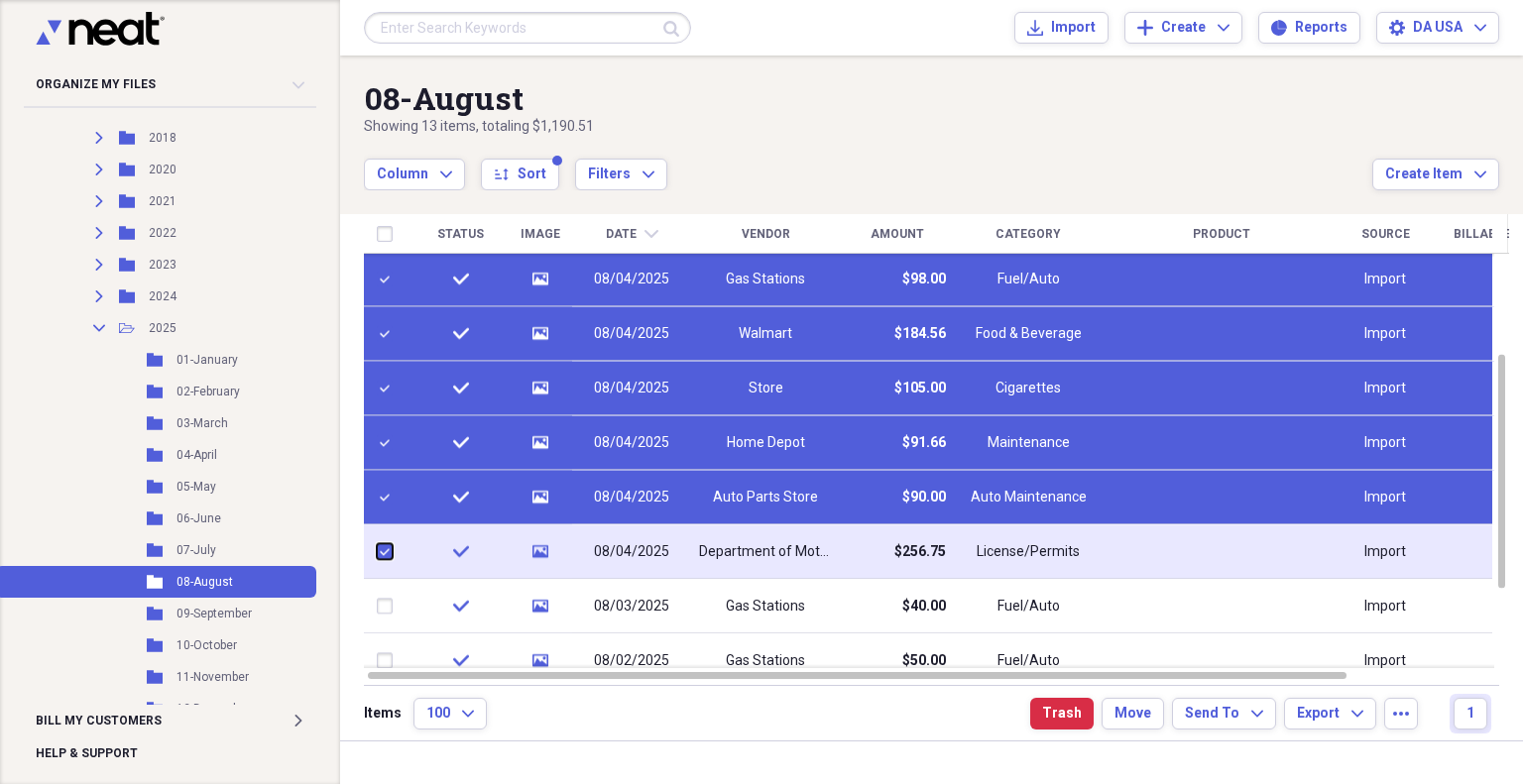 checkbox on "true" 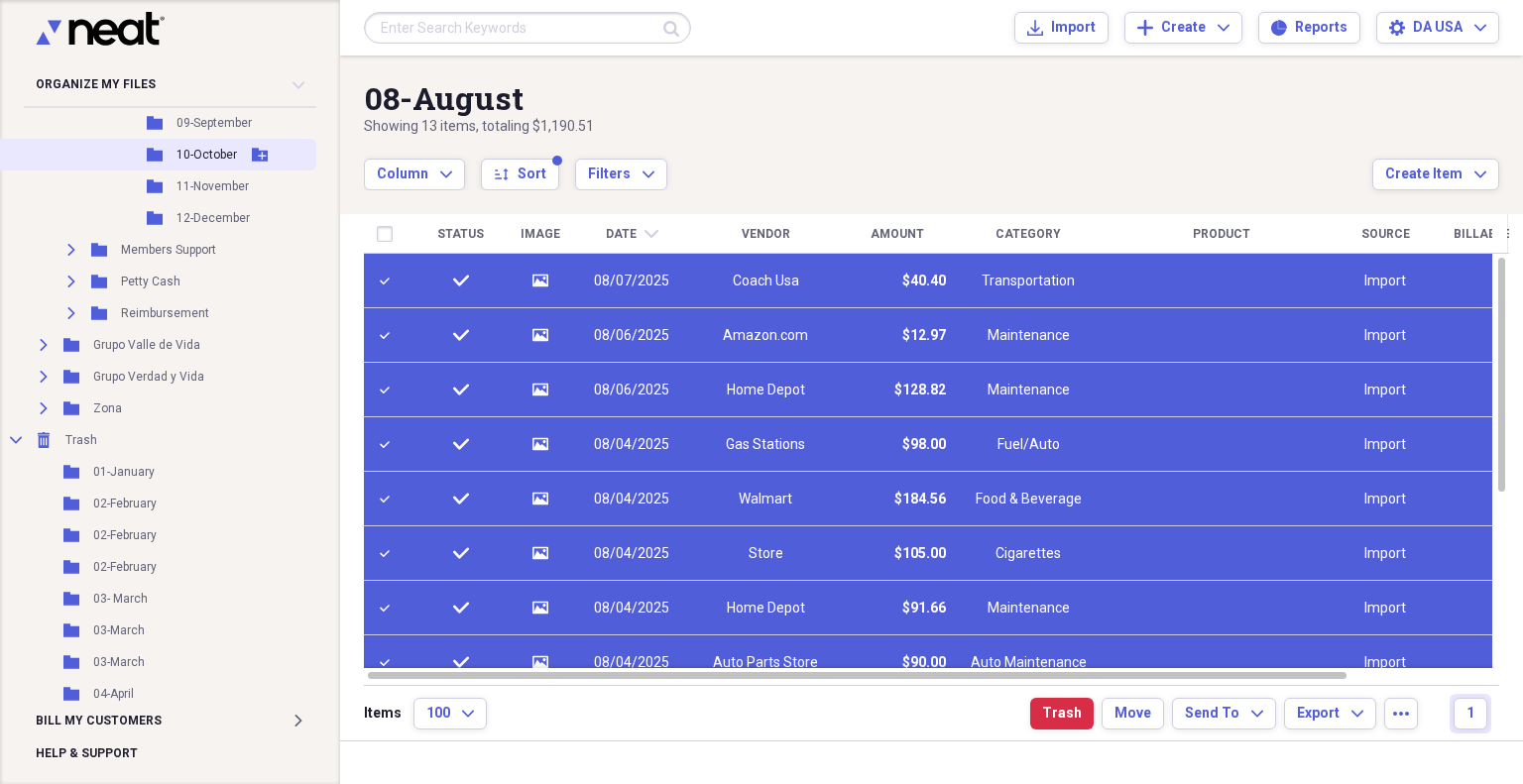 scroll, scrollTop: 1112, scrollLeft: 0, axis: vertical 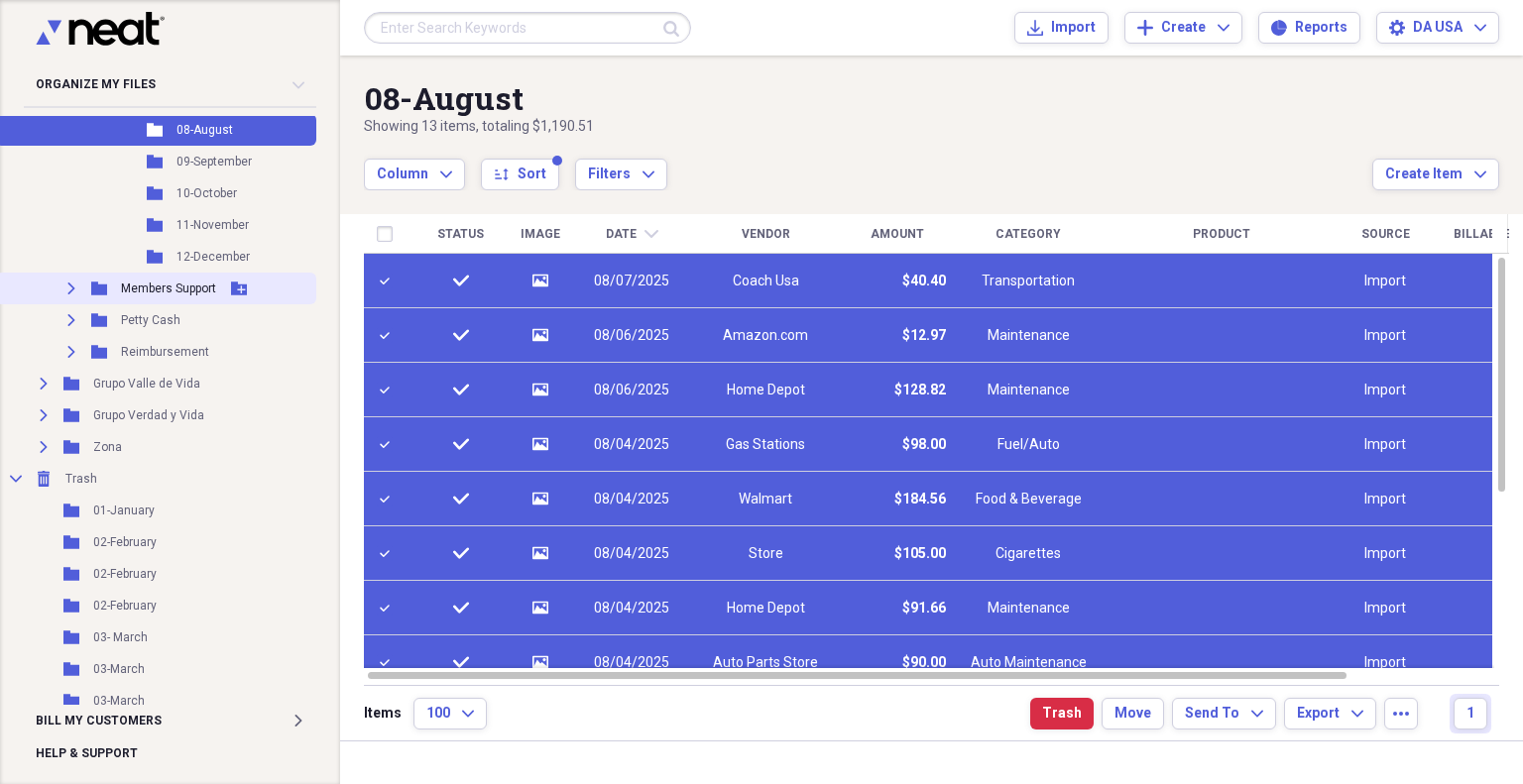 click on "Expand" at bounding box center (71, 288) 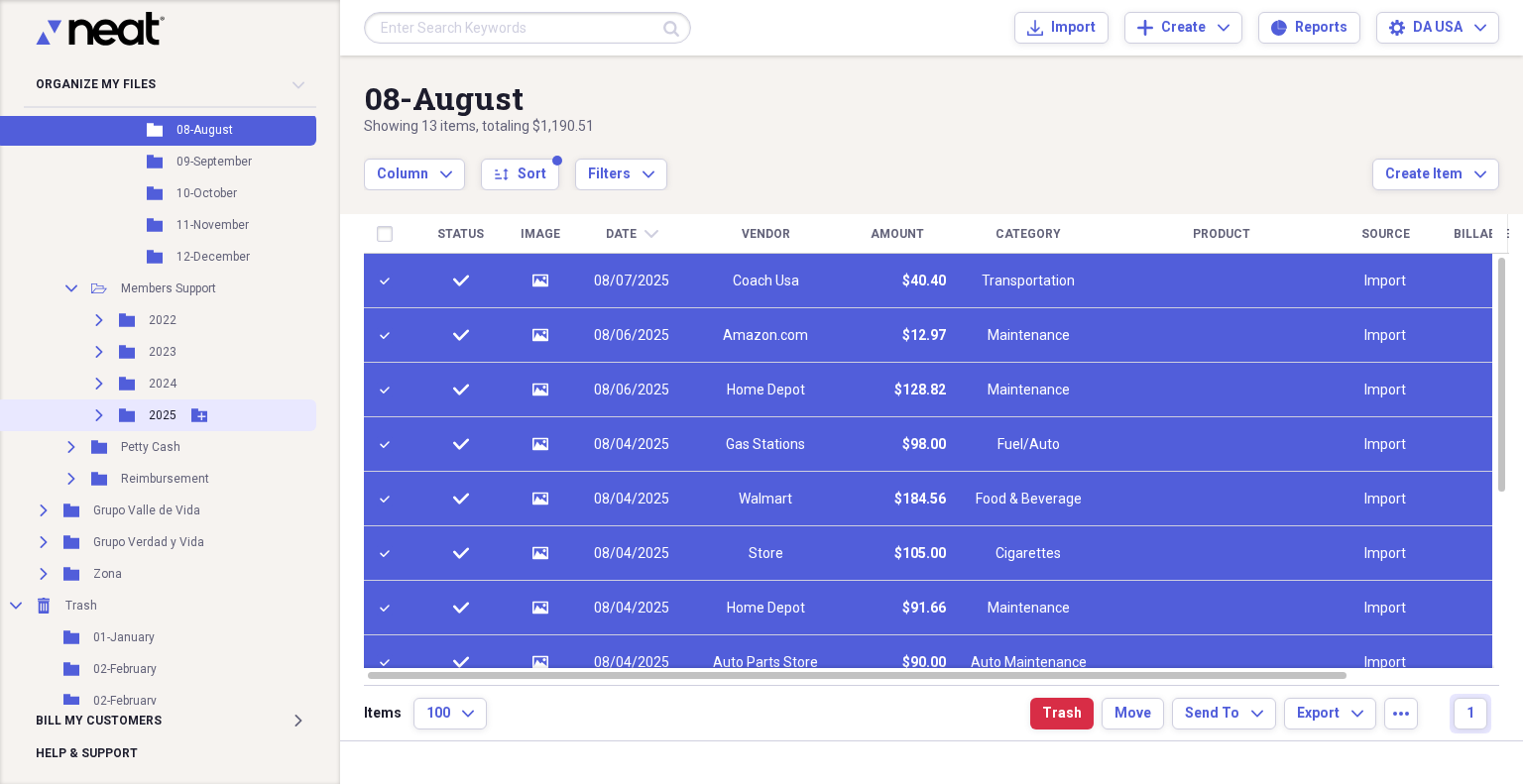 click on "Expand" 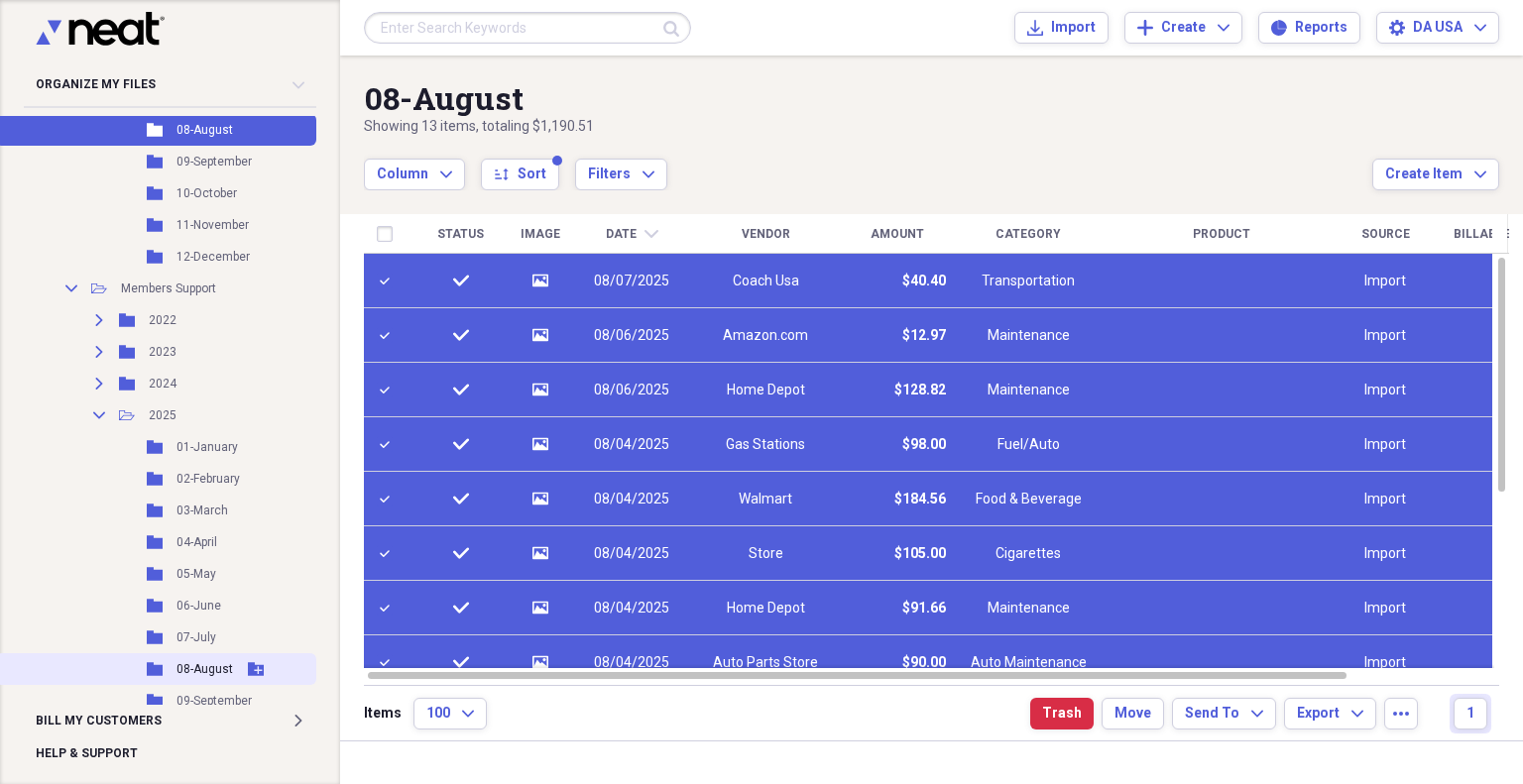 click 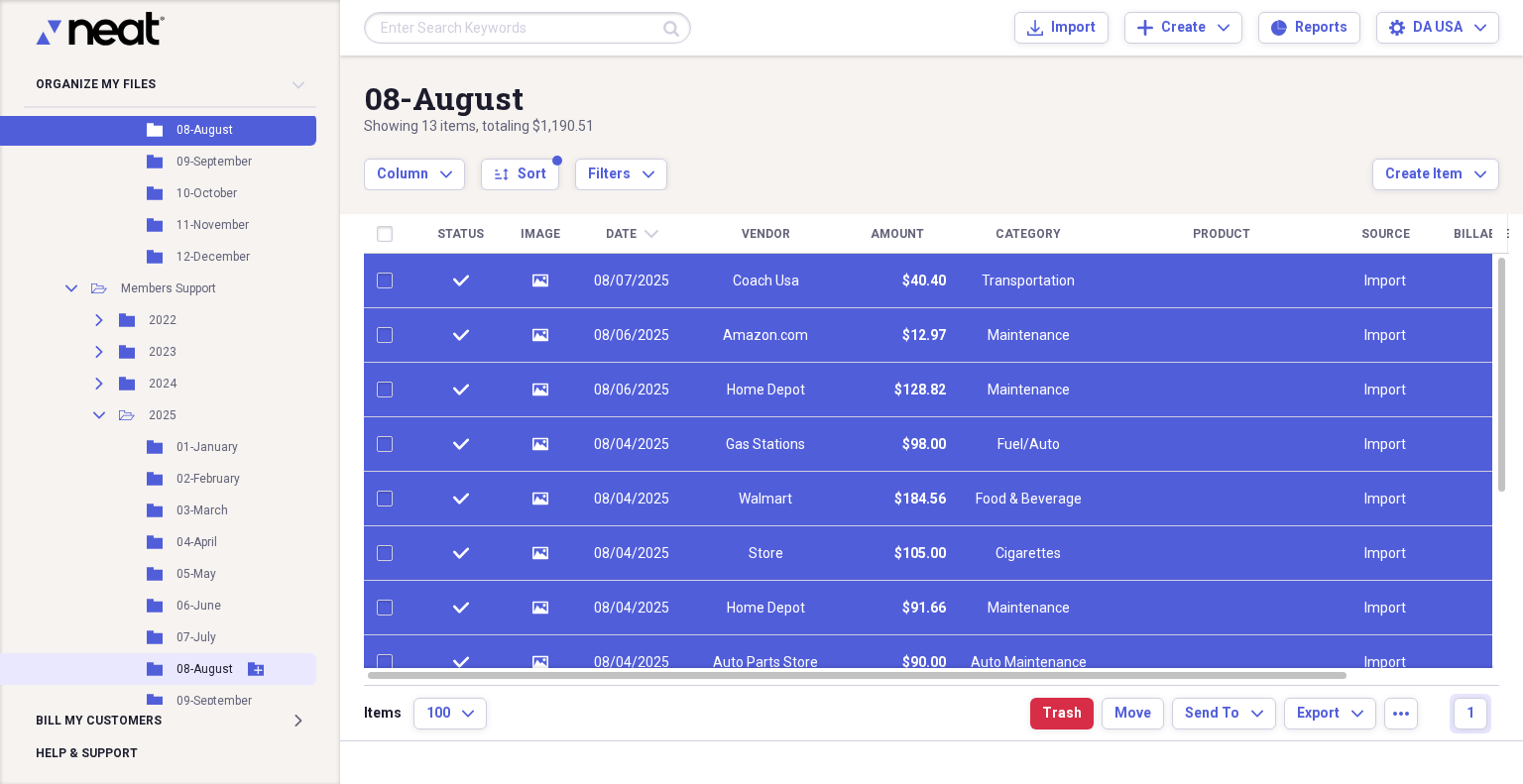 checkbox on "false" 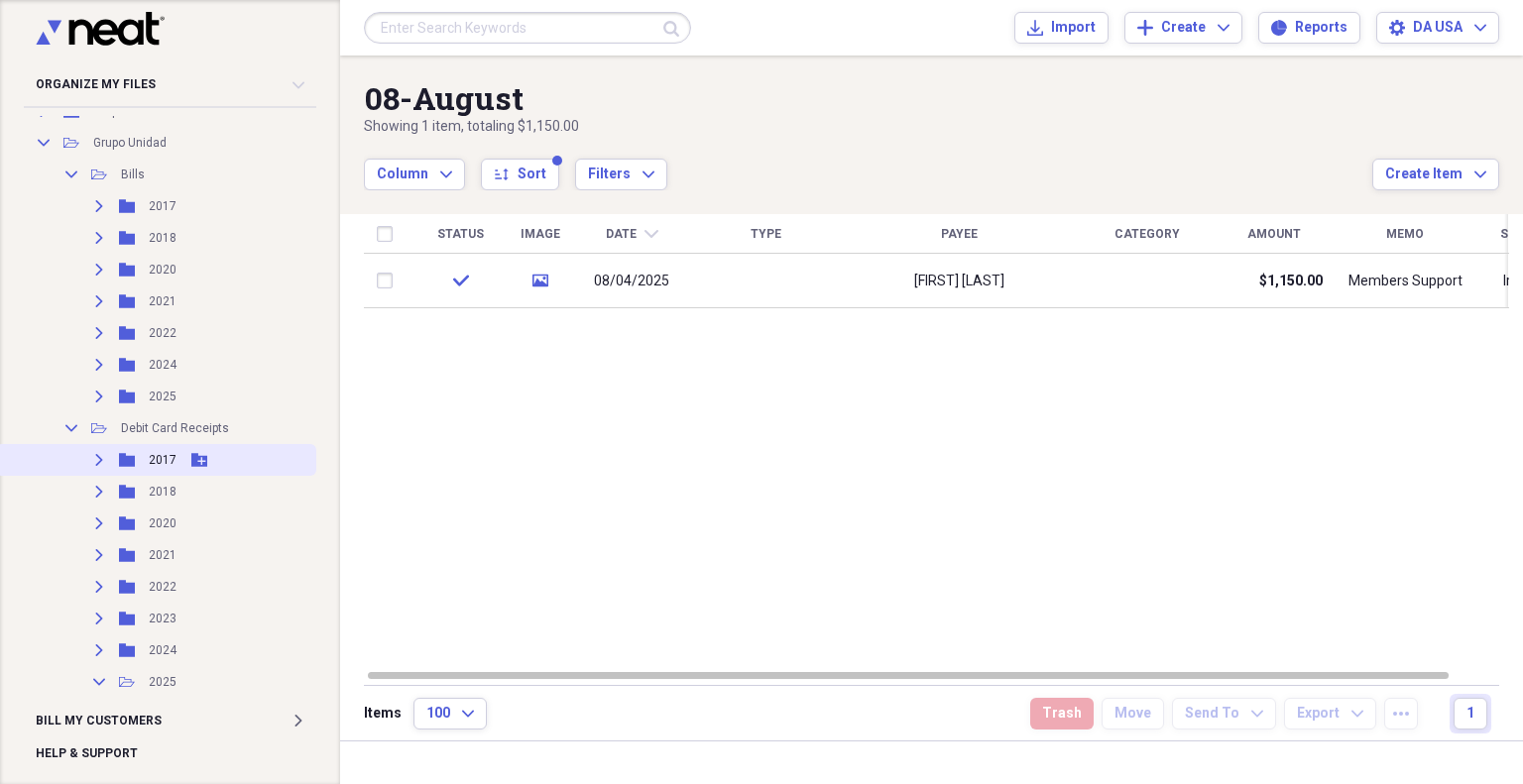 scroll, scrollTop: 286, scrollLeft: 0, axis: vertical 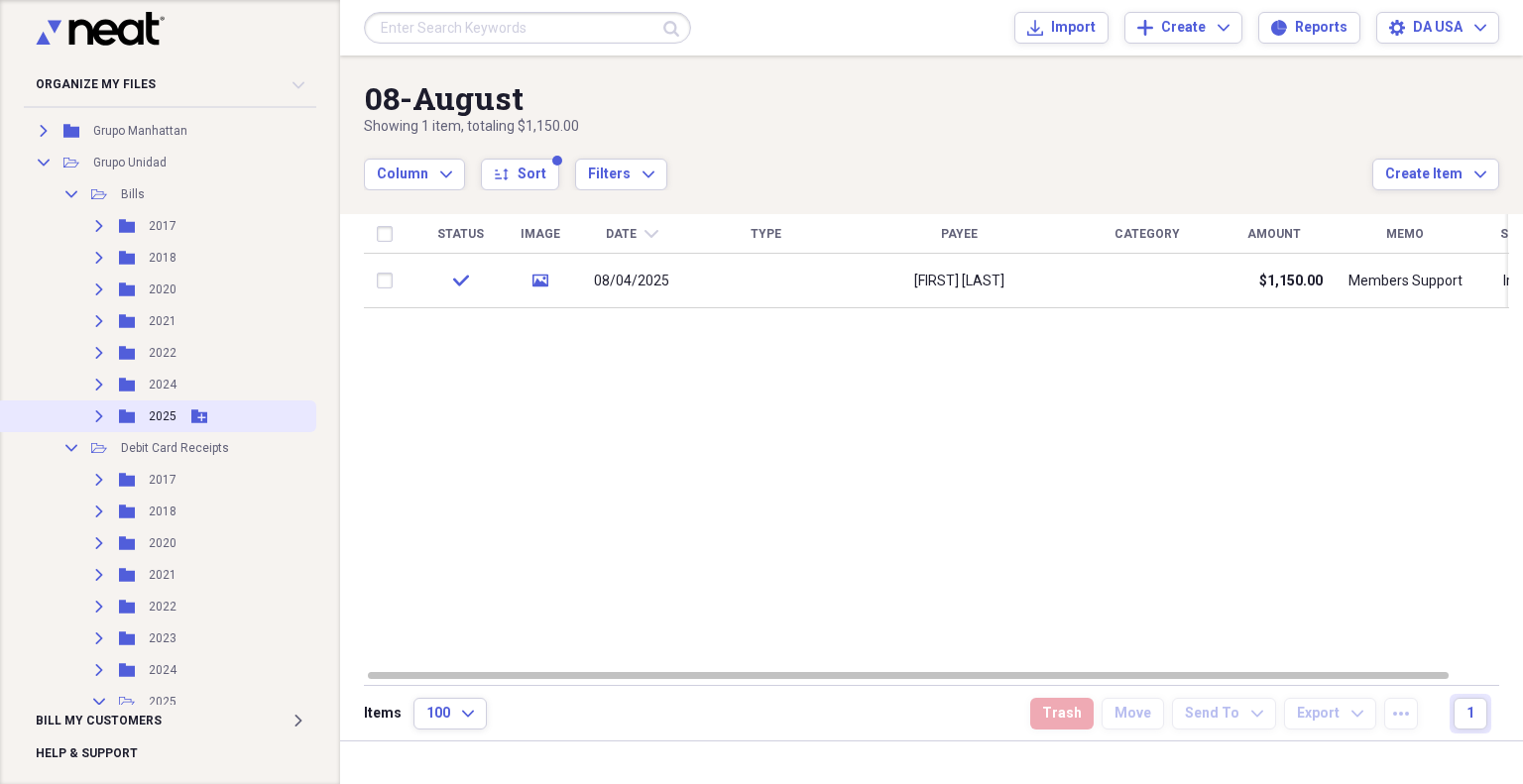 click on "Expand" at bounding box center (99, 416) 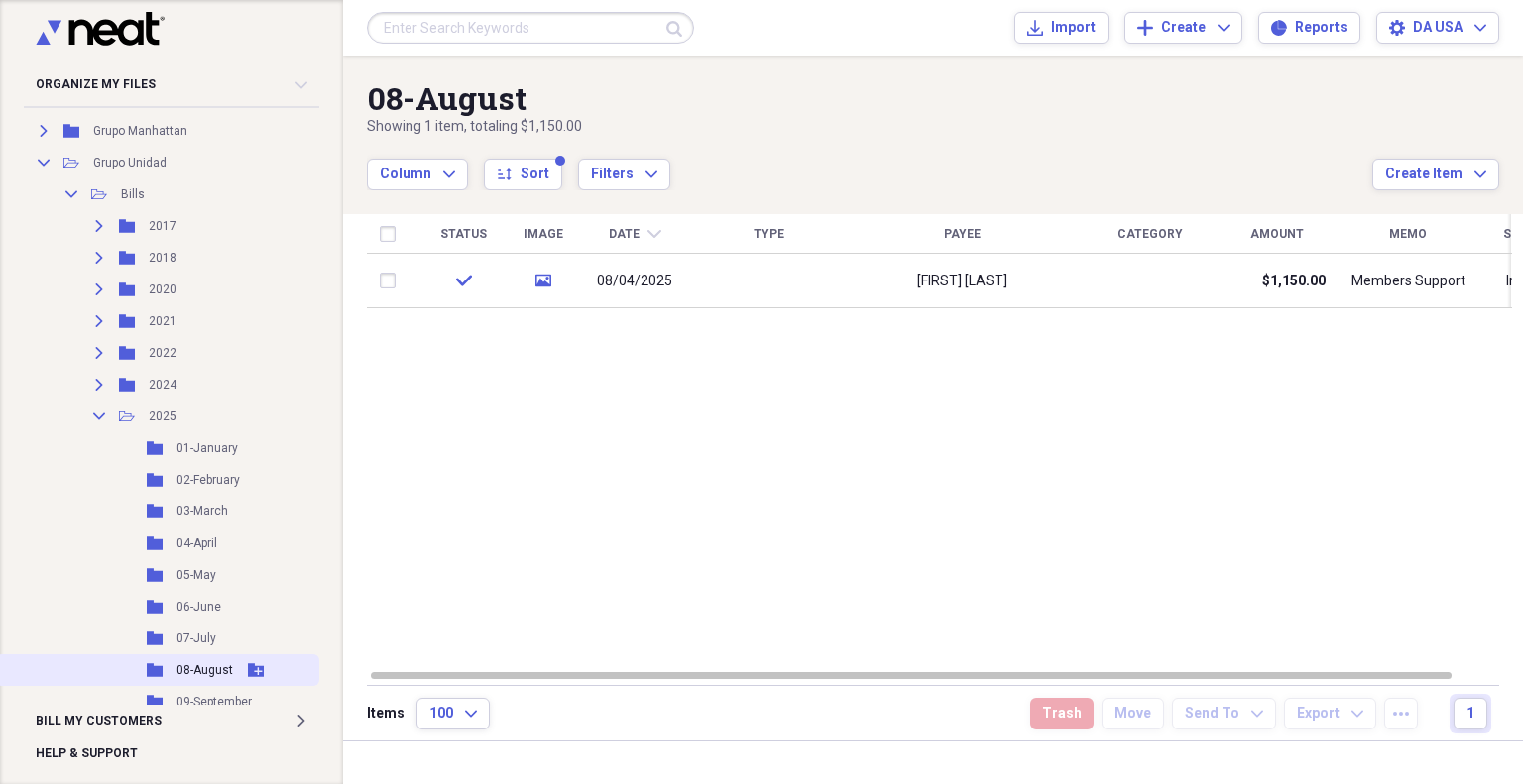 click 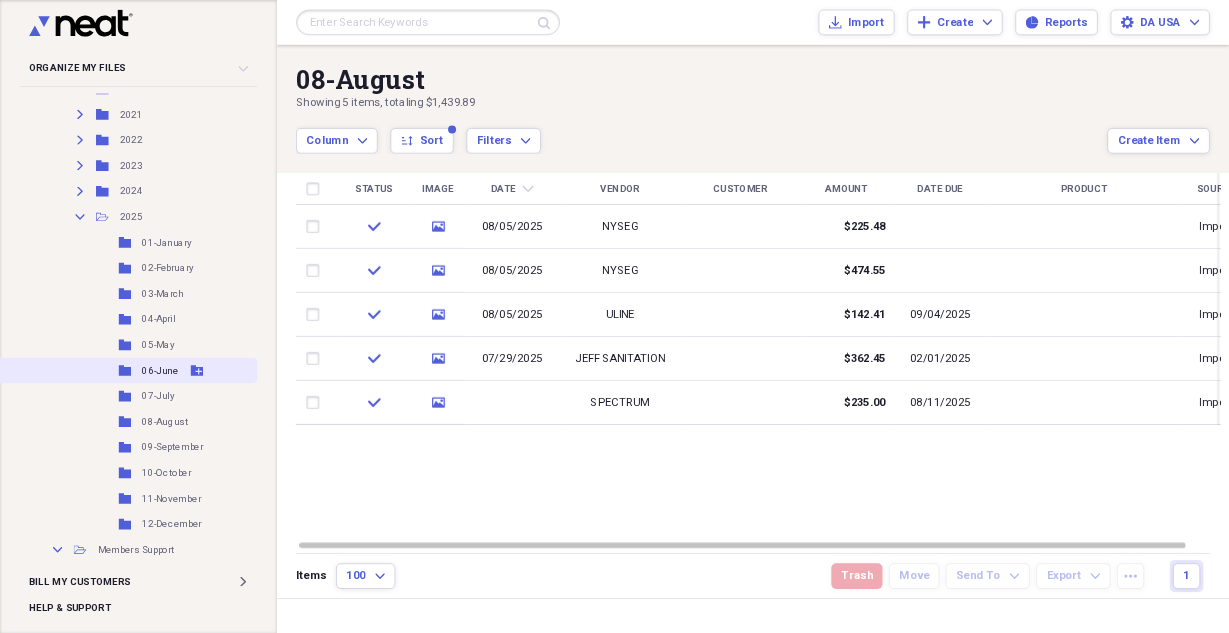 scroll, scrollTop: 1289, scrollLeft: 0, axis: vertical 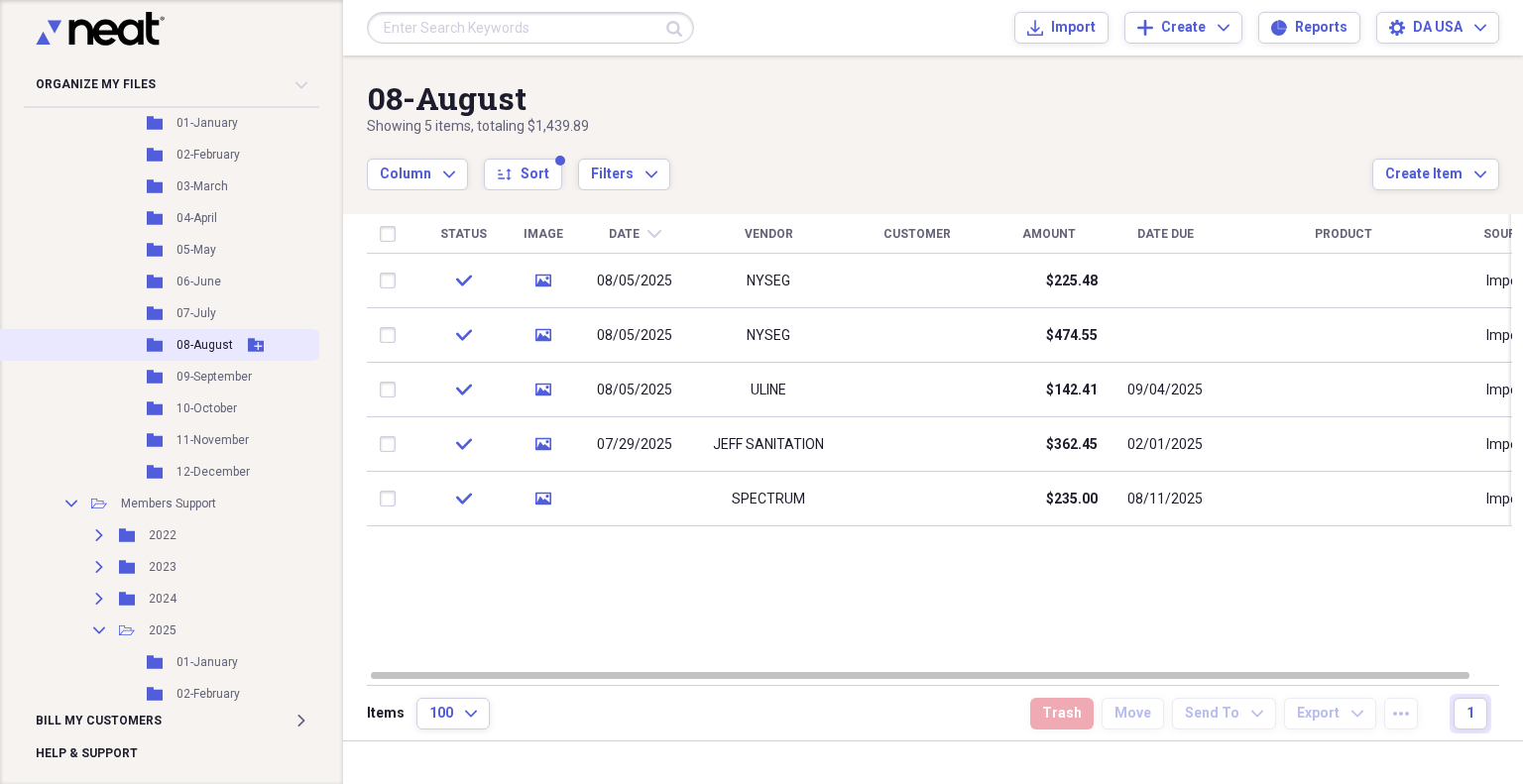 click on "Folder 08-August Add Folder" at bounding box center (158, 345) 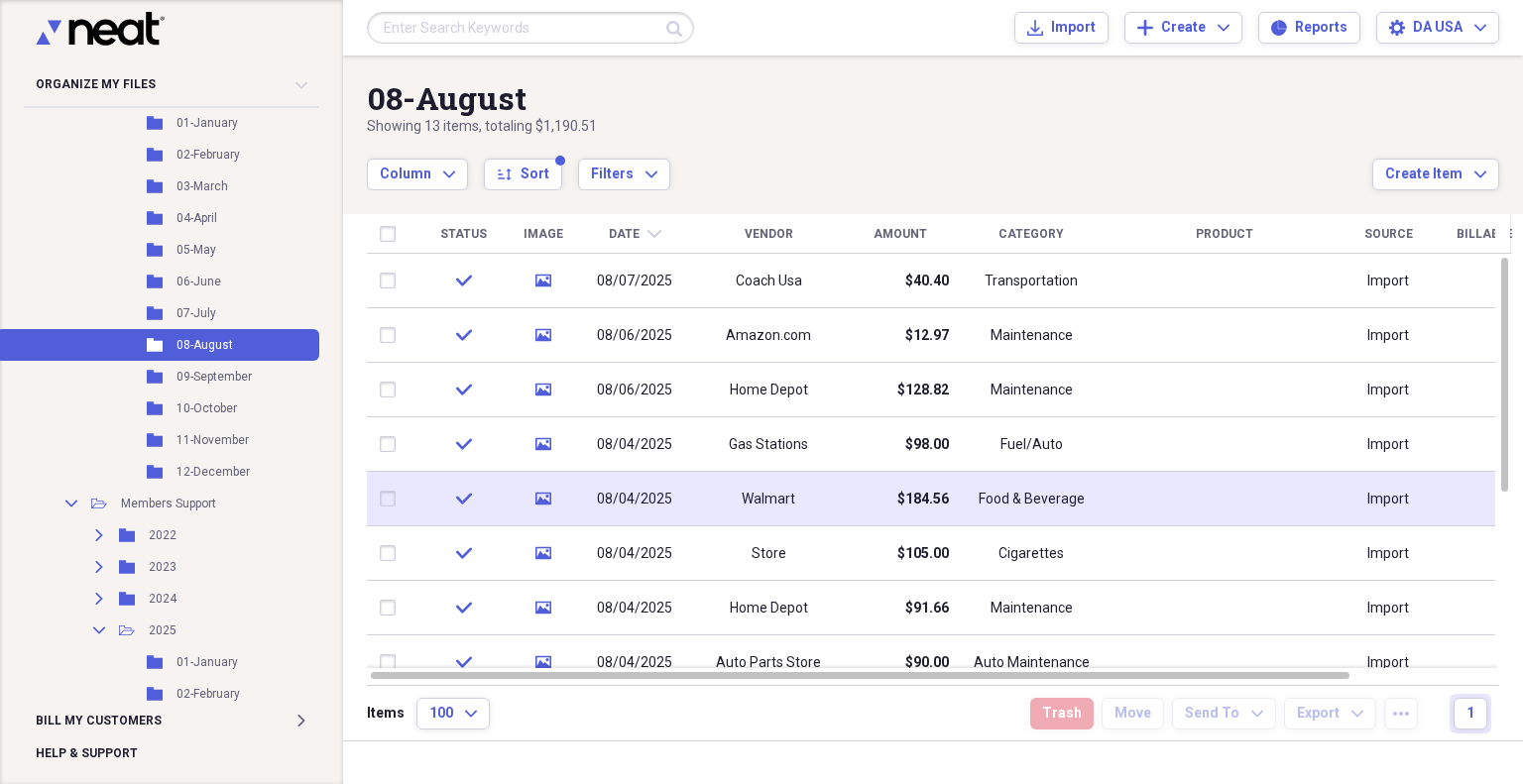 click on "Walmart" at bounding box center (768, 499) 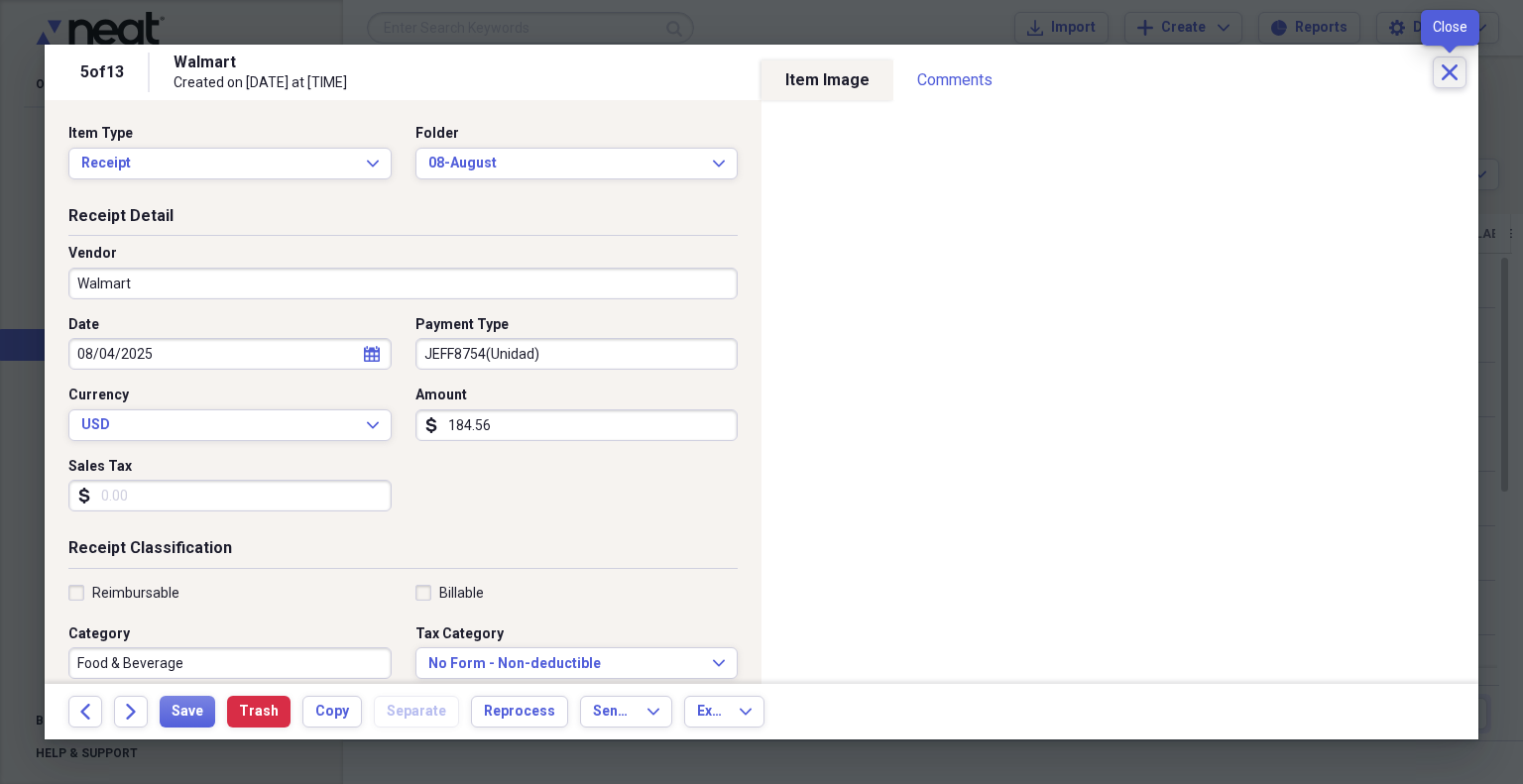 click on "Close" at bounding box center [1450, 72] 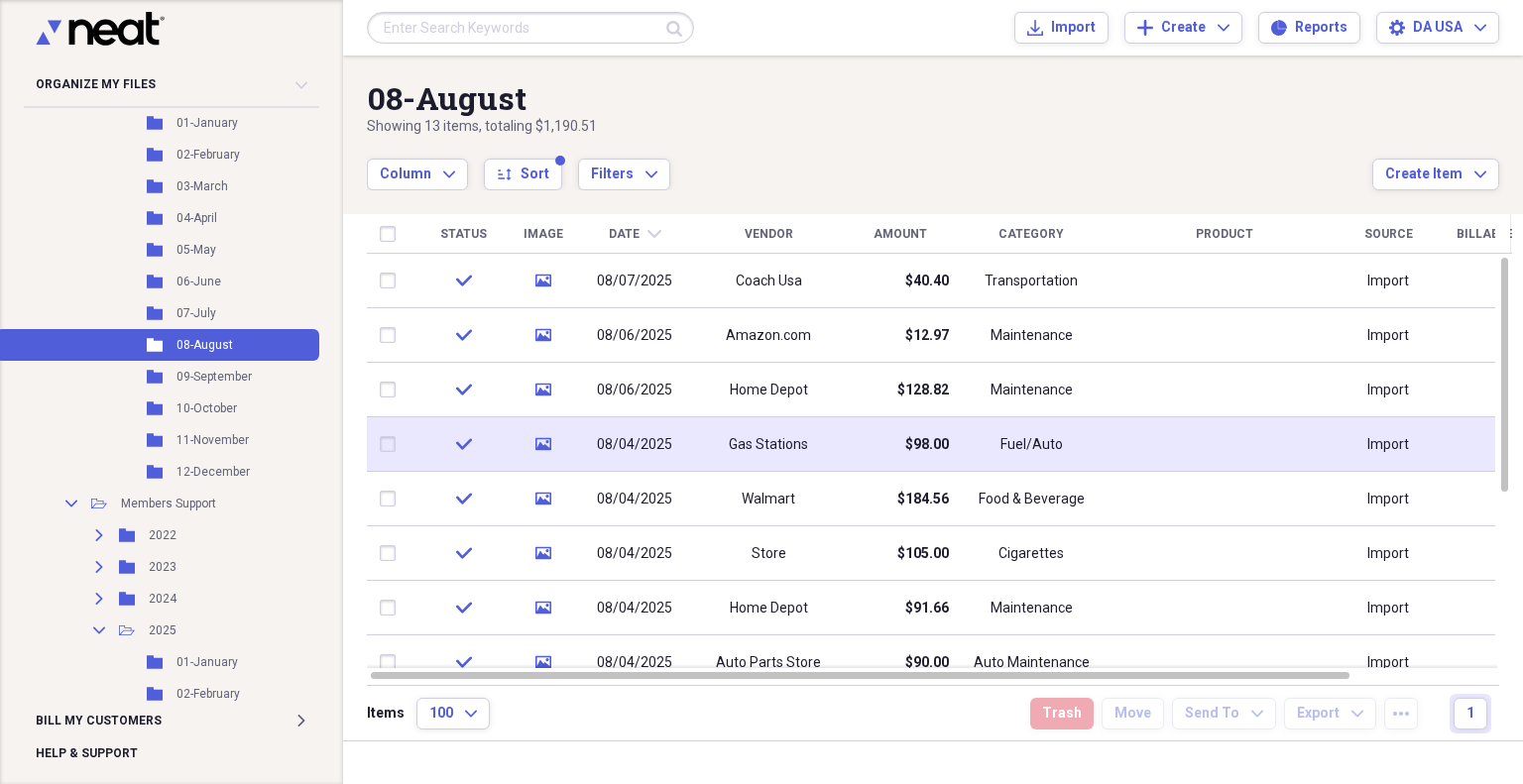 click on "$98.00" at bounding box center (899, 444) 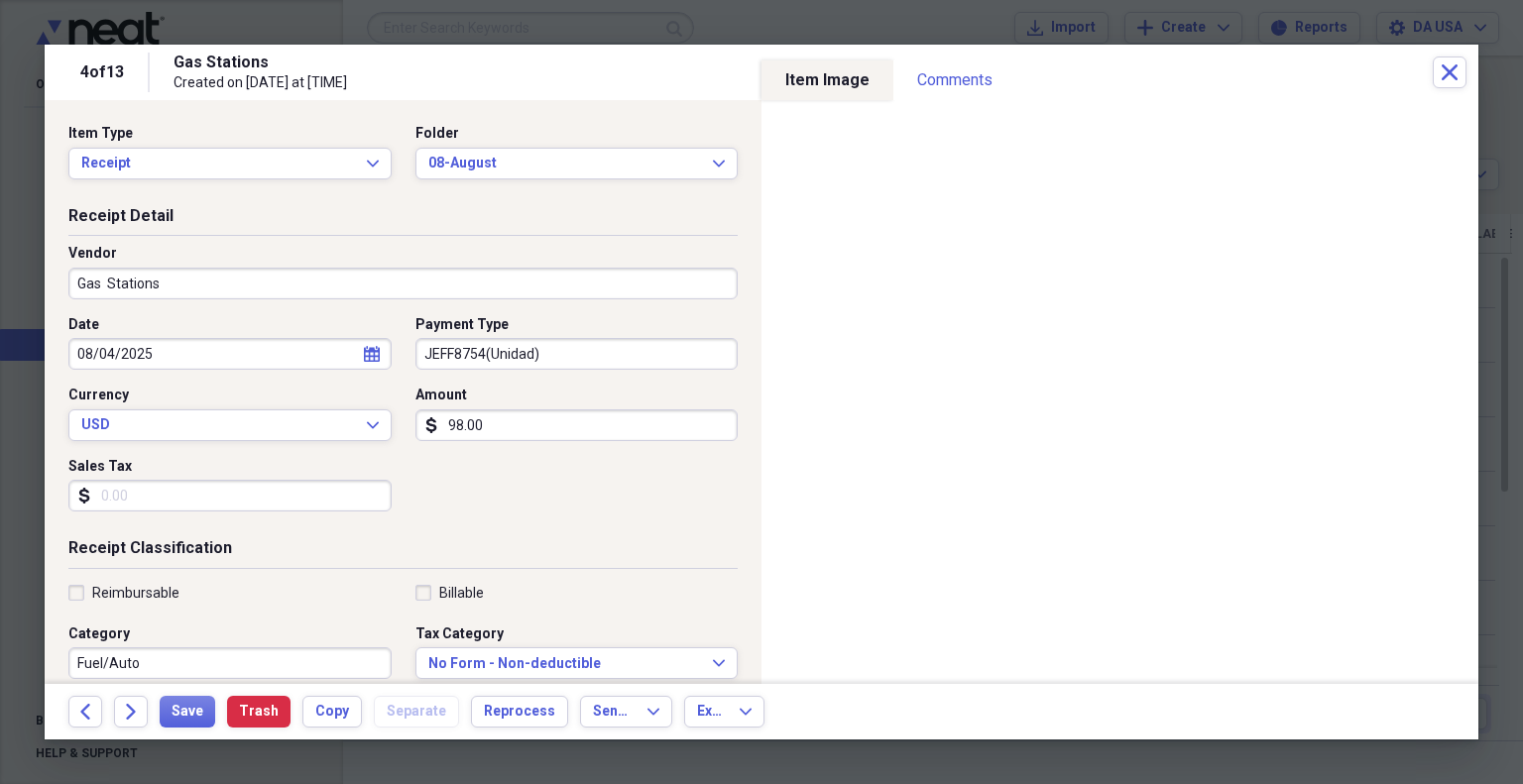 click at bounding box center (762, 392) 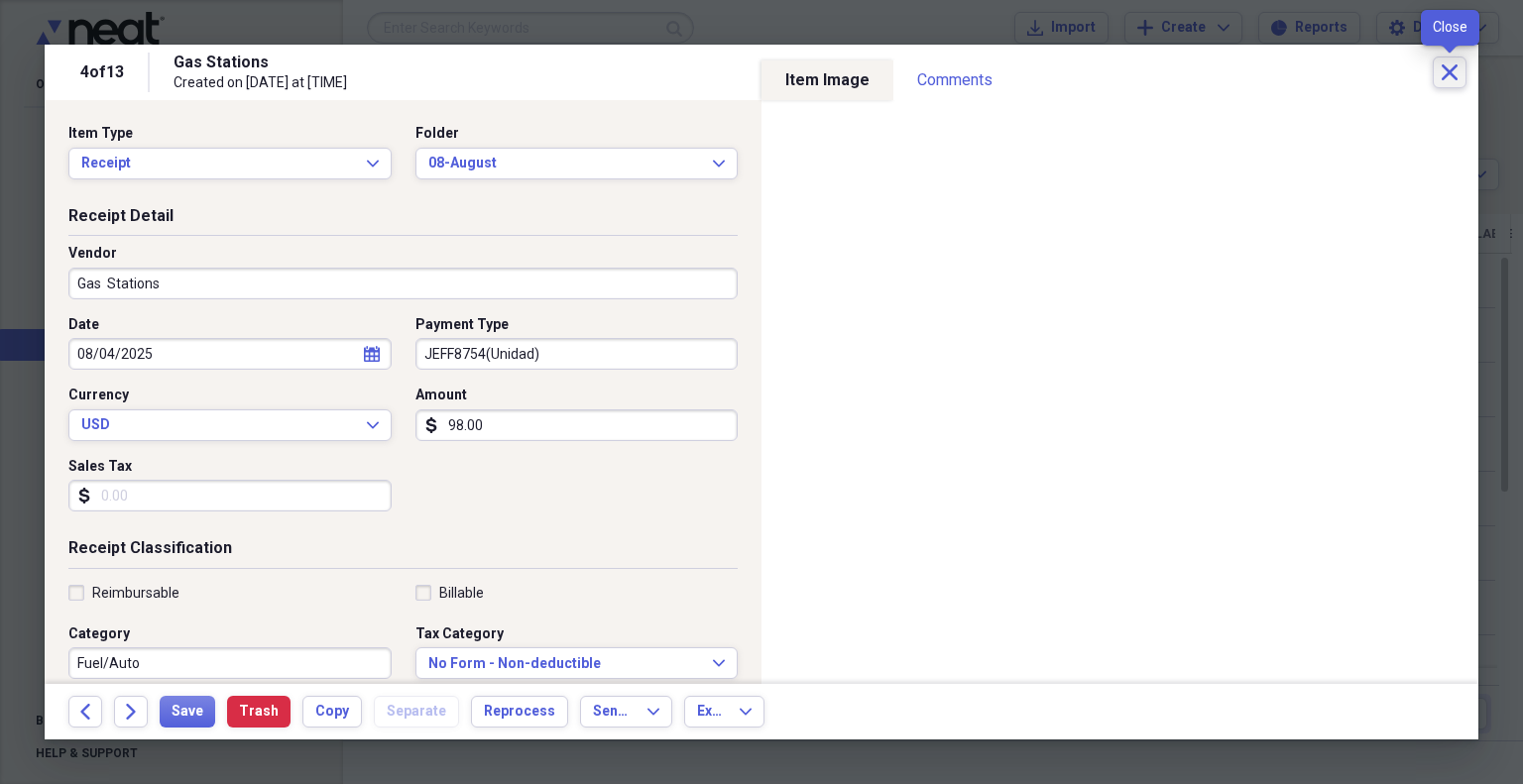 click on "Close" at bounding box center (1450, 72) 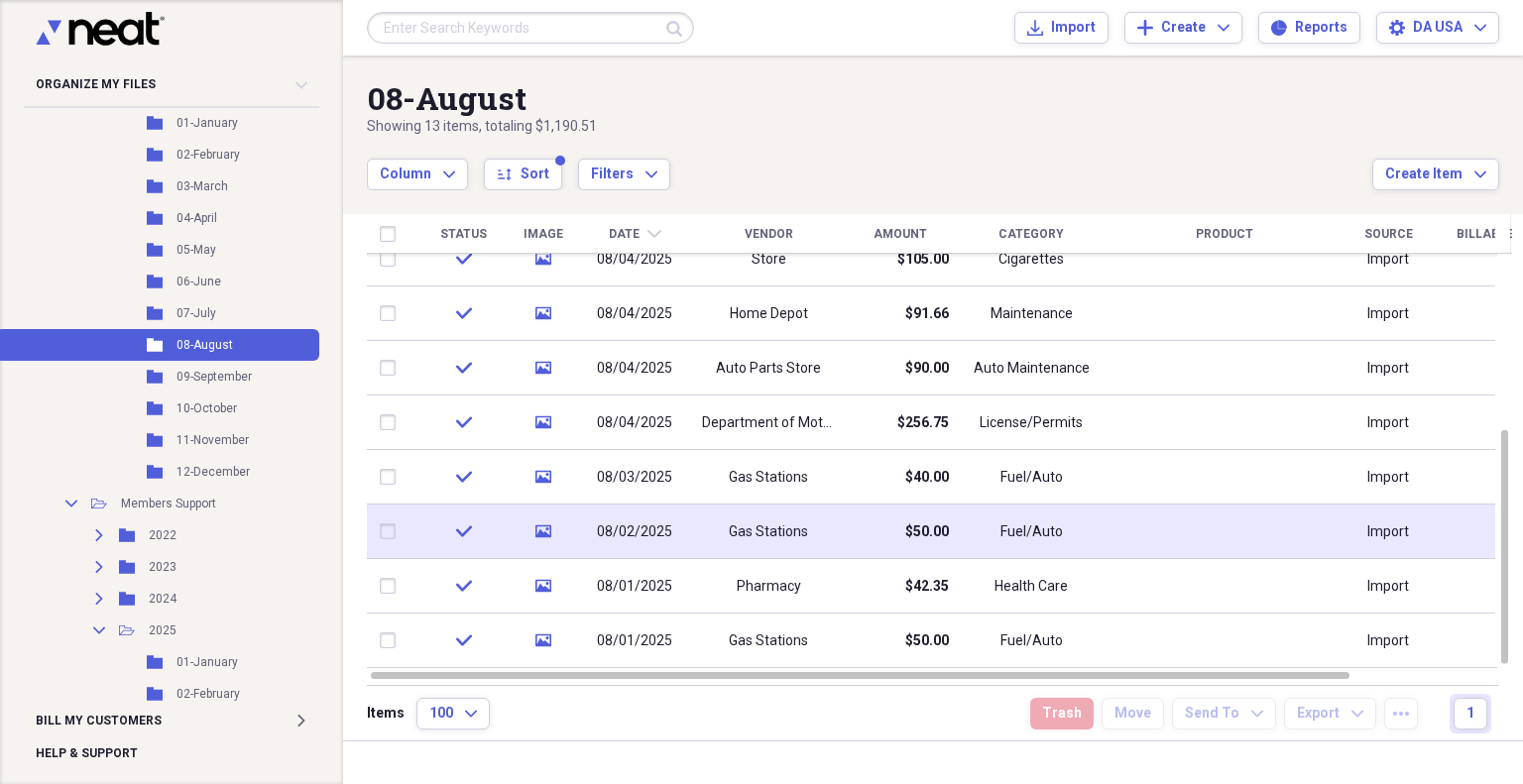 click on "$50.00" at bounding box center (927, 532) 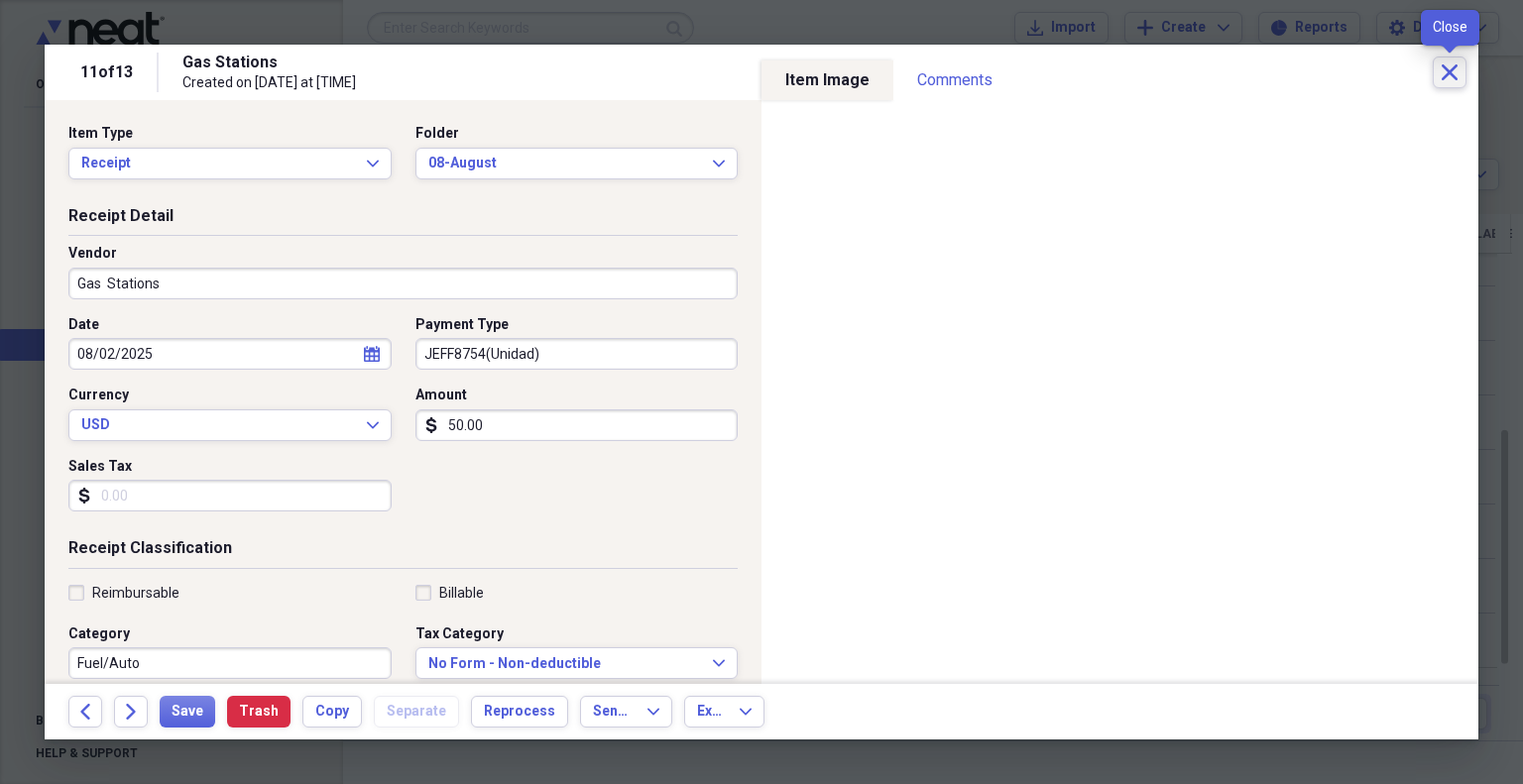 click 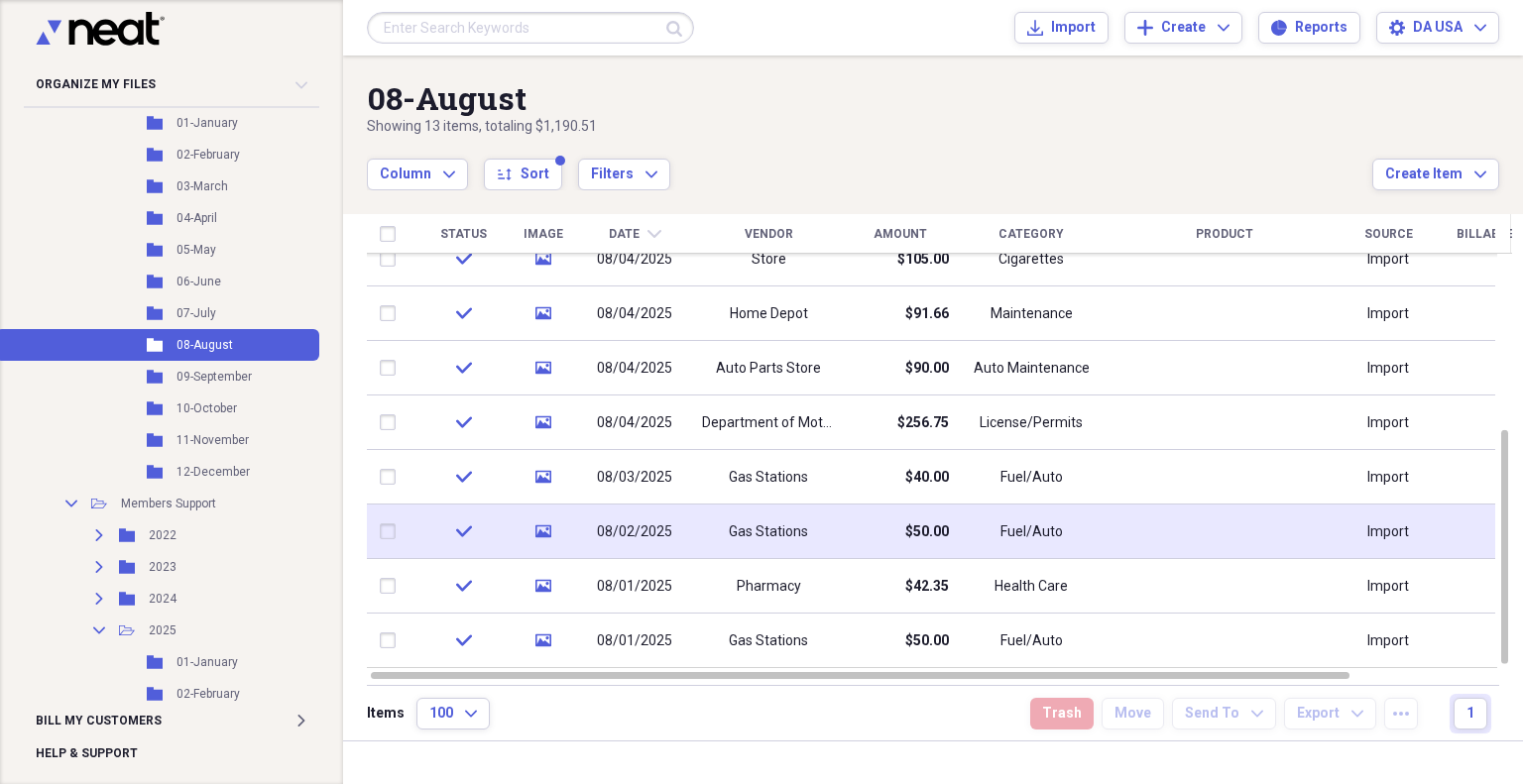 click on "$50.00" at bounding box center (899, 531) 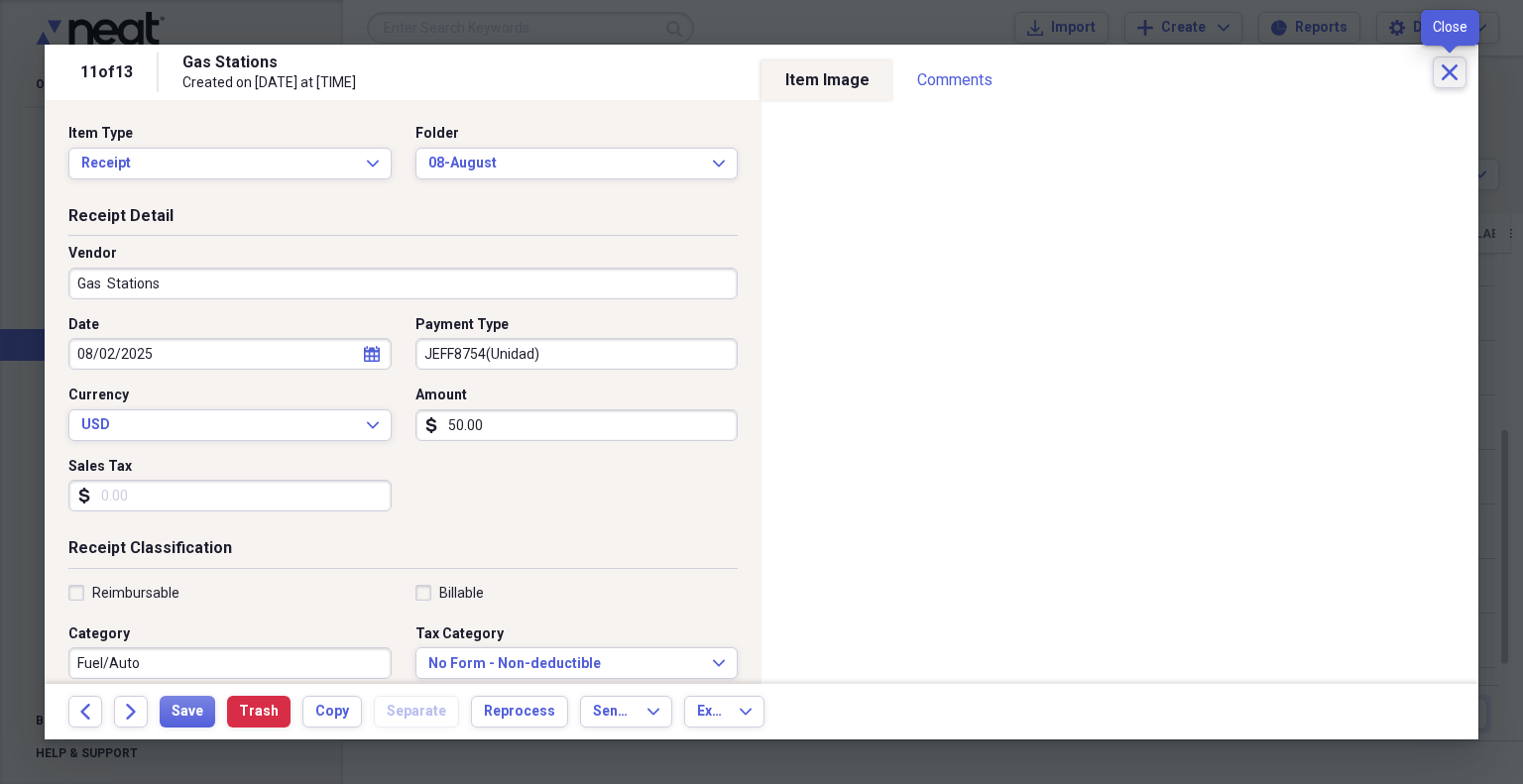 click 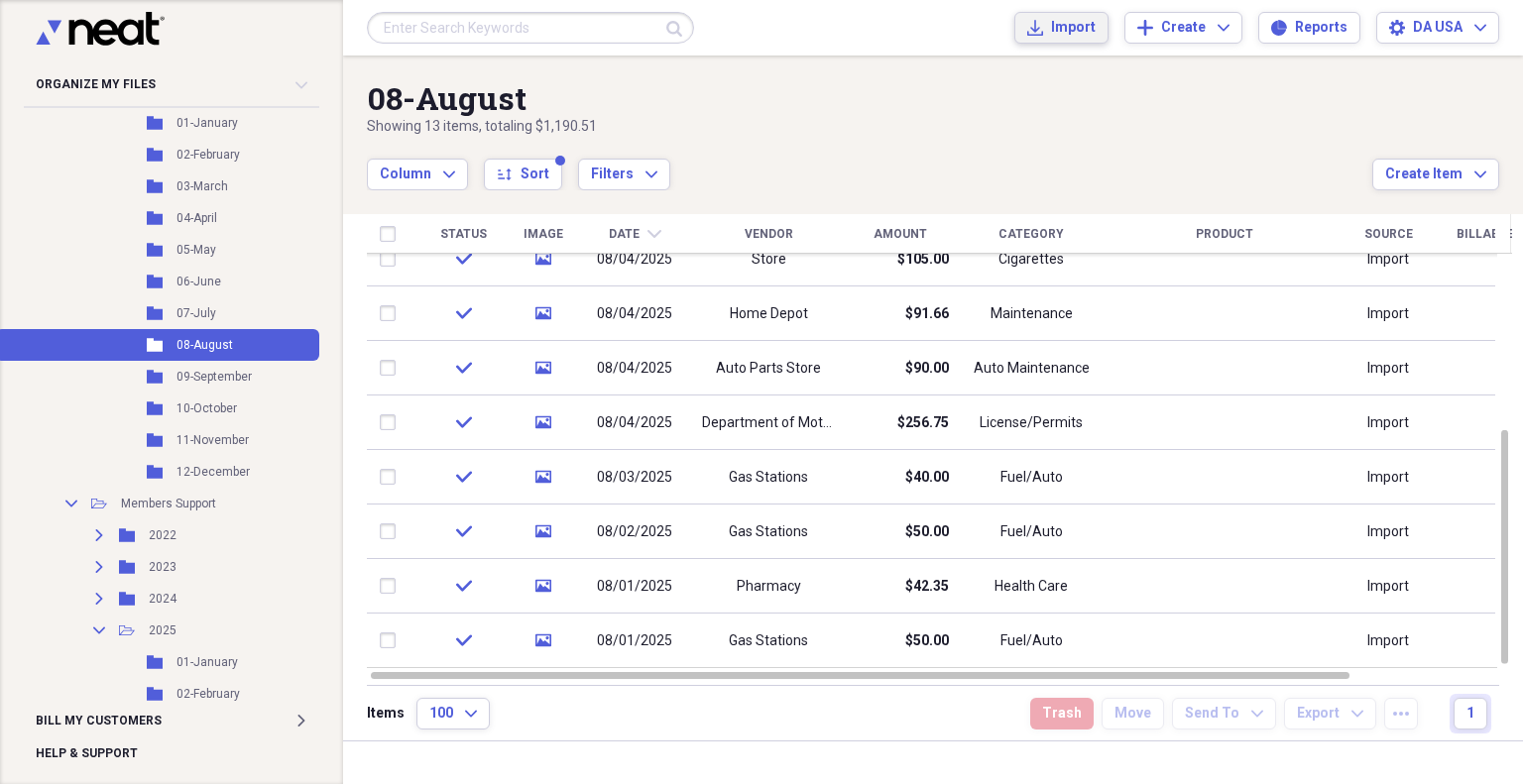 click on "Import" at bounding box center (1073, 28) 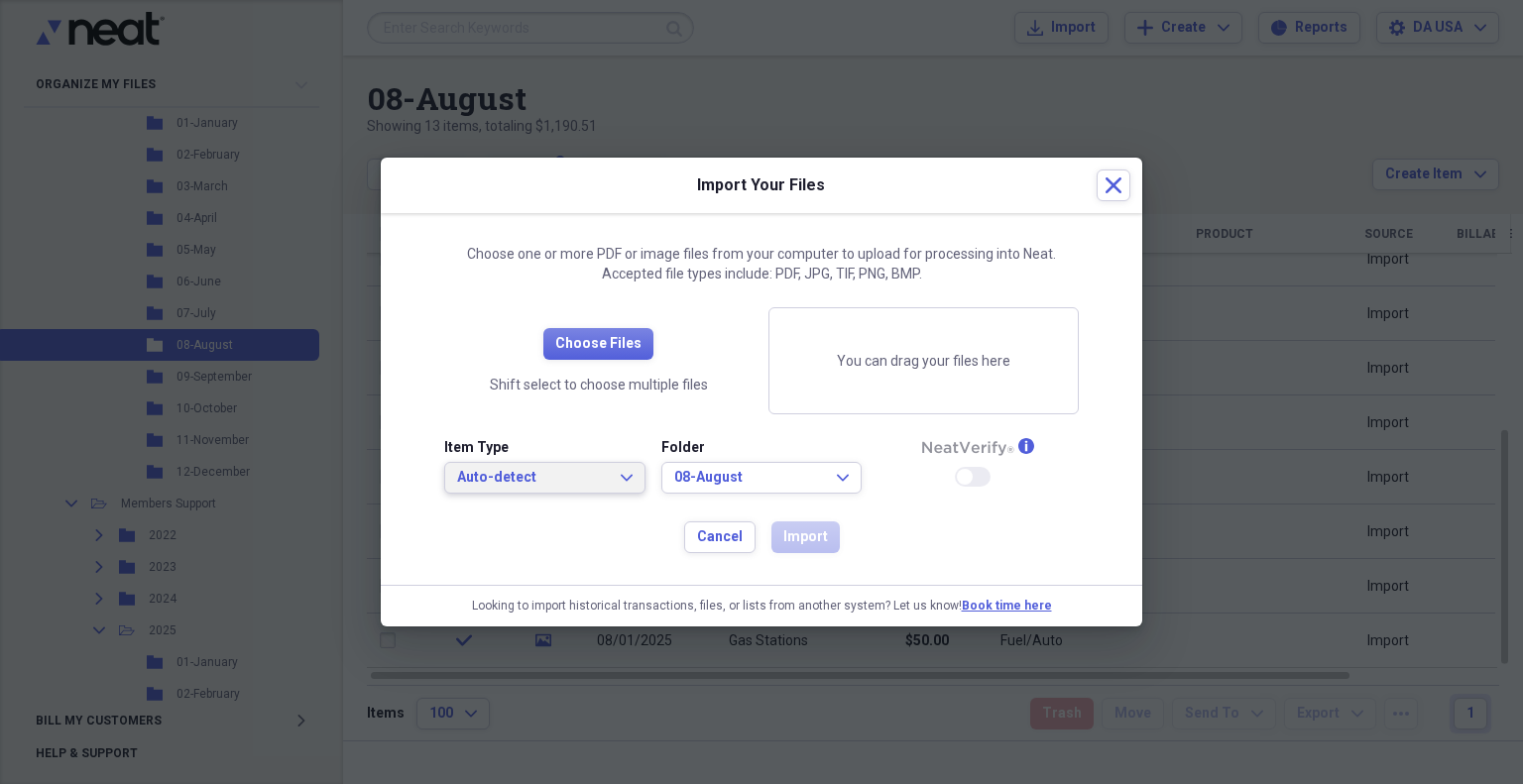 click on "Auto-detect Expand" at bounding box center [544, 478] 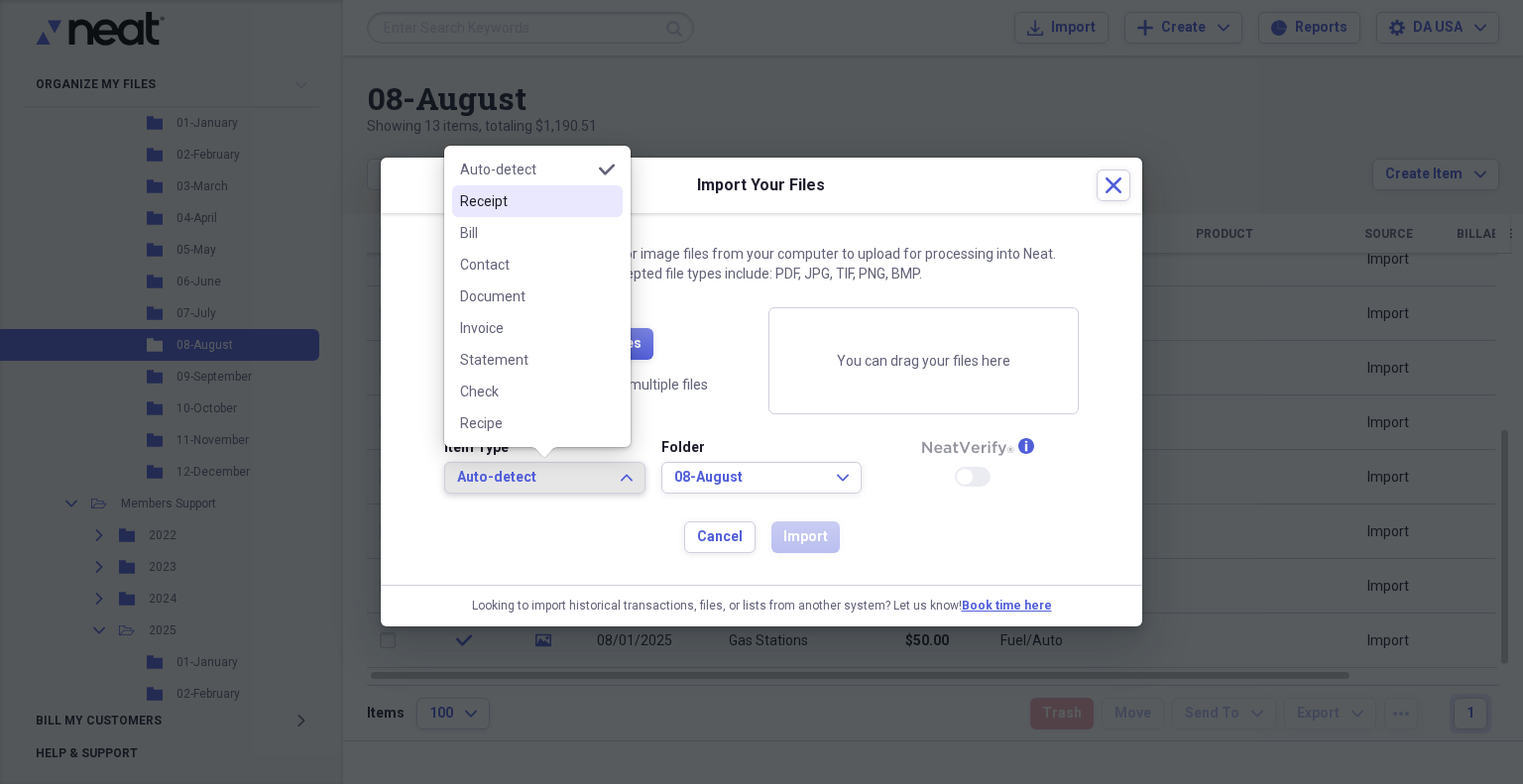 click on "Receipt" at bounding box center (526, 201) 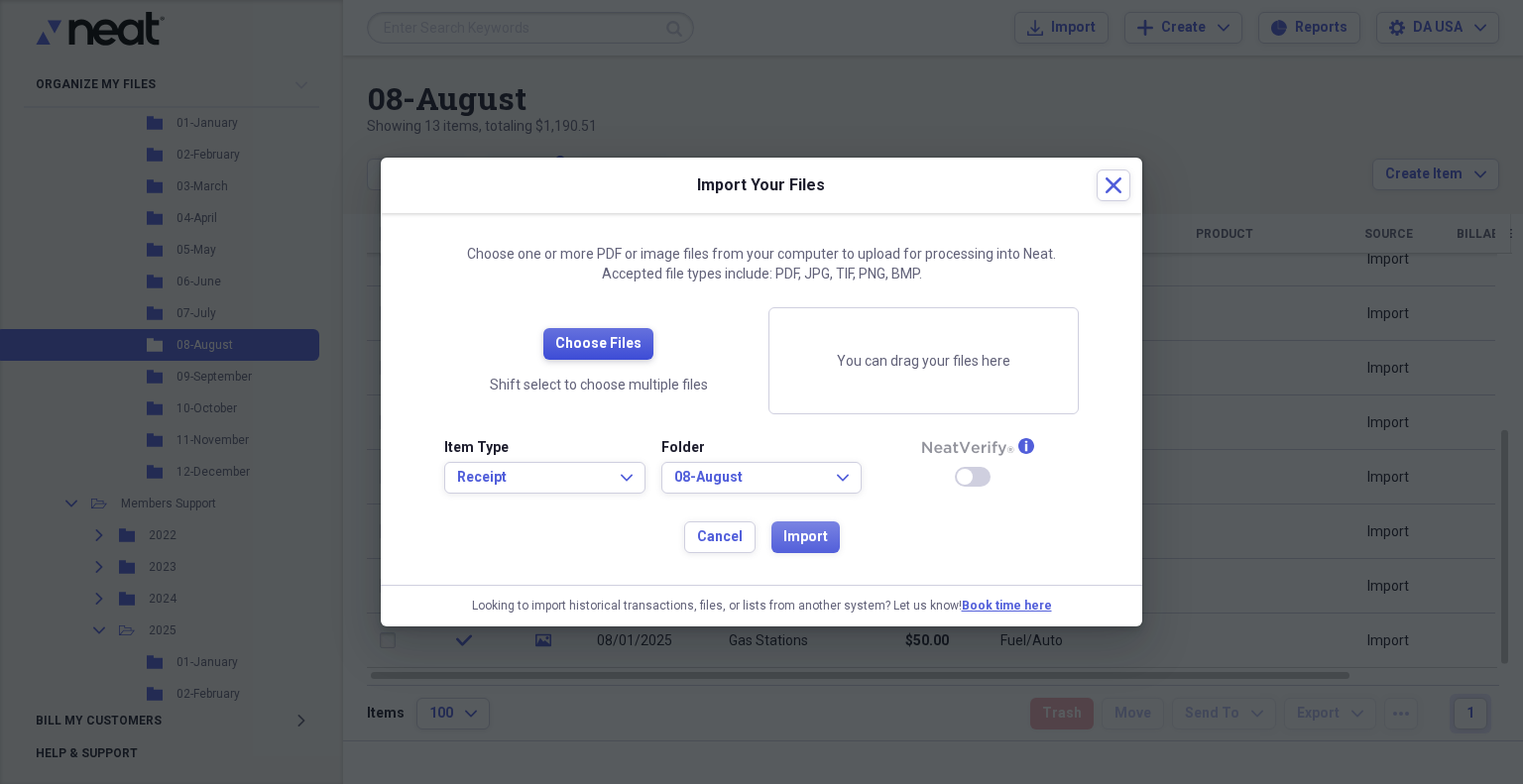 click on "Choose Files" at bounding box center [598, 344] 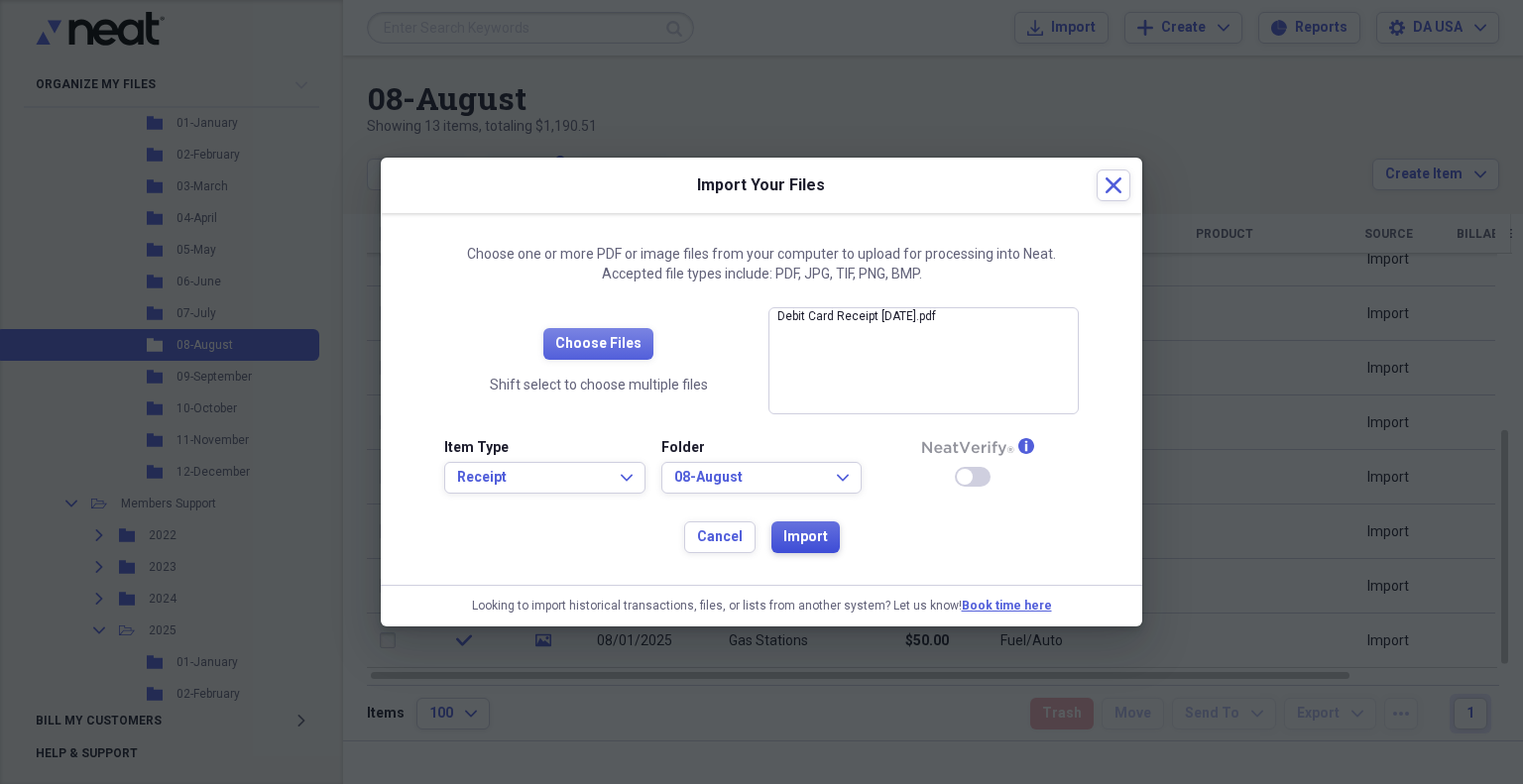 click on "Import" at bounding box center [805, 537] 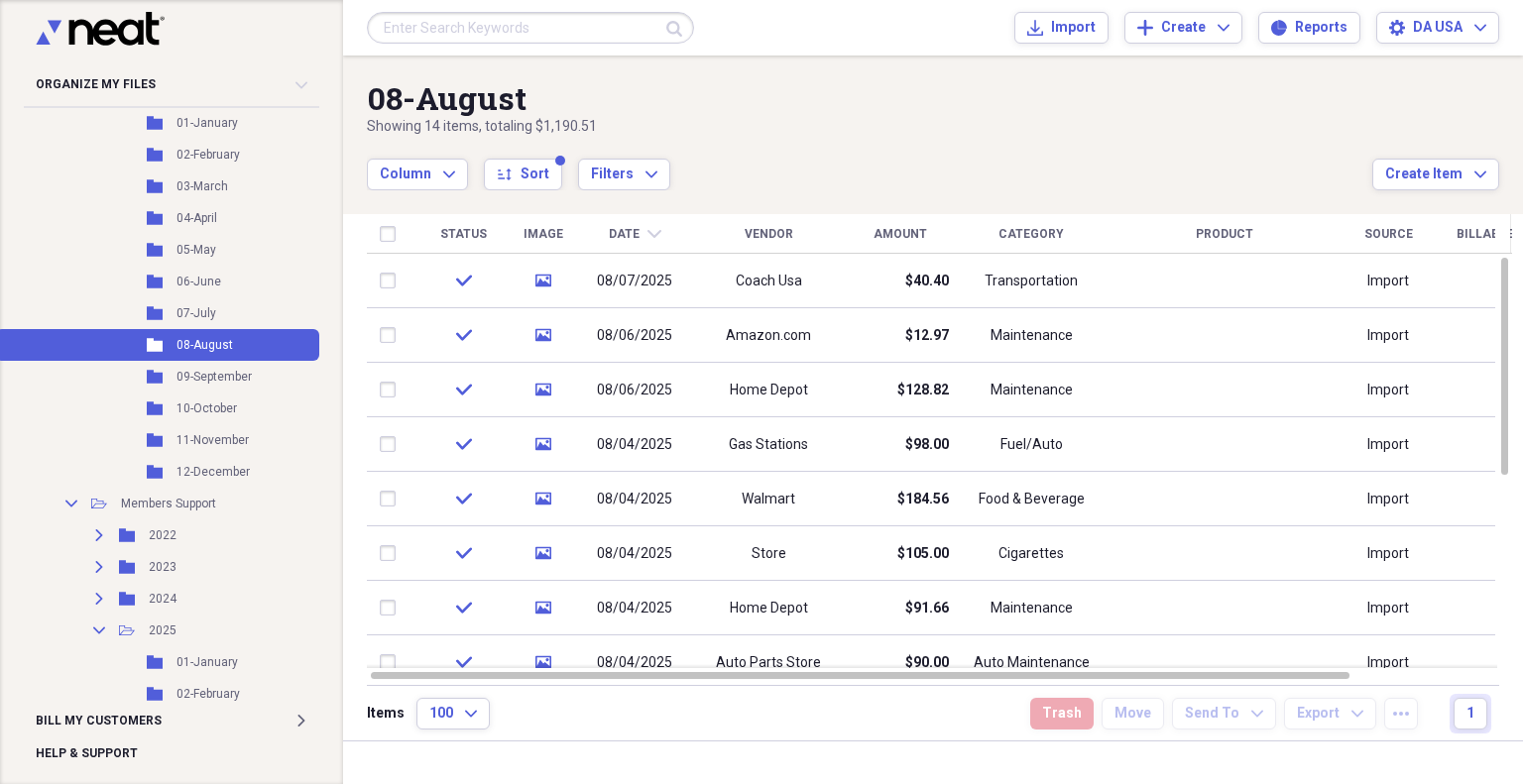 click on "chevron-down" 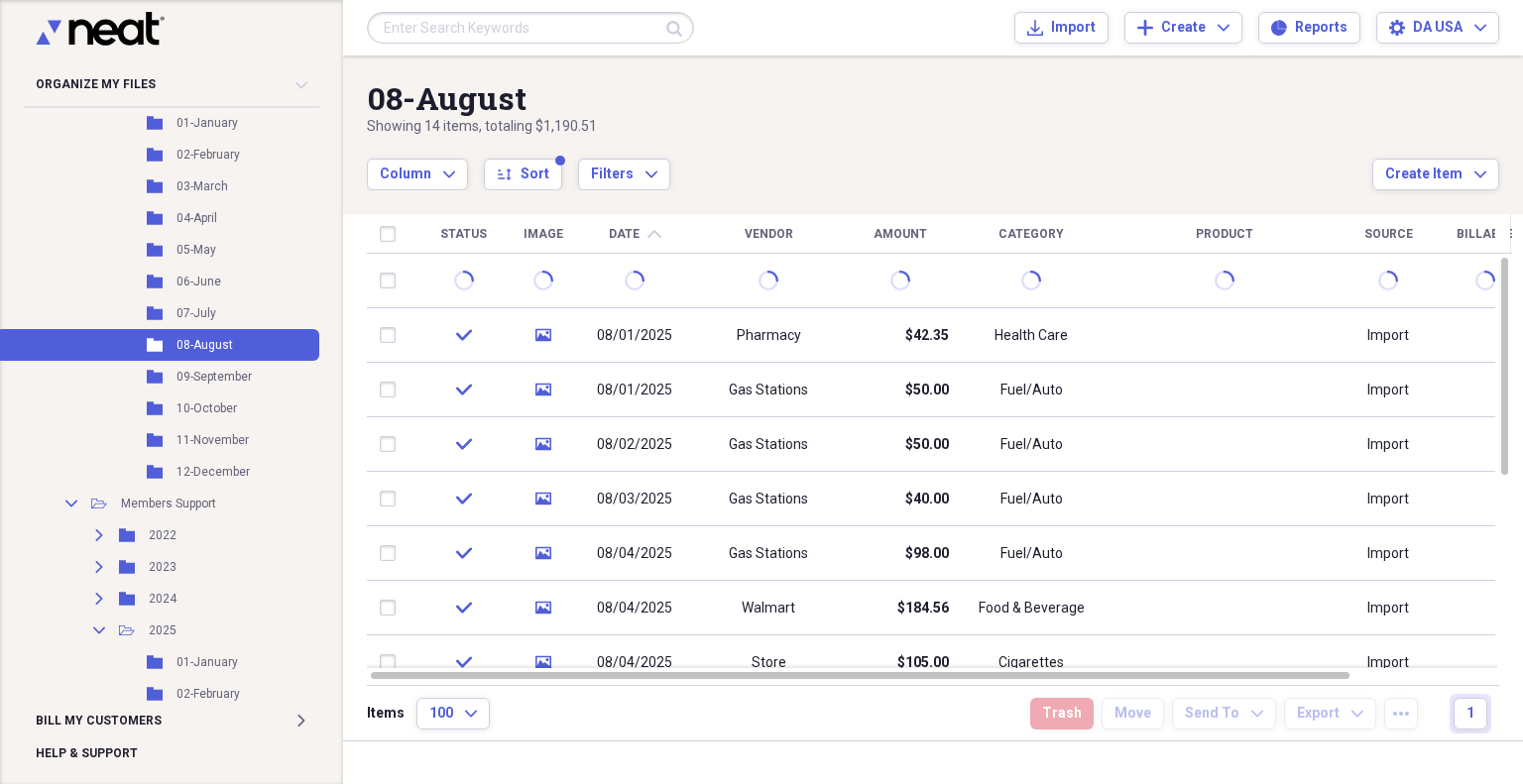 click on "Date chevron-up" at bounding box center (635, 234) 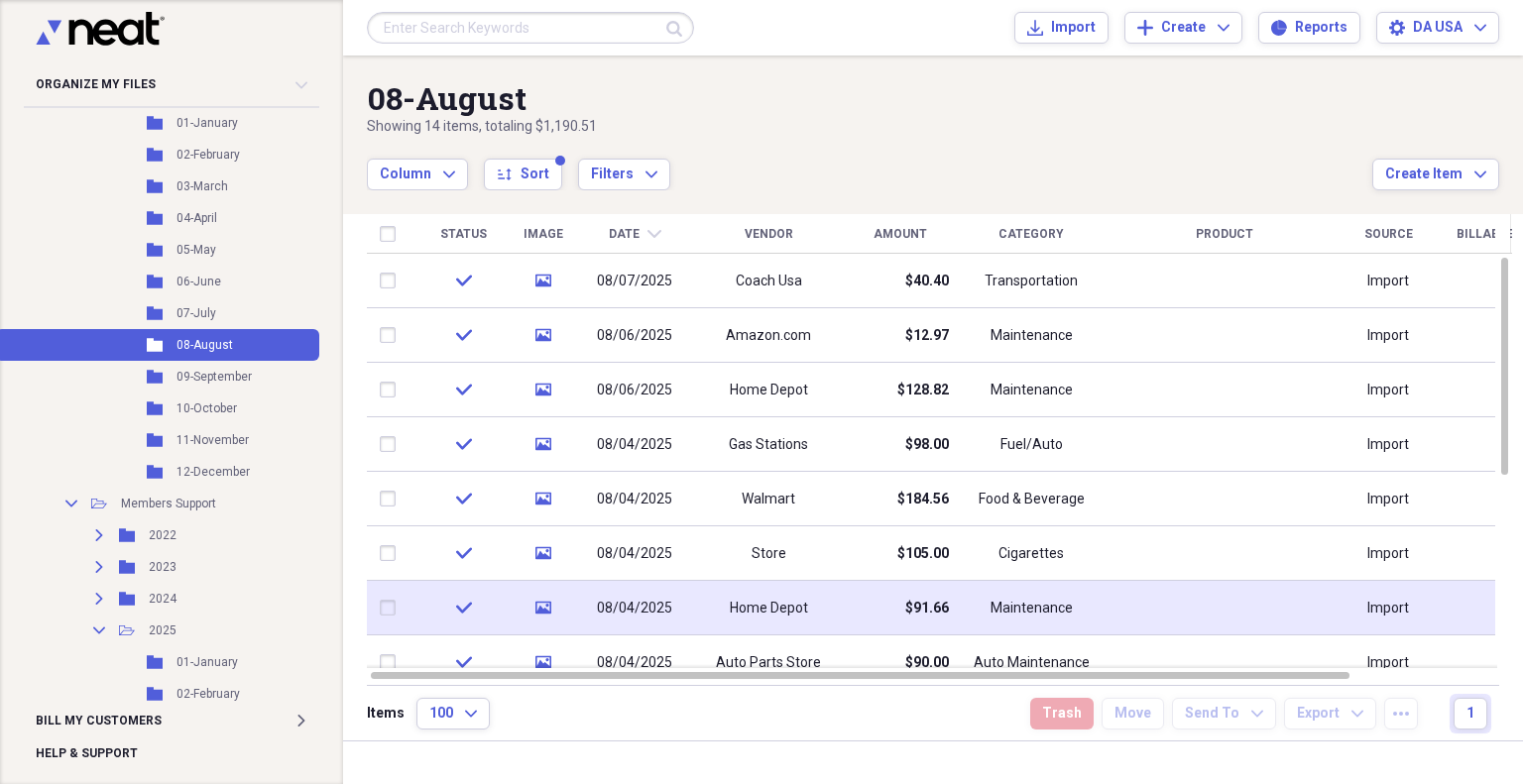 click on "$91.66" at bounding box center (899, 608) 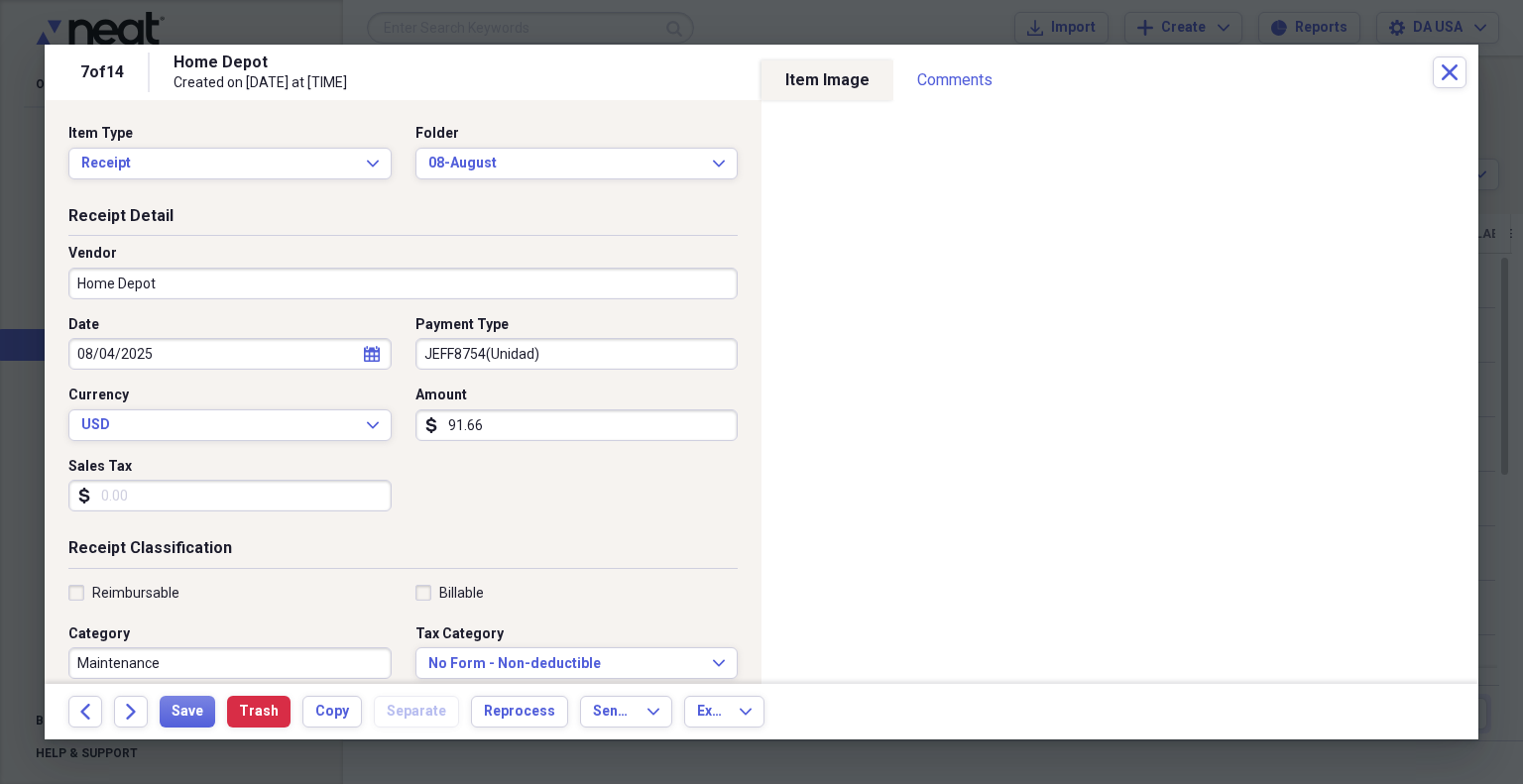 click on "7 of 14 Home Depot Created on [DATE] at [TIME] Close" at bounding box center [762, 72] 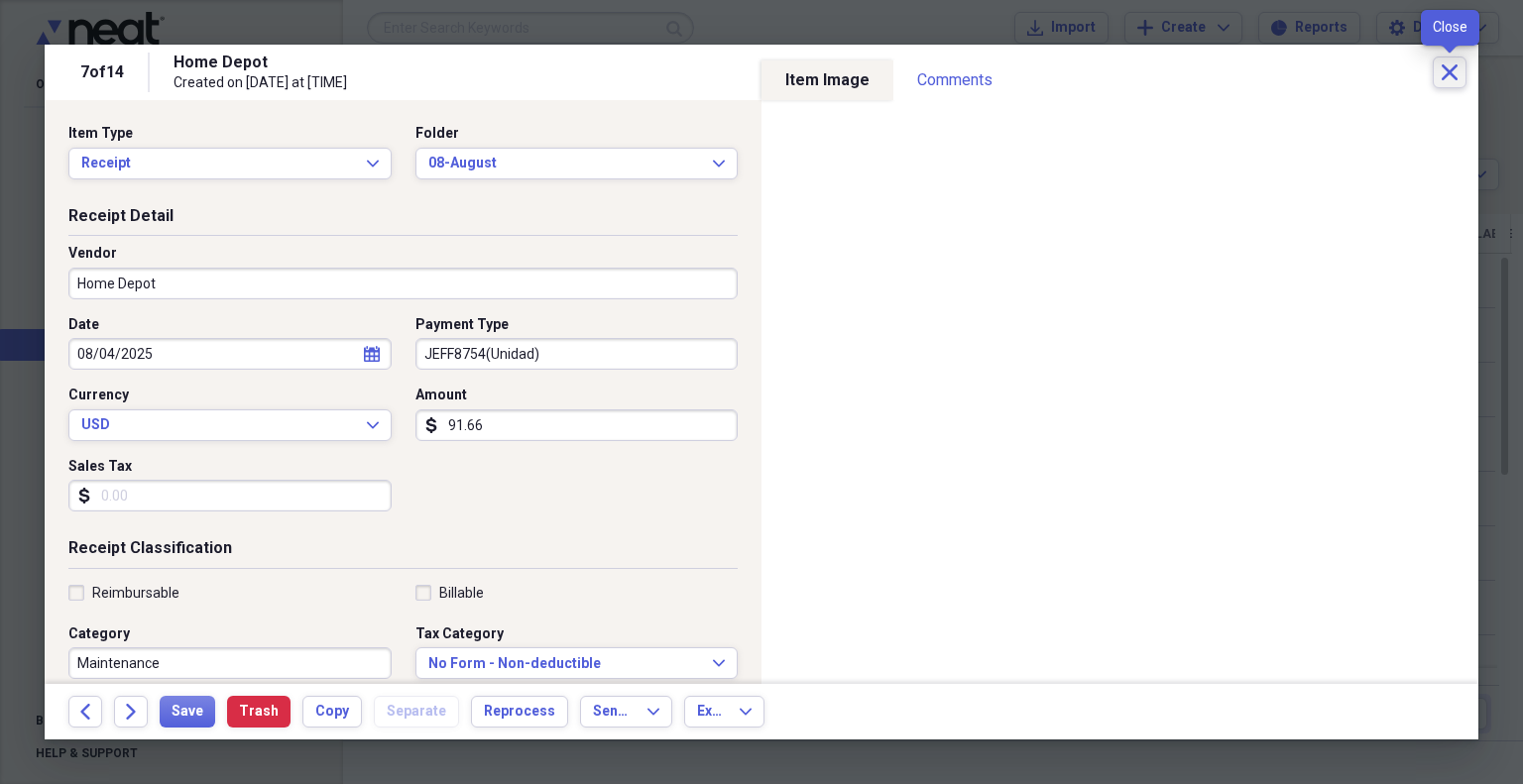 click on "Close" at bounding box center [1450, 72] 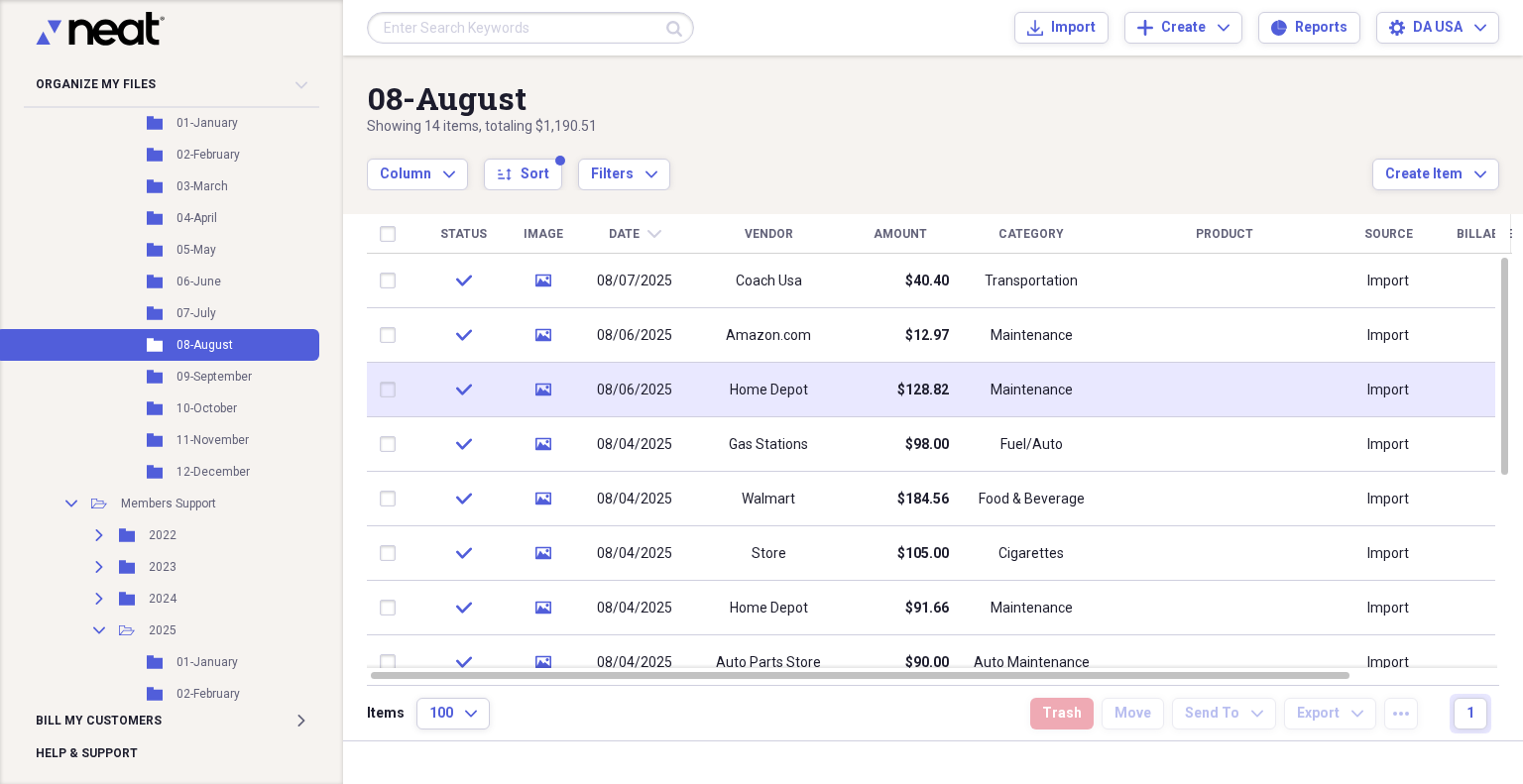 click on "Maintenance" at bounding box center [1031, 390] 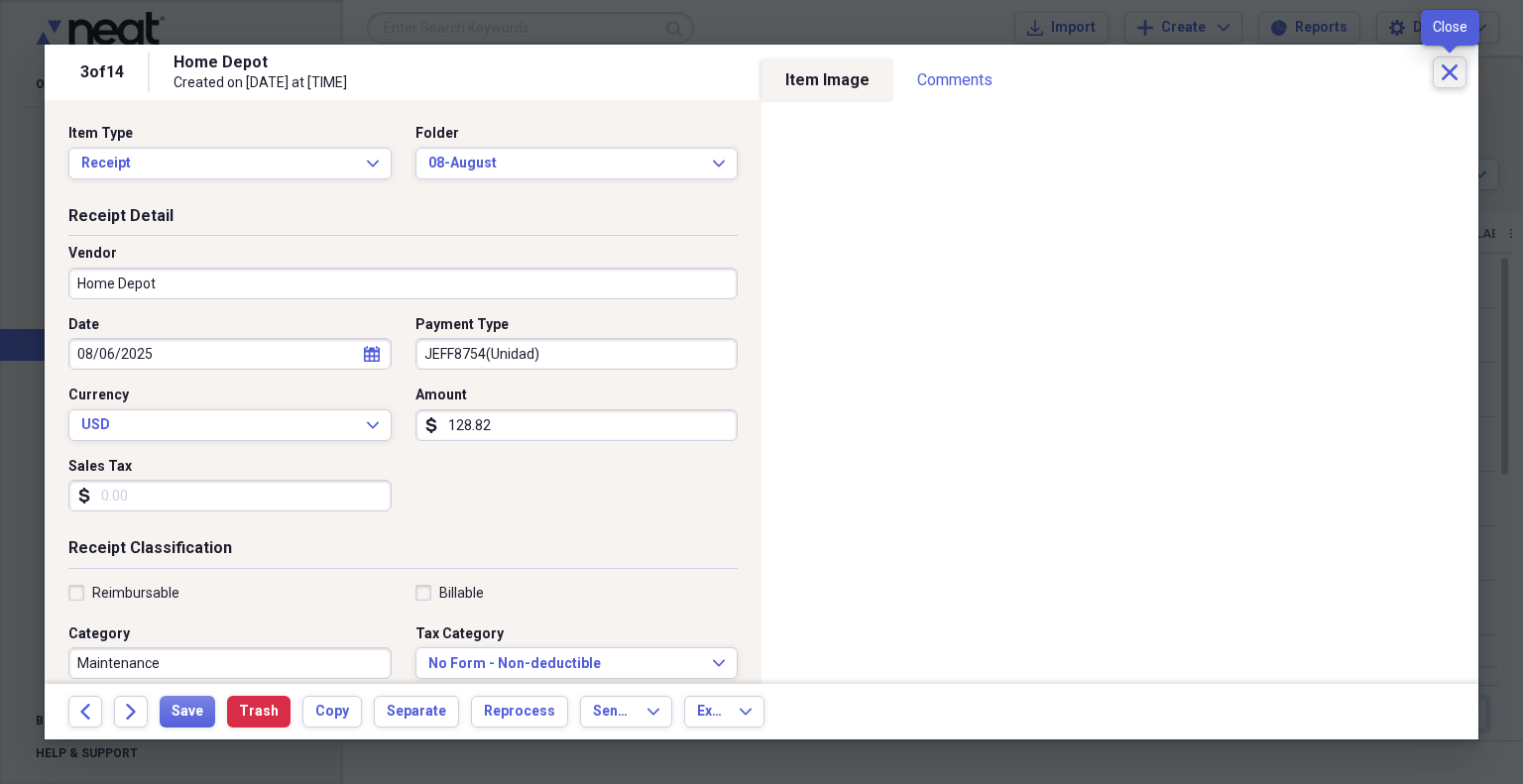 click on "Close" at bounding box center (1450, 72) 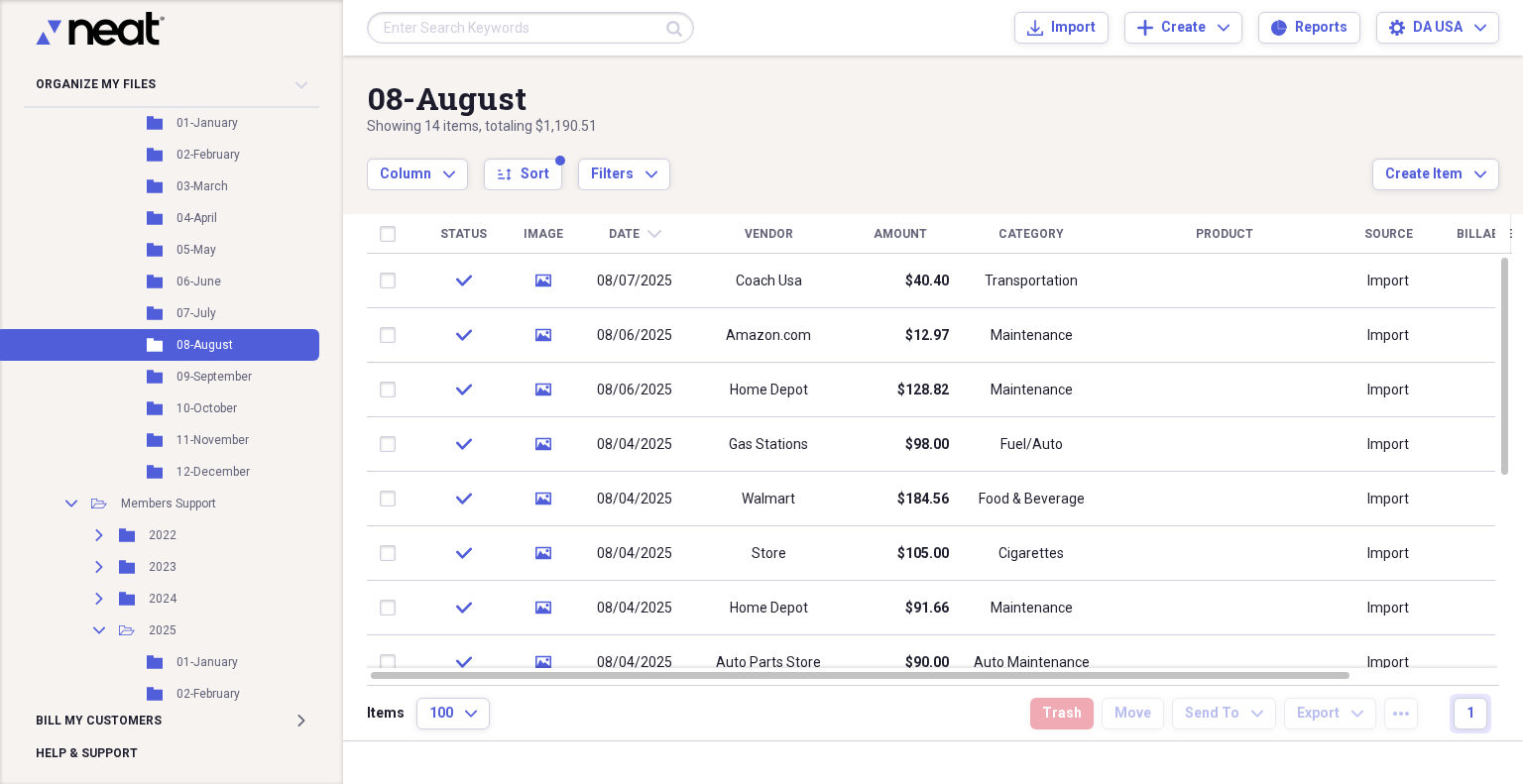 click on "chevron-down" 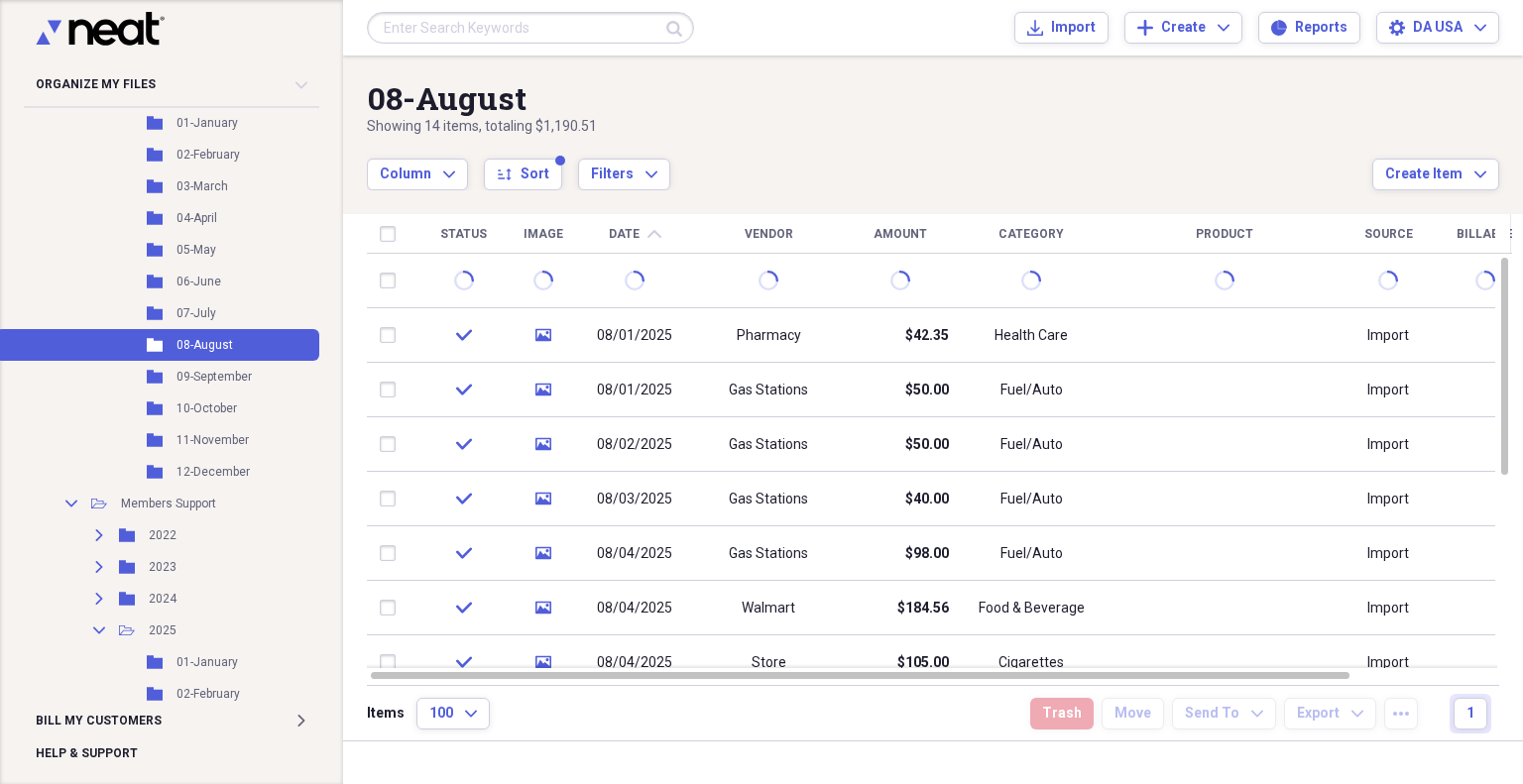 click on "chevron-up" 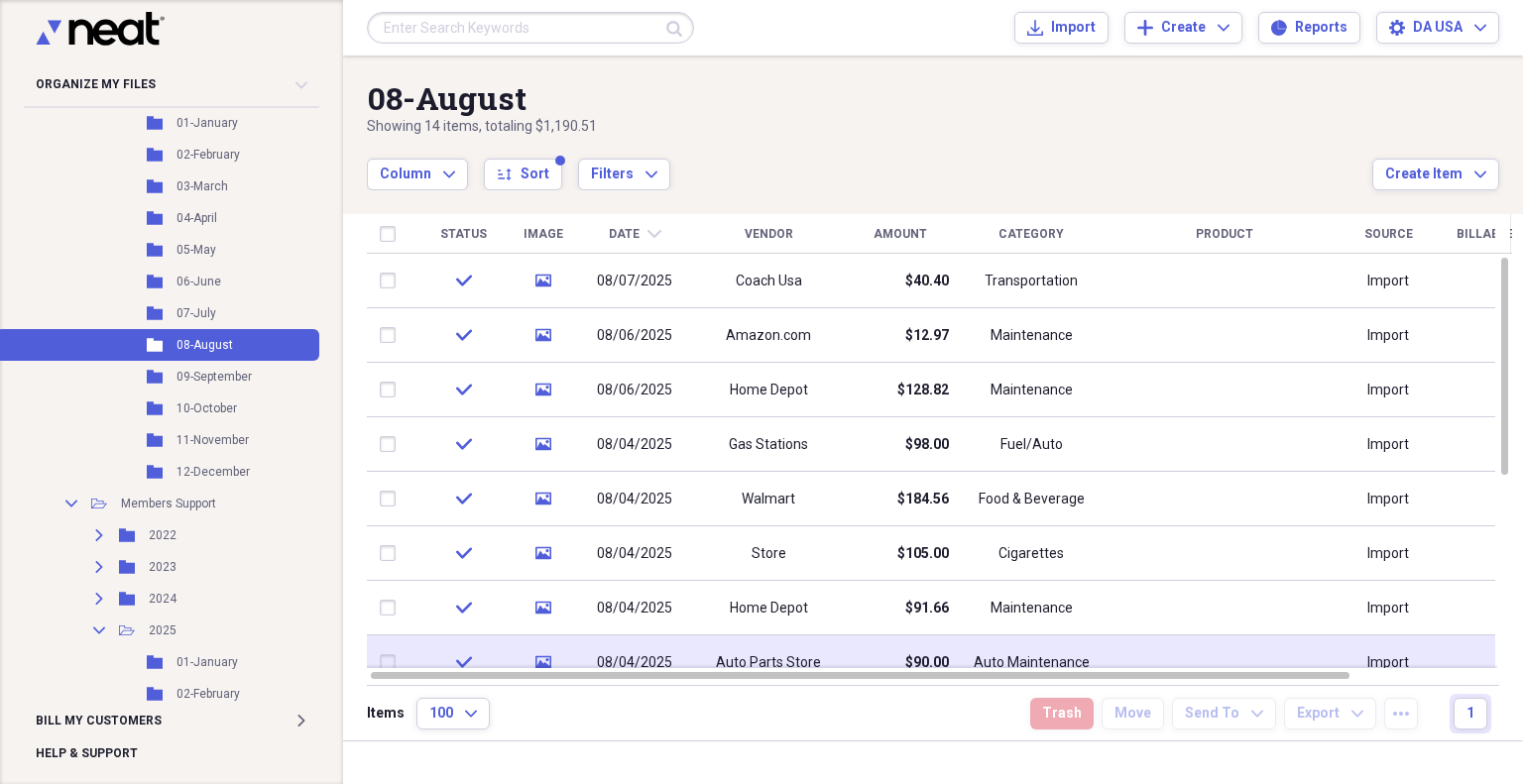 click on "$90.00" at bounding box center (899, 662) 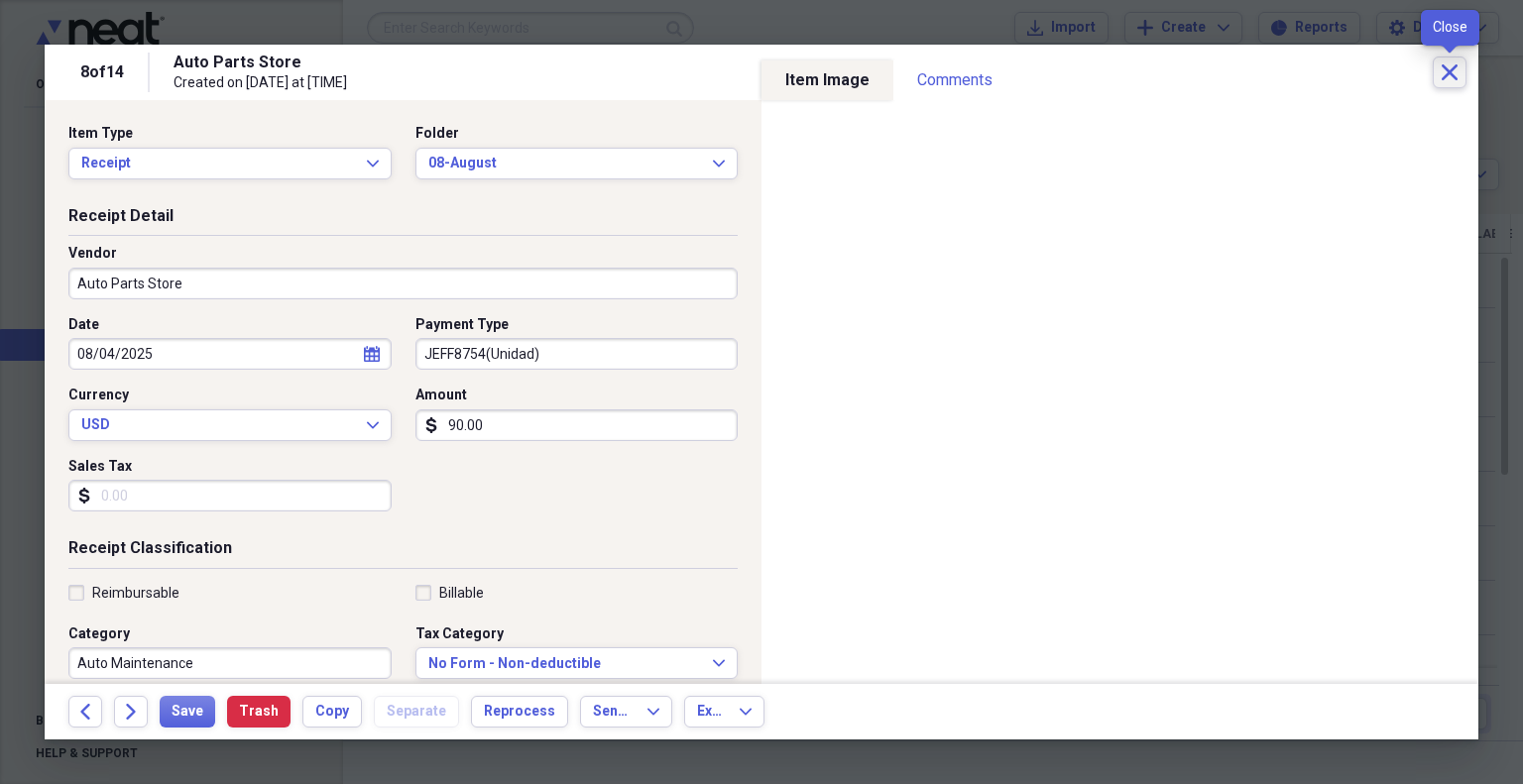 click on "Close" at bounding box center [1450, 72] 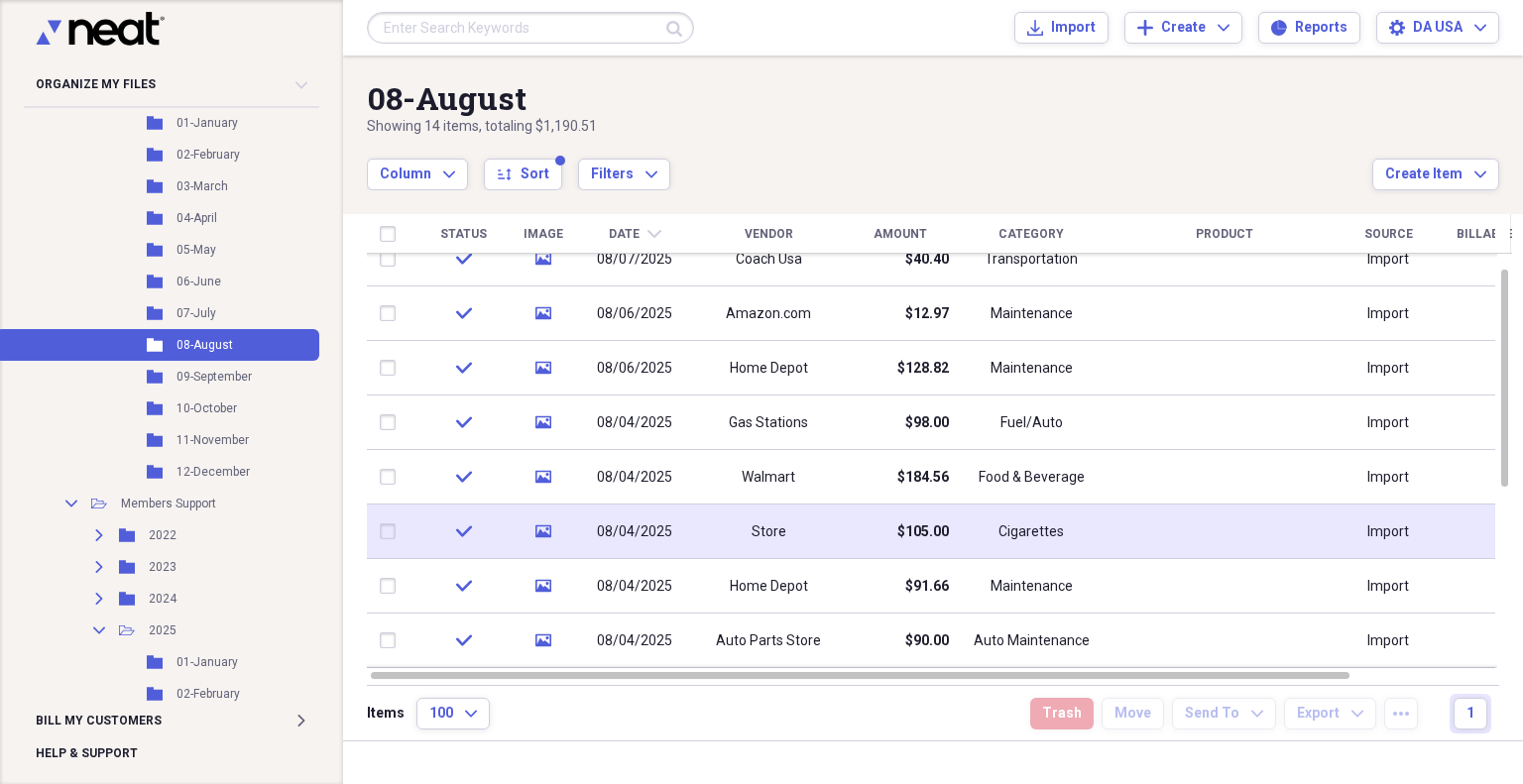 click on "Cigarettes" at bounding box center (1031, 532) 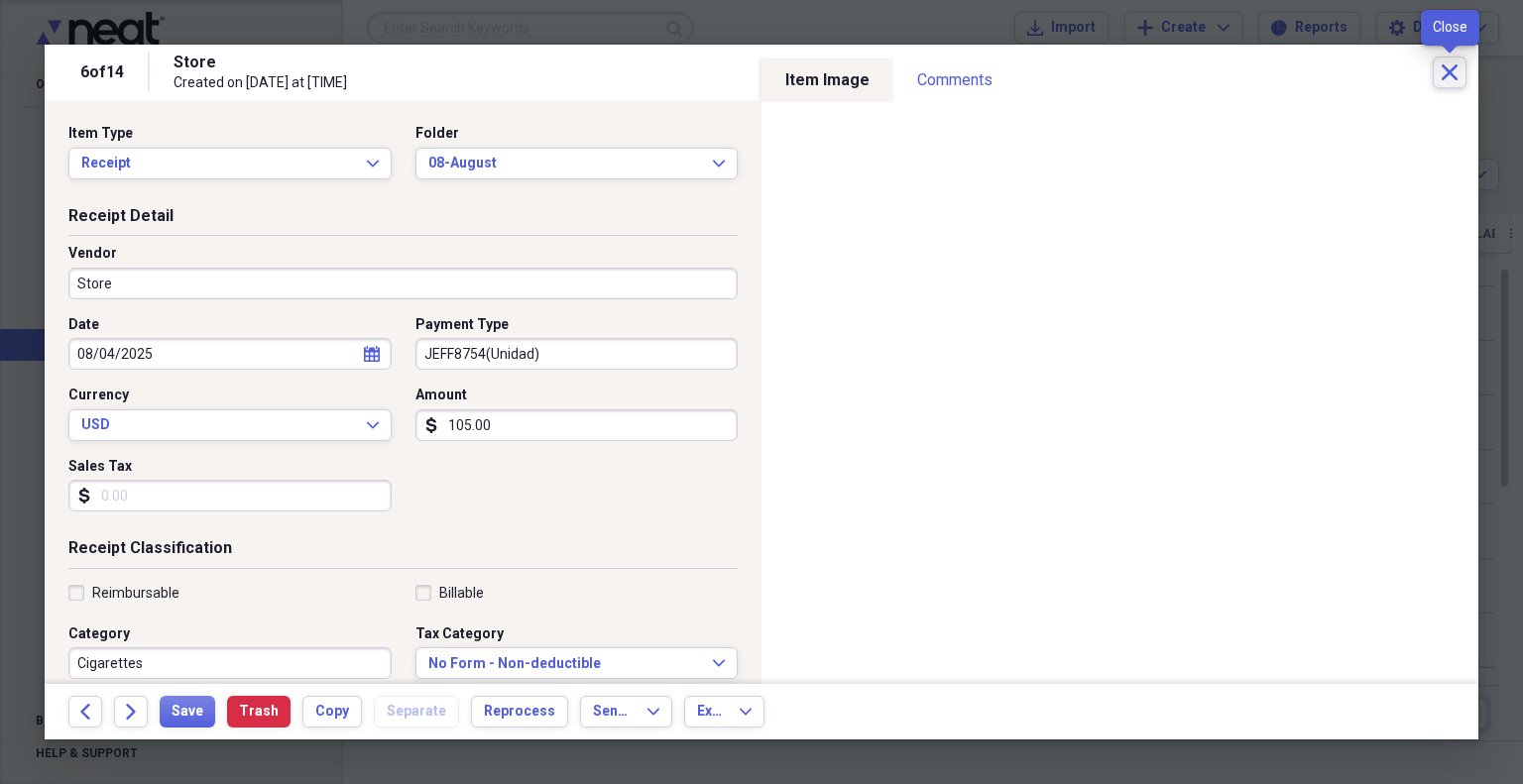 click on "Close" 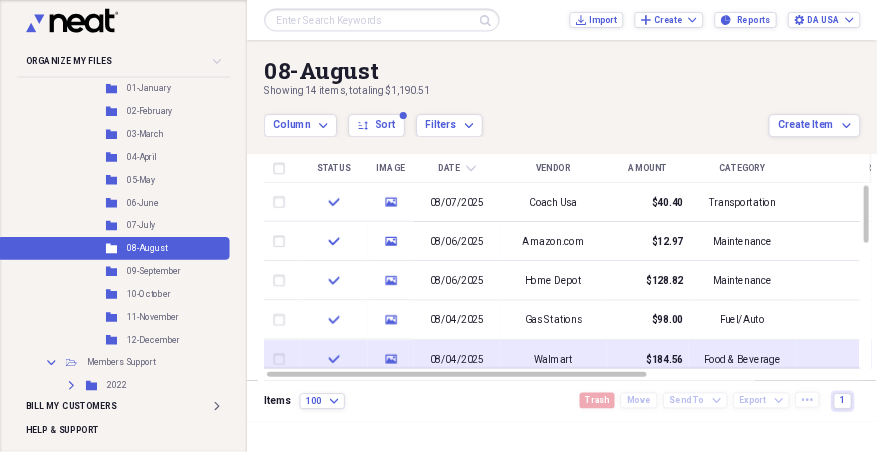 scroll, scrollTop: 1289, scrollLeft: 0, axis: vertical 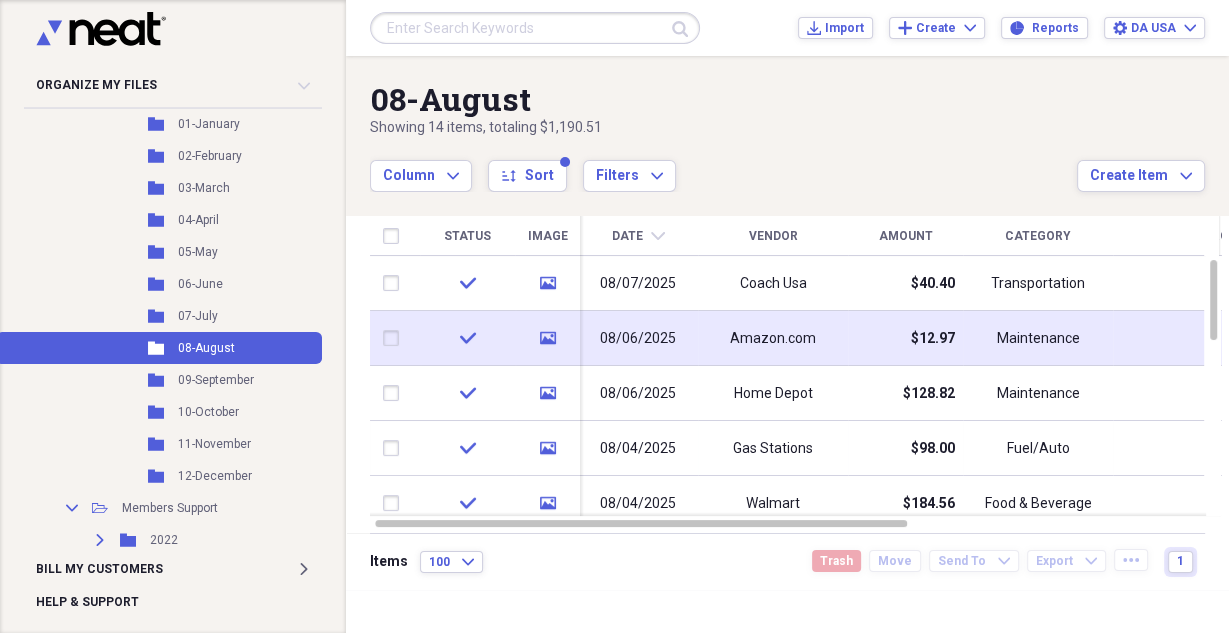 click on "$12.97" at bounding box center [905, 338] 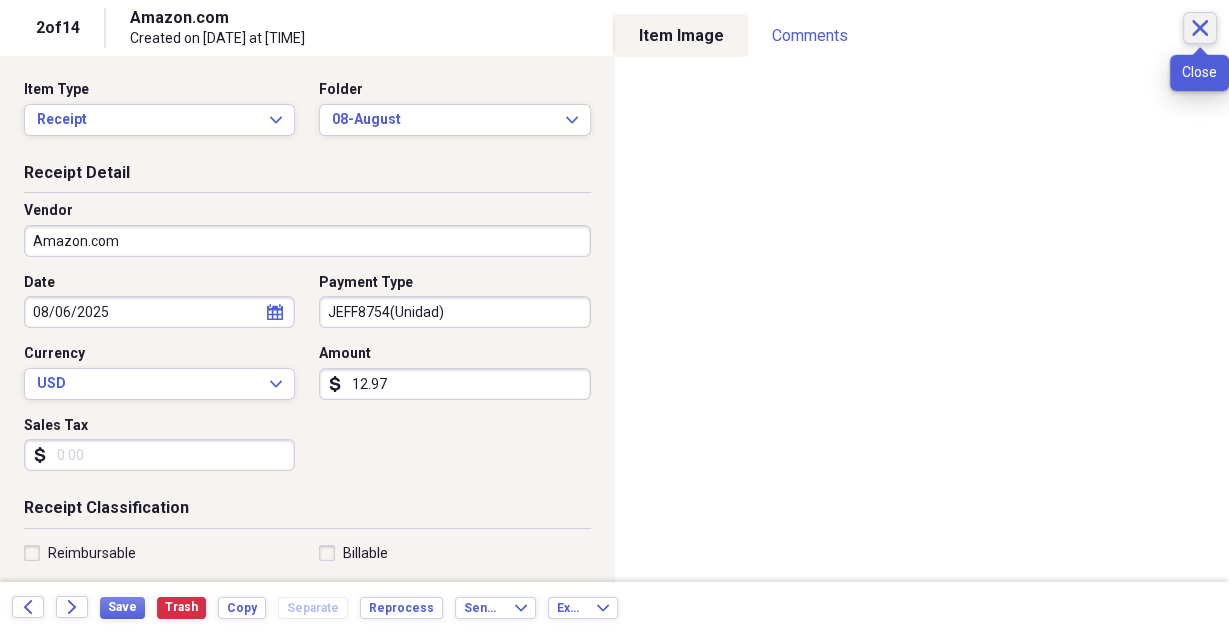 click on "Close" at bounding box center [1200, 28] 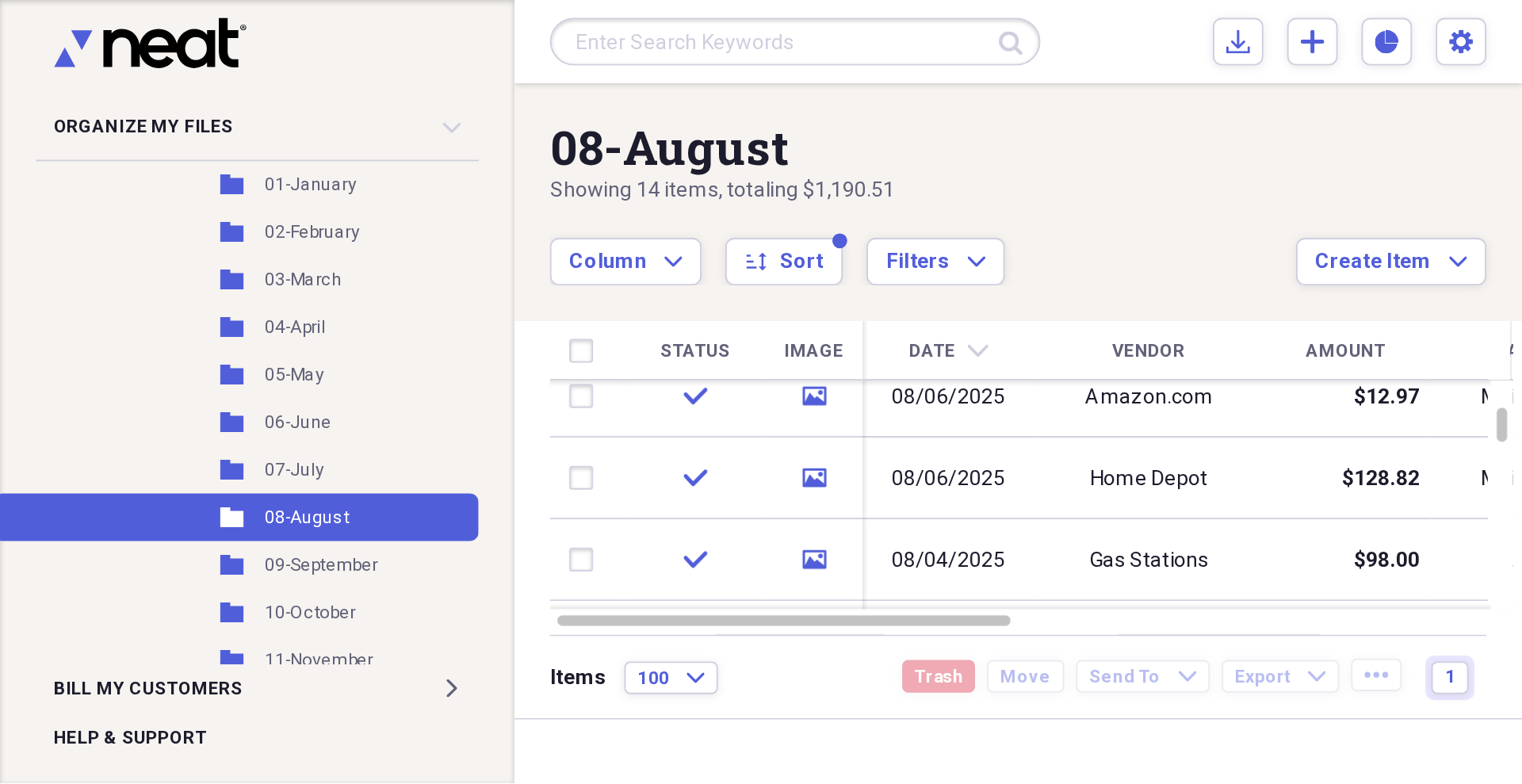 scroll, scrollTop: 1022, scrollLeft: 0, axis: vertical 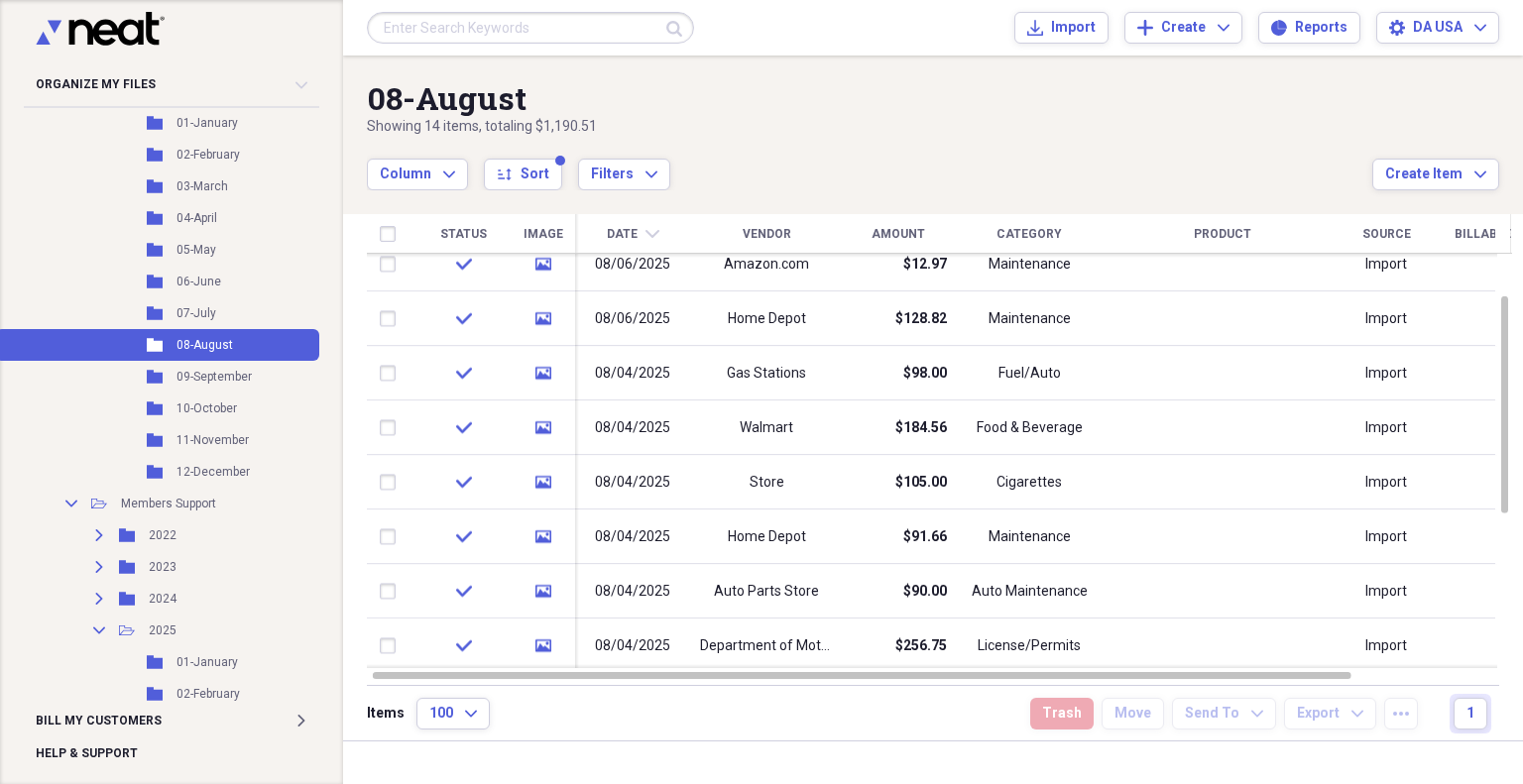 click on "Column Expand sort Sort Filters  Expand" at bounding box center [870, 164] 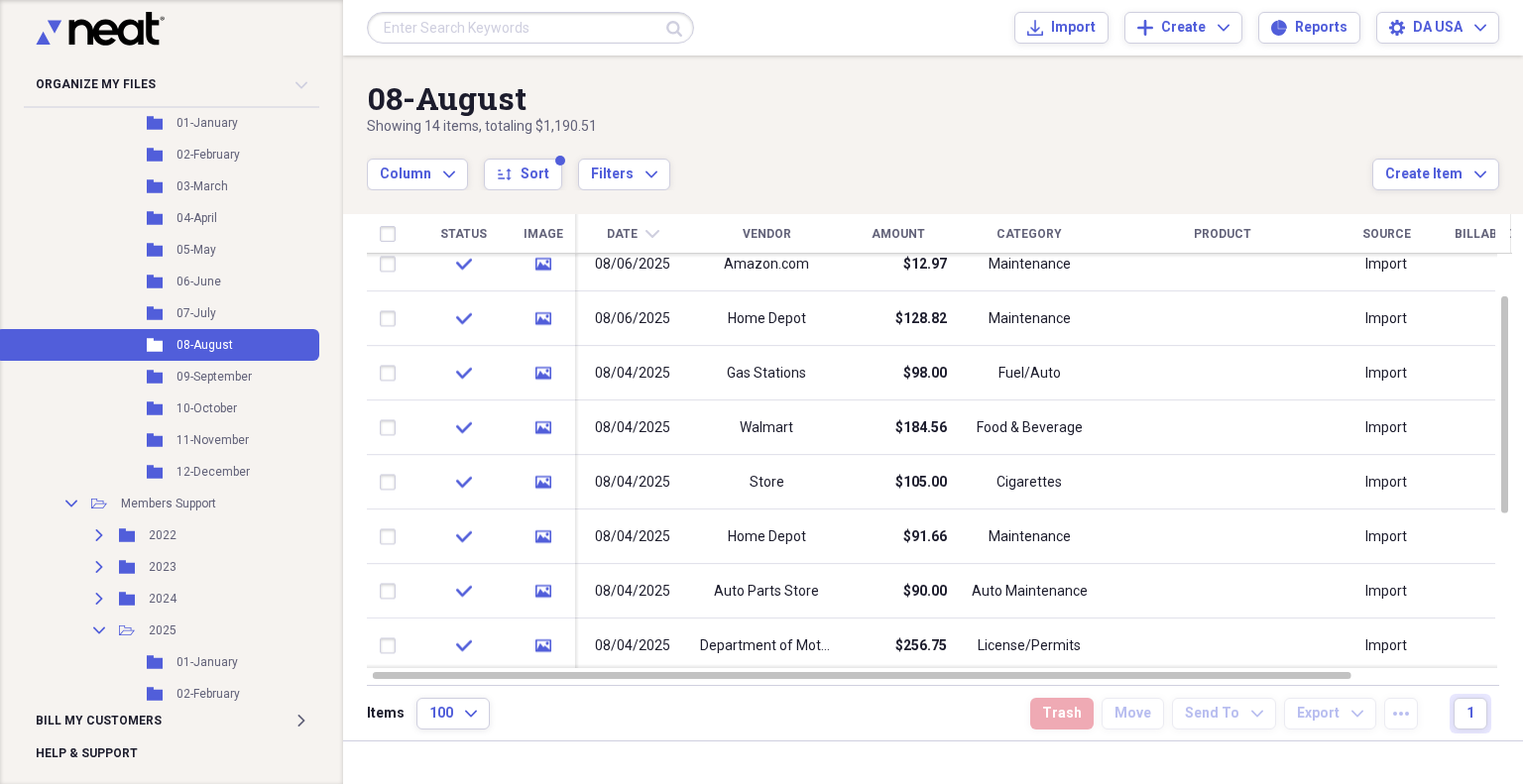 click on "Date chevron-down" at bounding box center [633, 234] 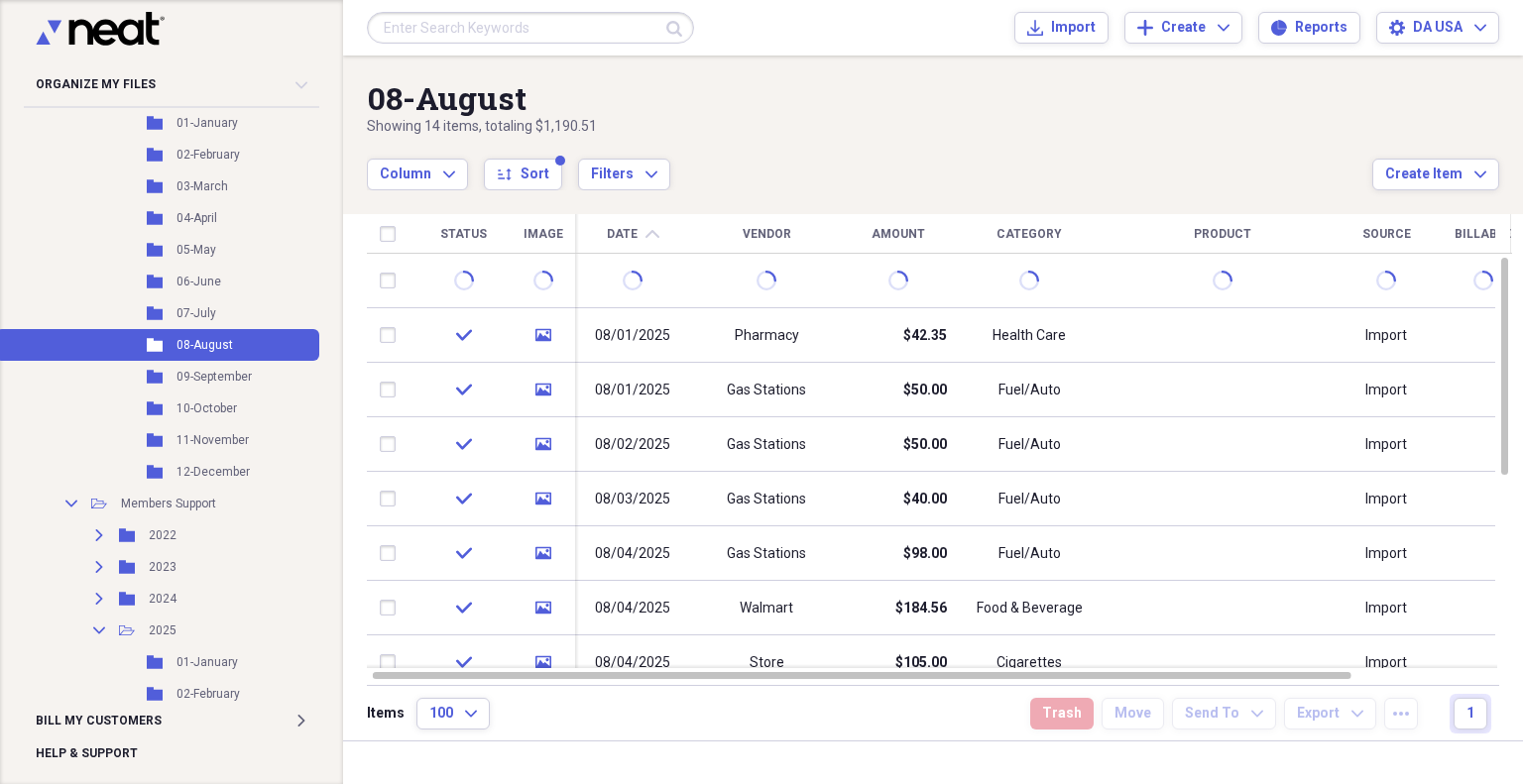 click on "Date chevron-up" at bounding box center (633, 234) 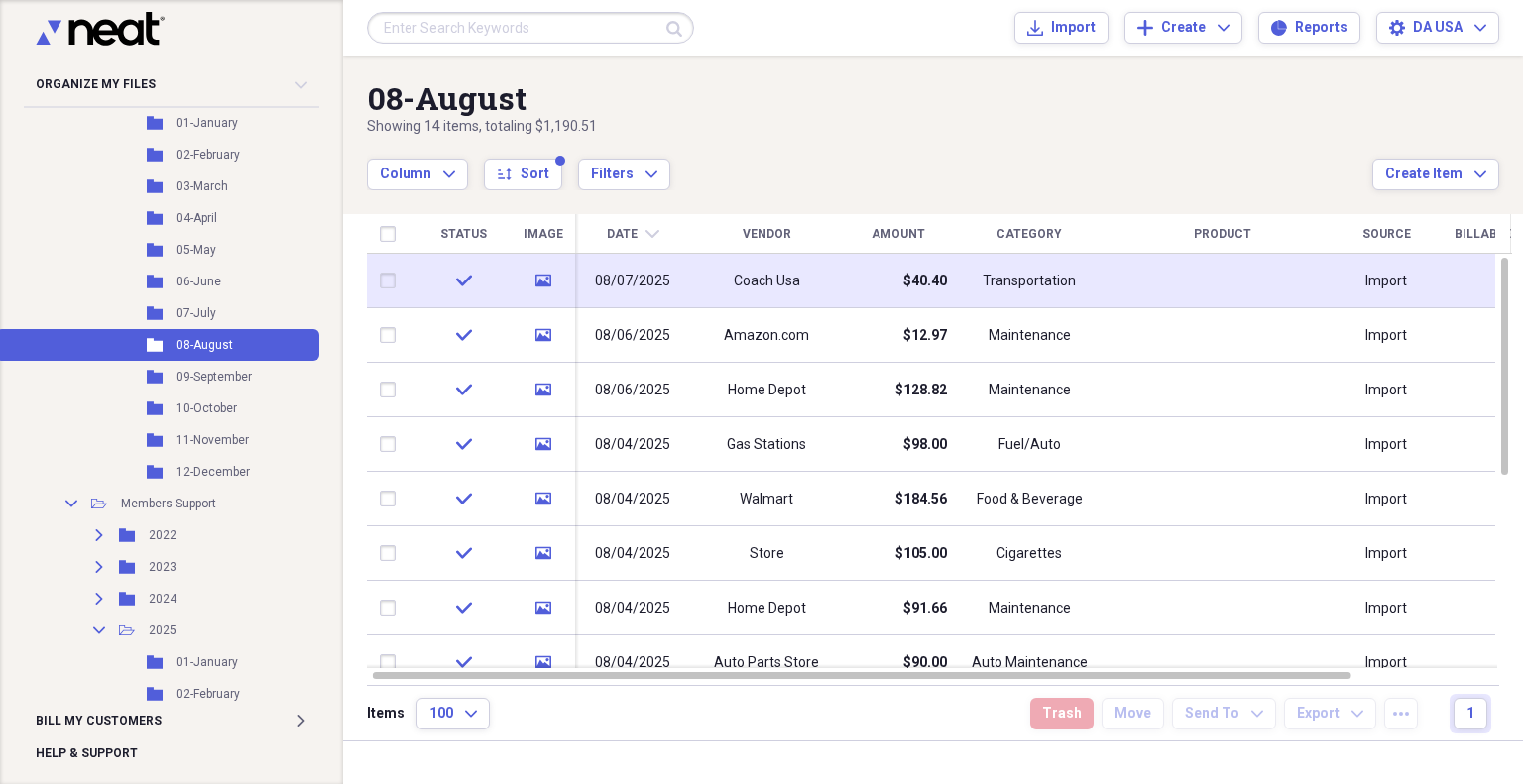 click on "$40.40" at bounding box center (925, 281) 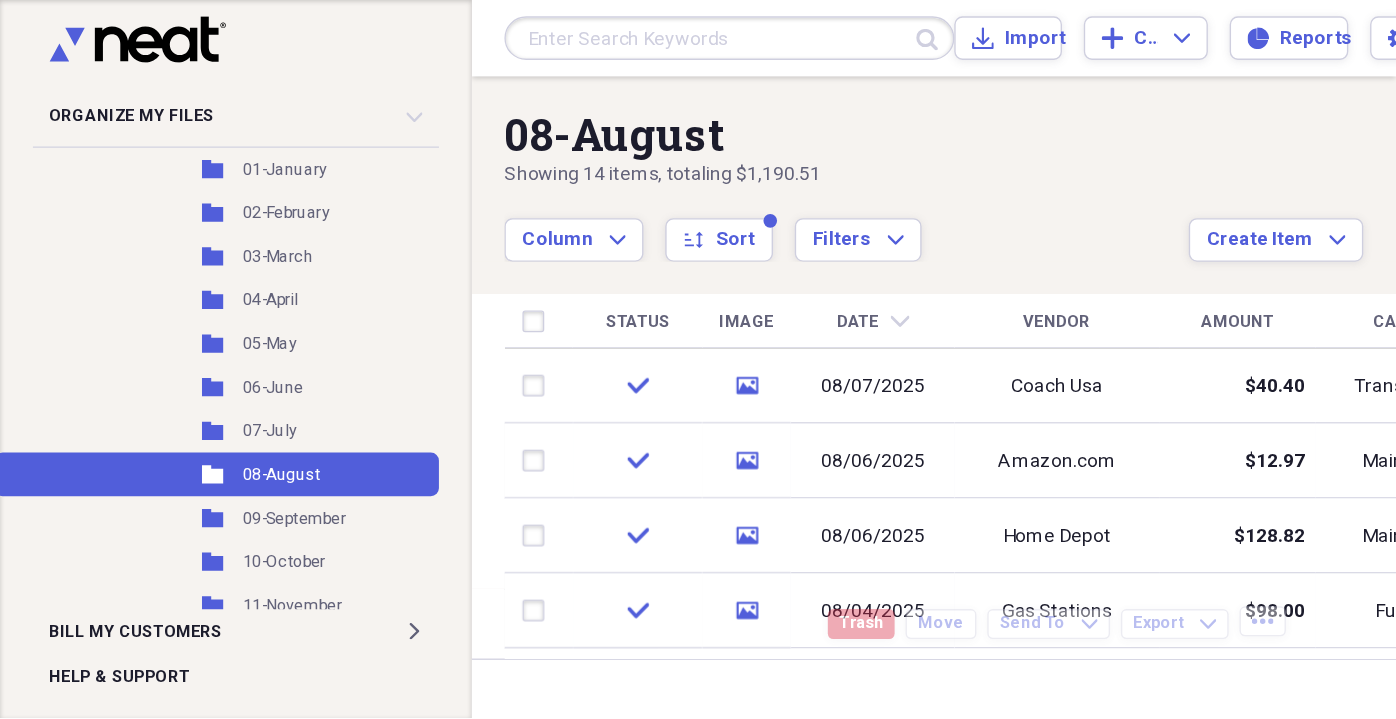 scroll, scrollTop: 1289, scrollLeft: 0, axis: vertical 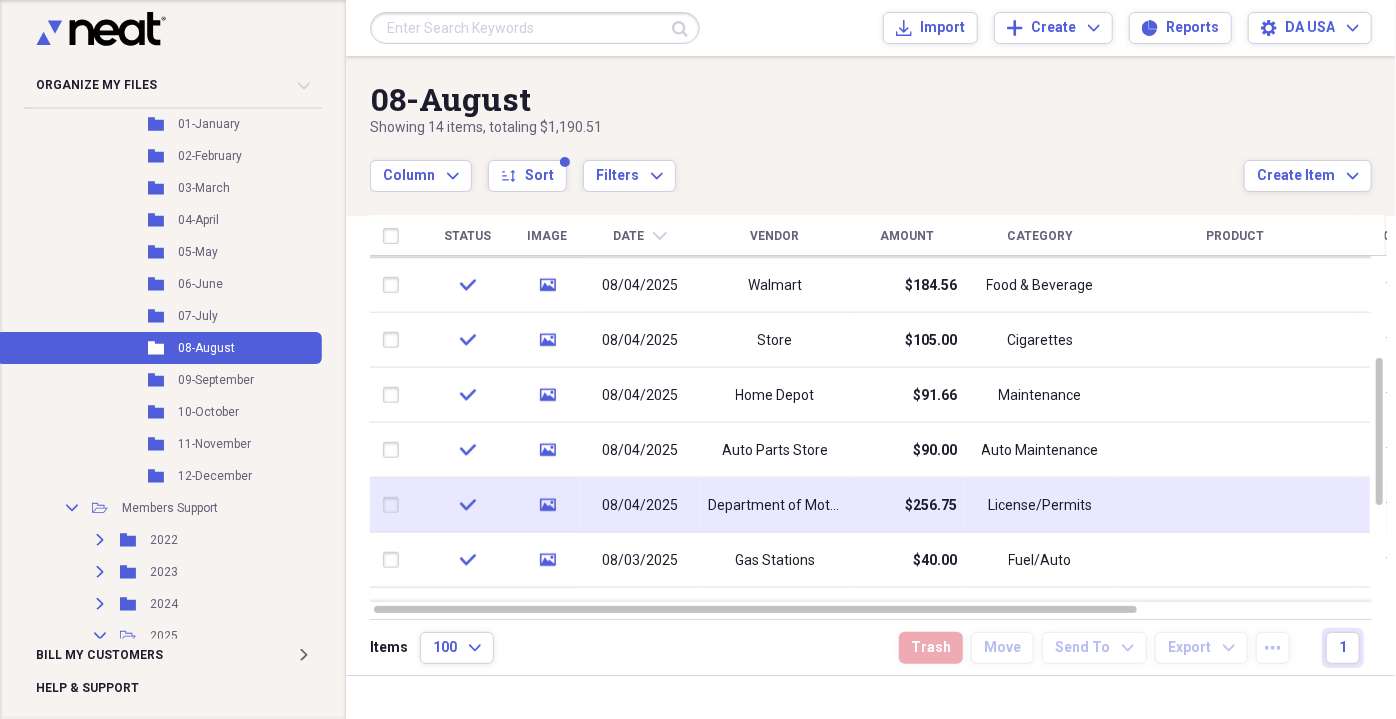 click on "$256.75" at bounding box center (907, 505) 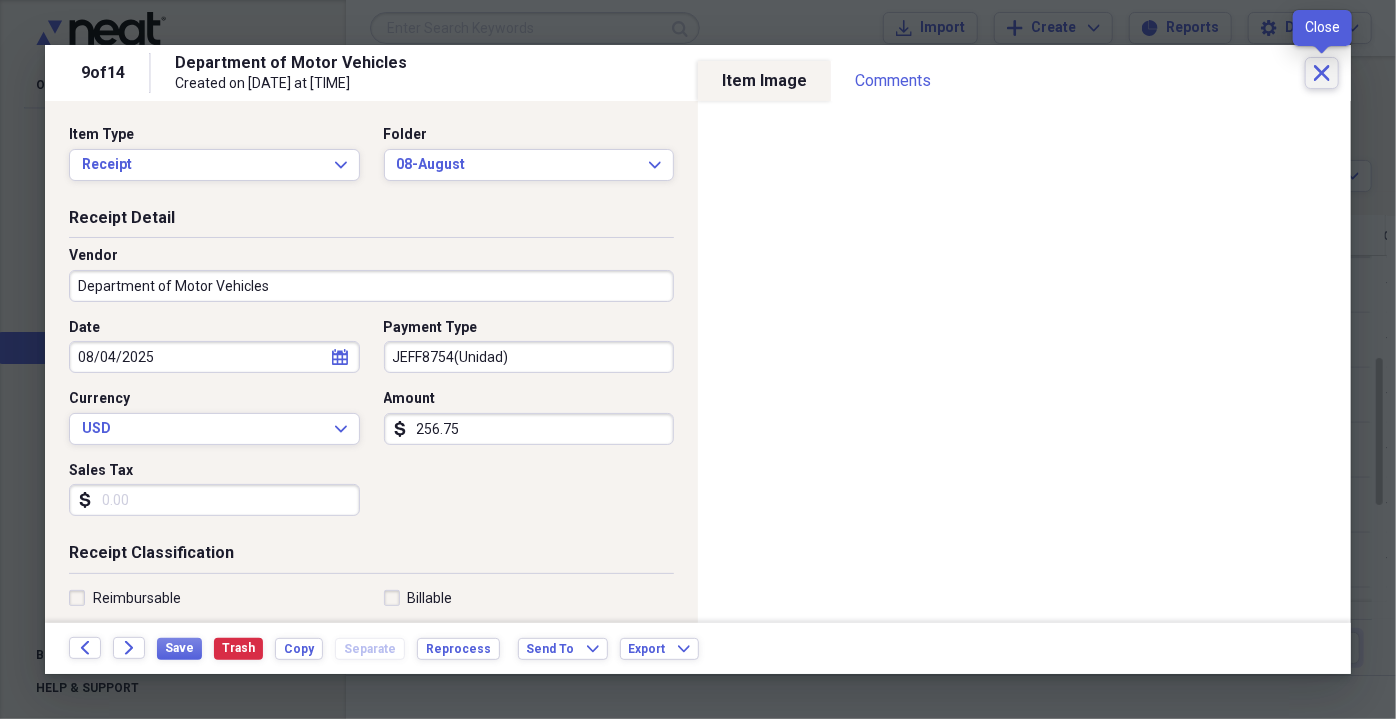click on "Close" at bounding box center [1322, 73] 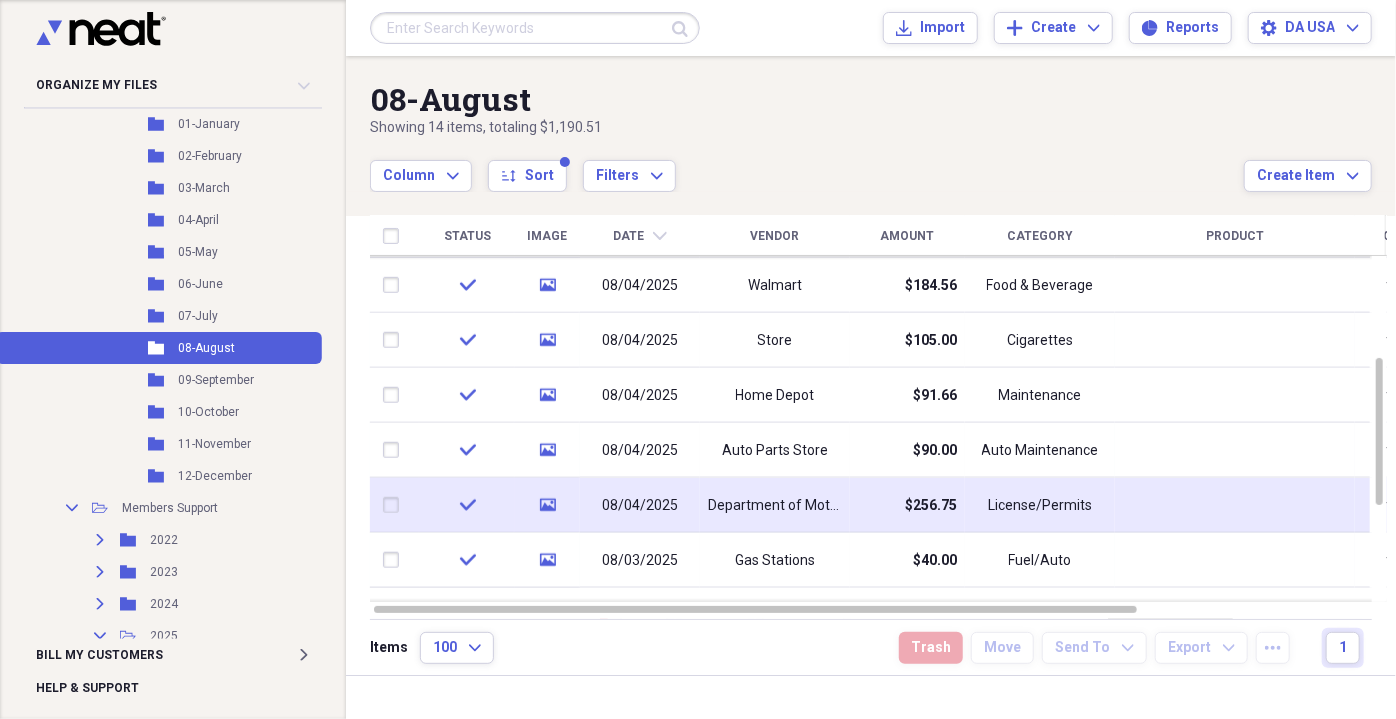 click on "$256.75" at bounding box center (931, 506) 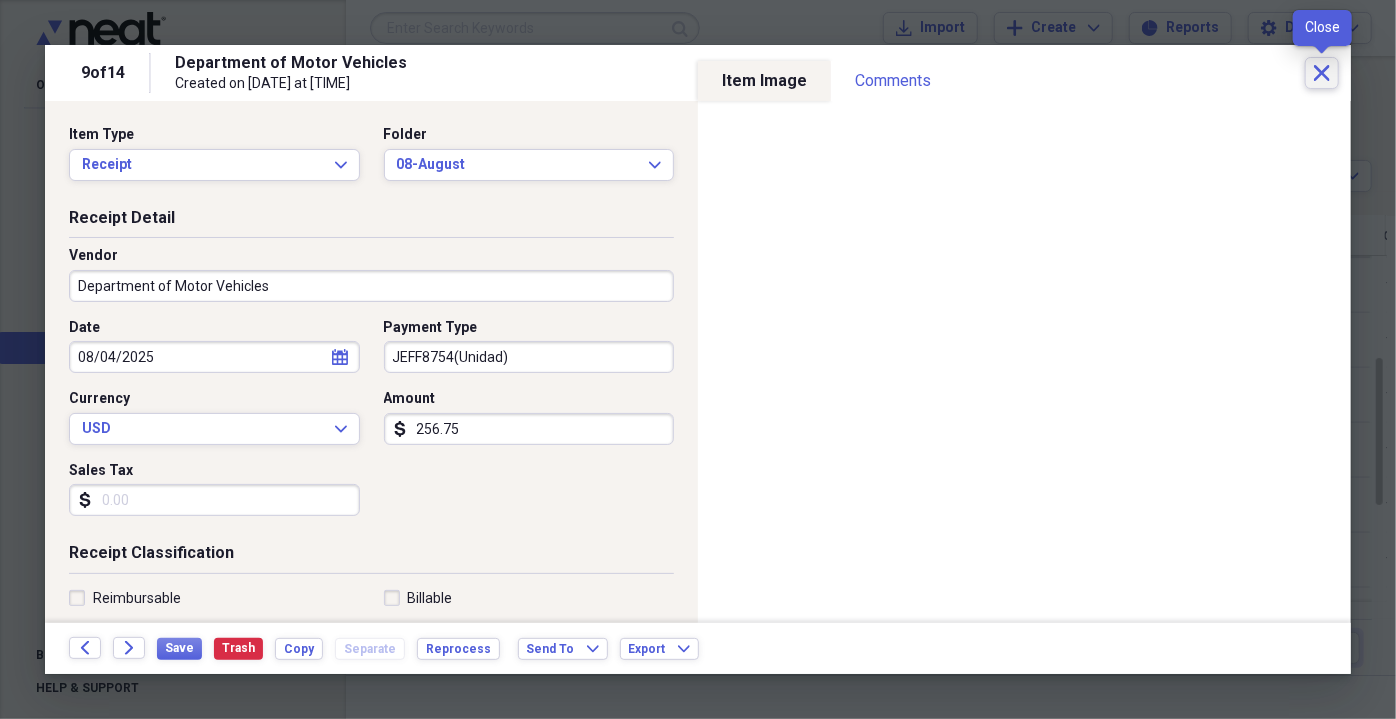 click on "Close" 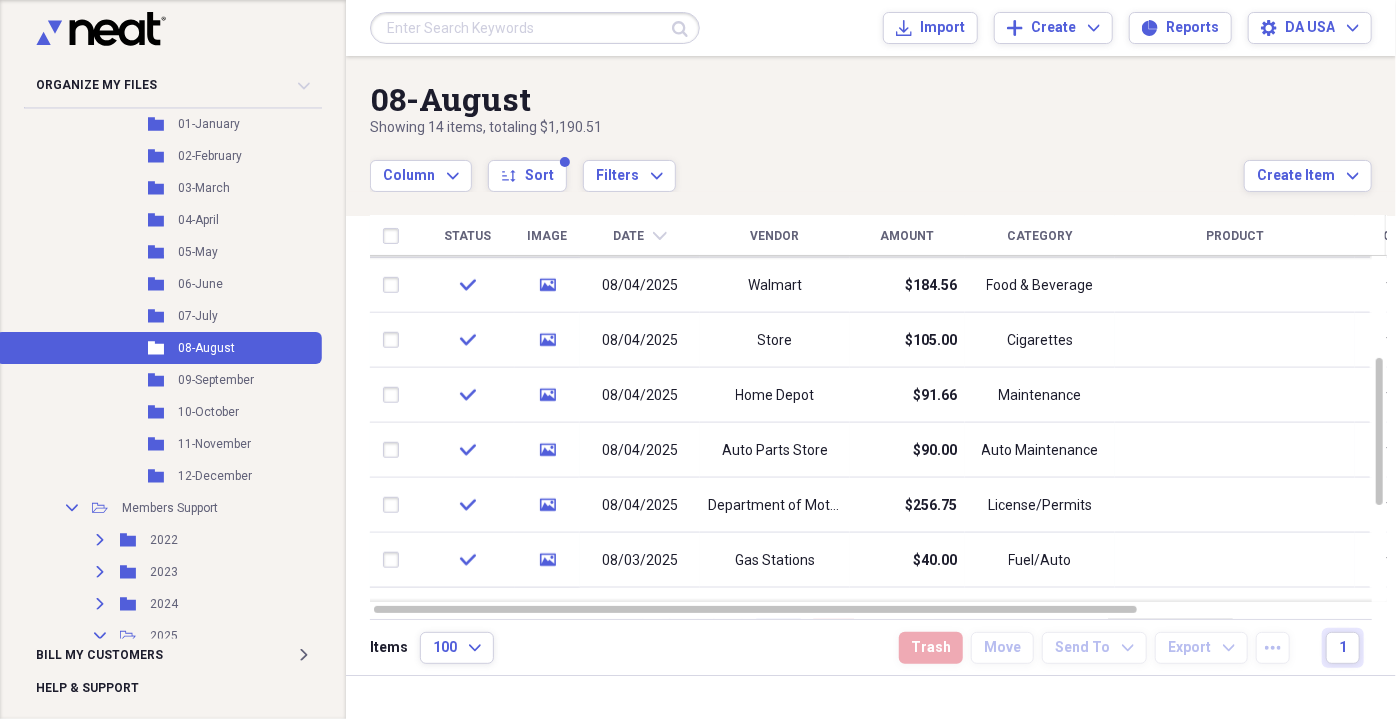 click on "chevron-down" 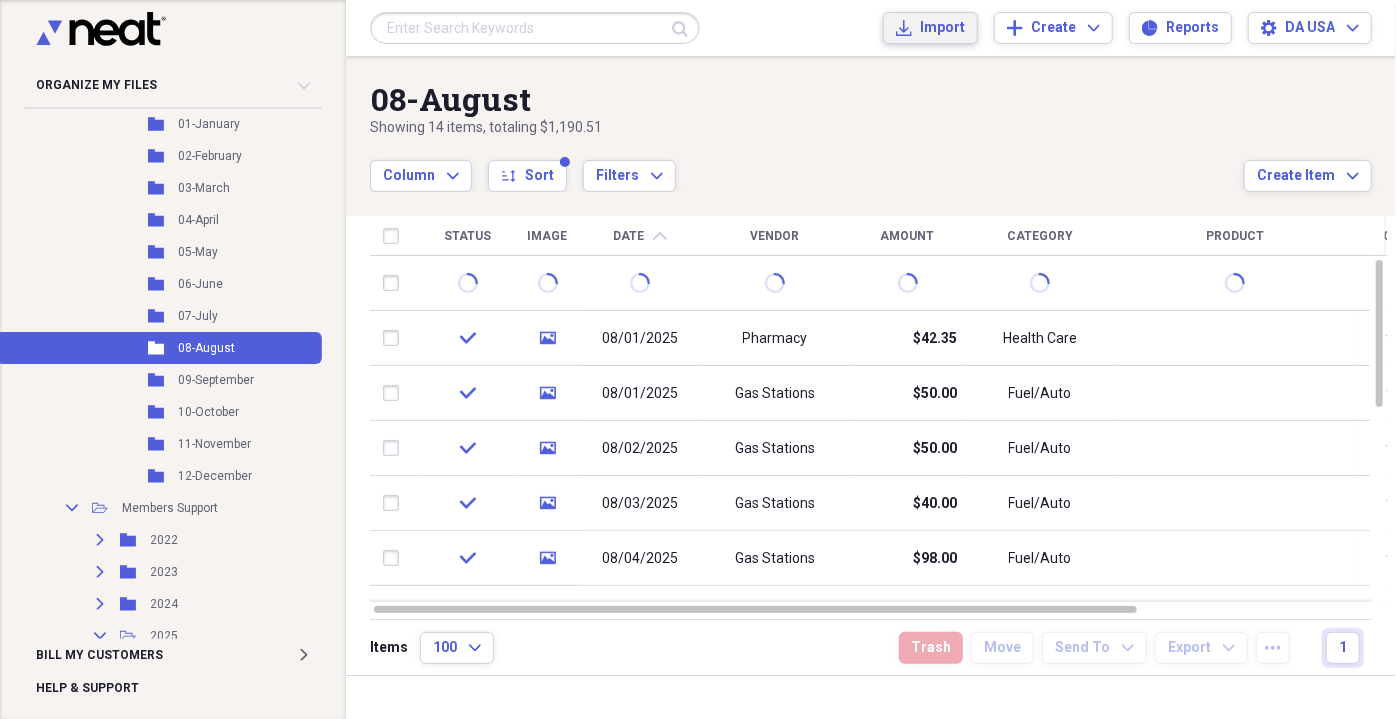 click on "Import Import" at bounding box center (930, 28) 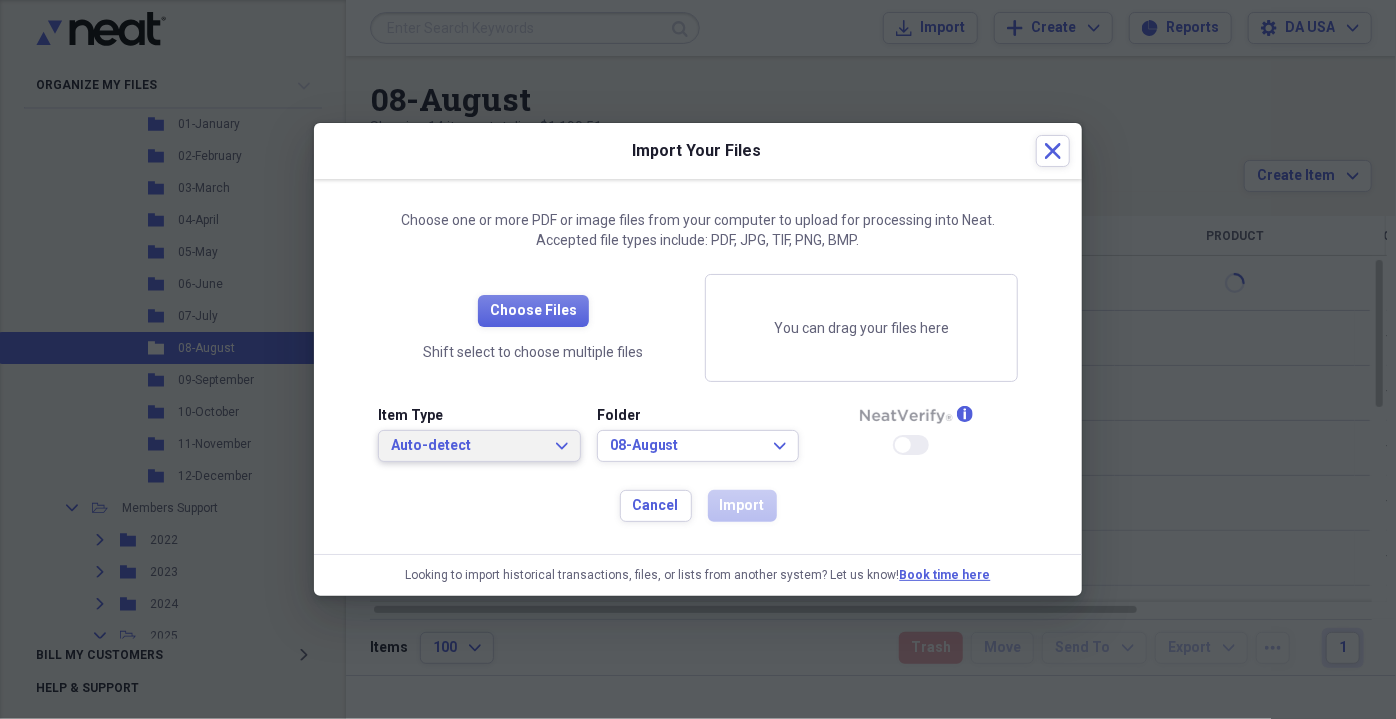 click on "Auto-detect" at bounding box center (467, 446) 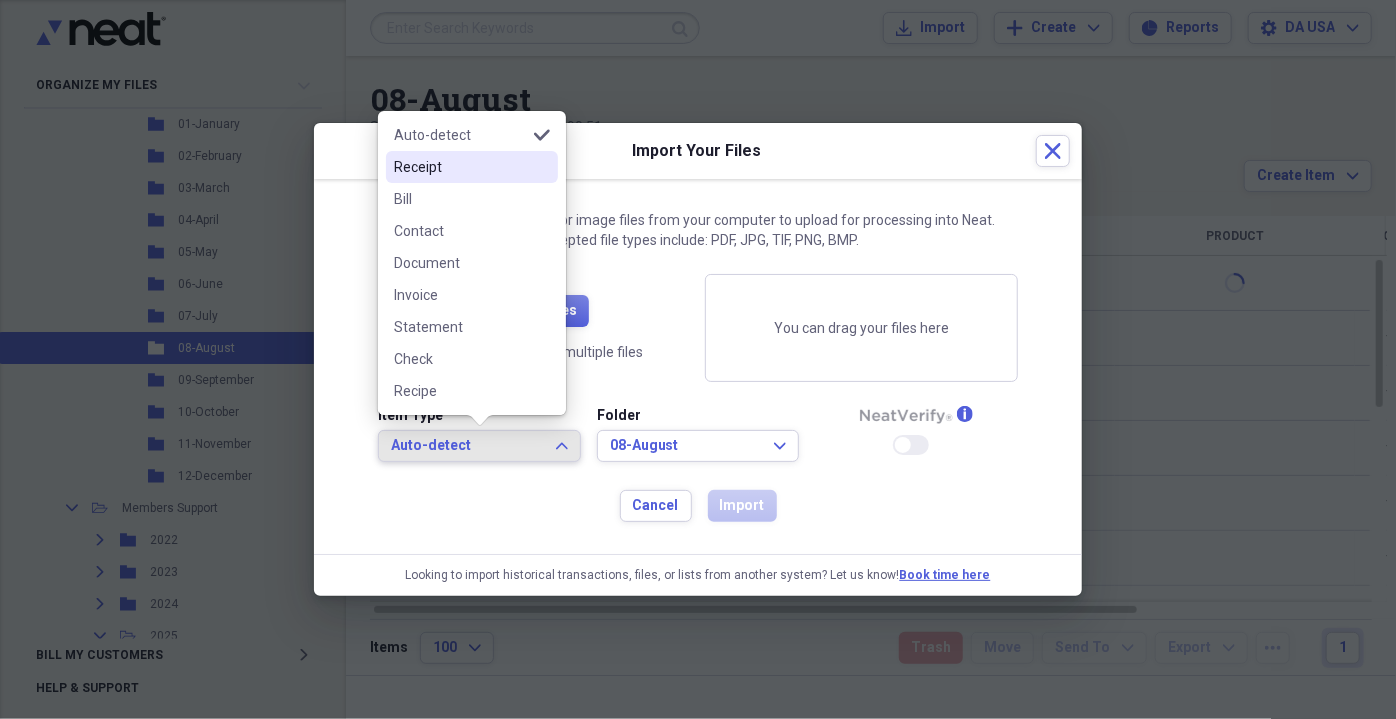 click on "Receipt" at bounding box center [460, 167] 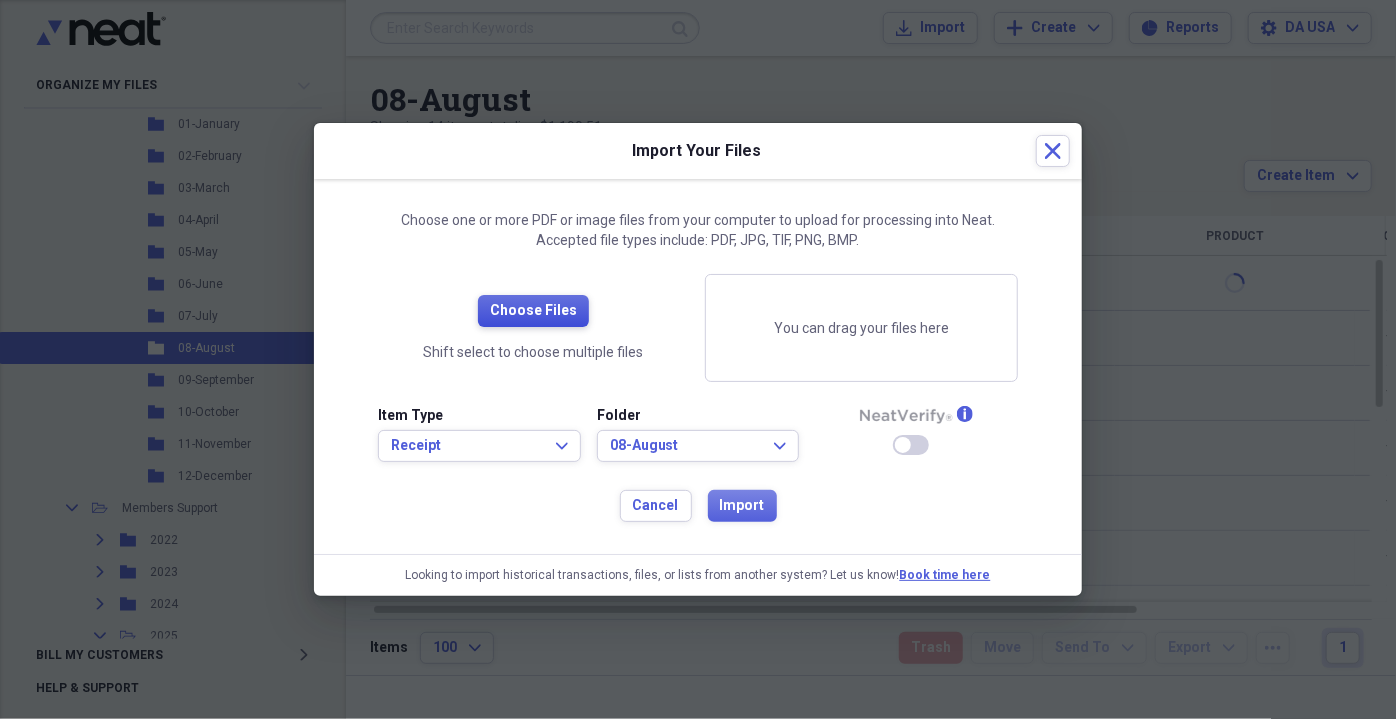 click on "Choose Files" at bounding box center (533, 311) 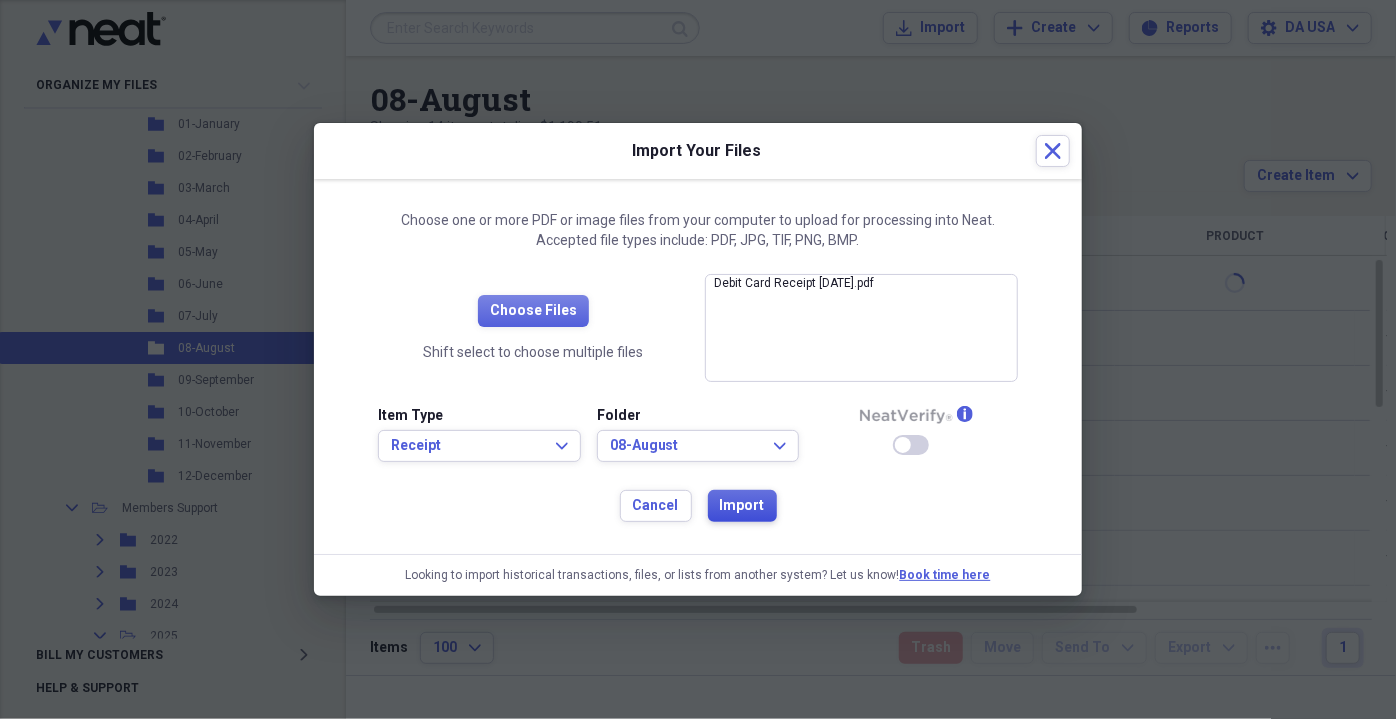 click on "Import" at bounding box center [742, 506] 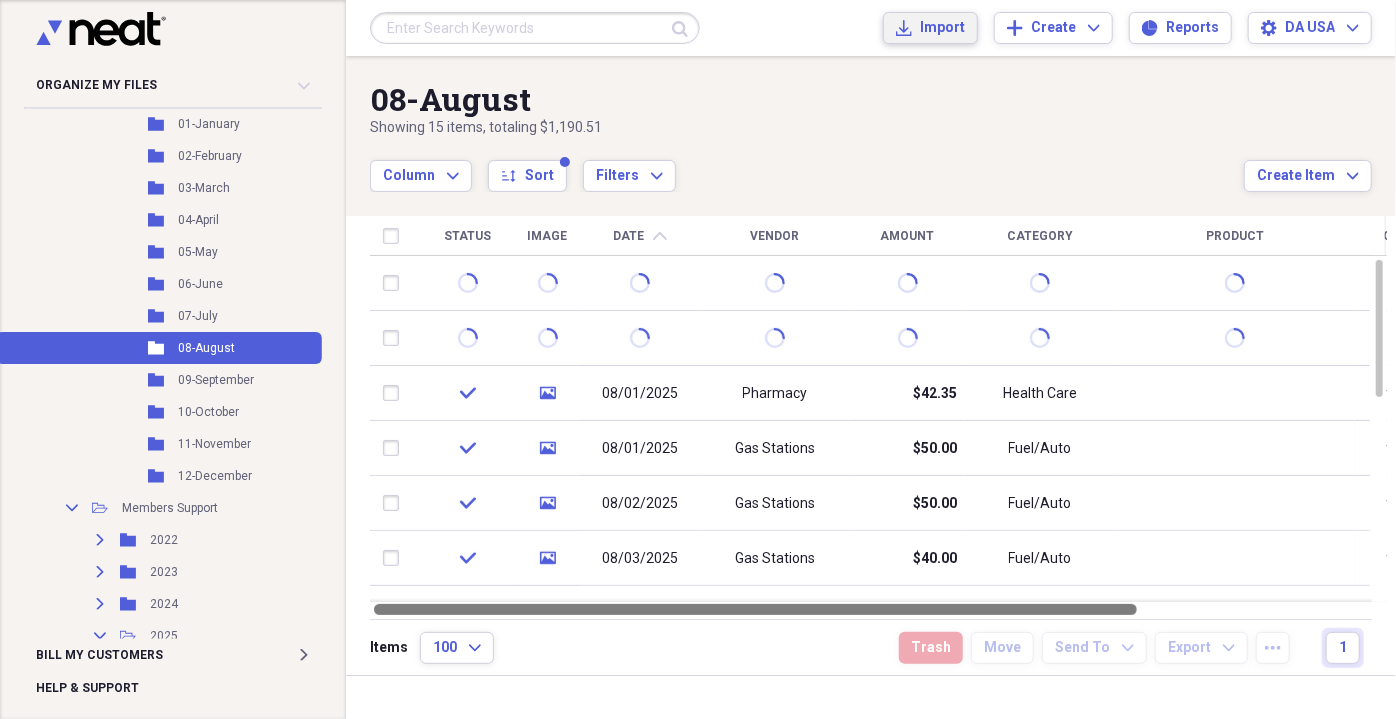 drag, startPoint x: 850, startPoint y: 612, endPoint x: 796, endPoint y: 610, distance: 54.037025 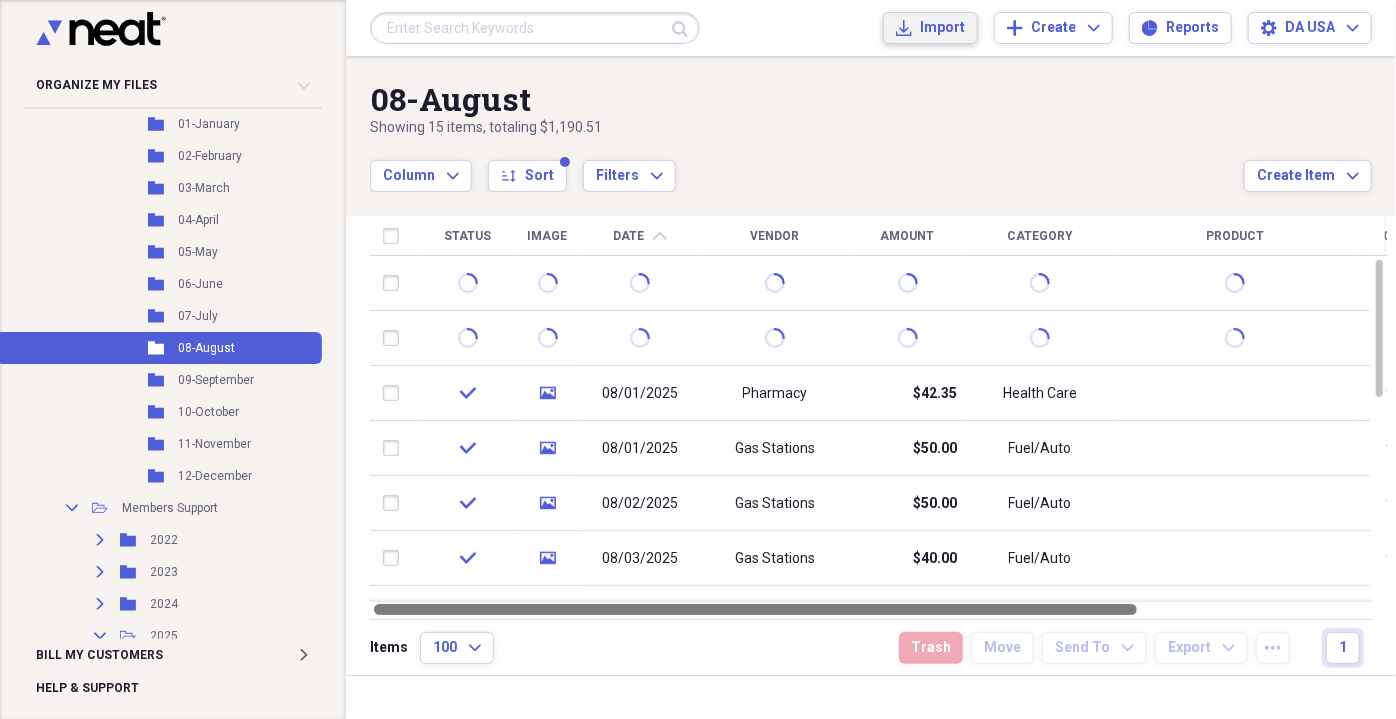 click at bounding box center (755, 609) 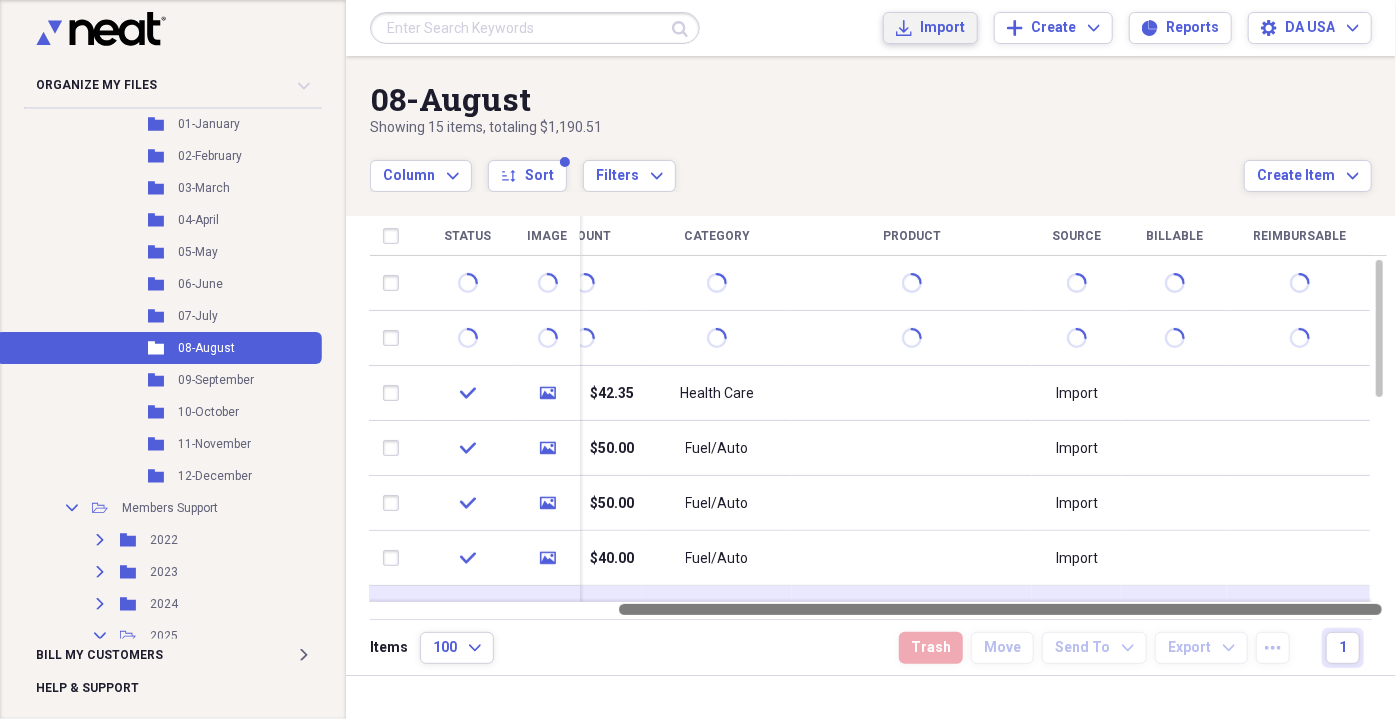 drag, startPoint x: 794, startPoint y: 613, endPoint x: 1167, endPoint y: 596, distance: 373.3872 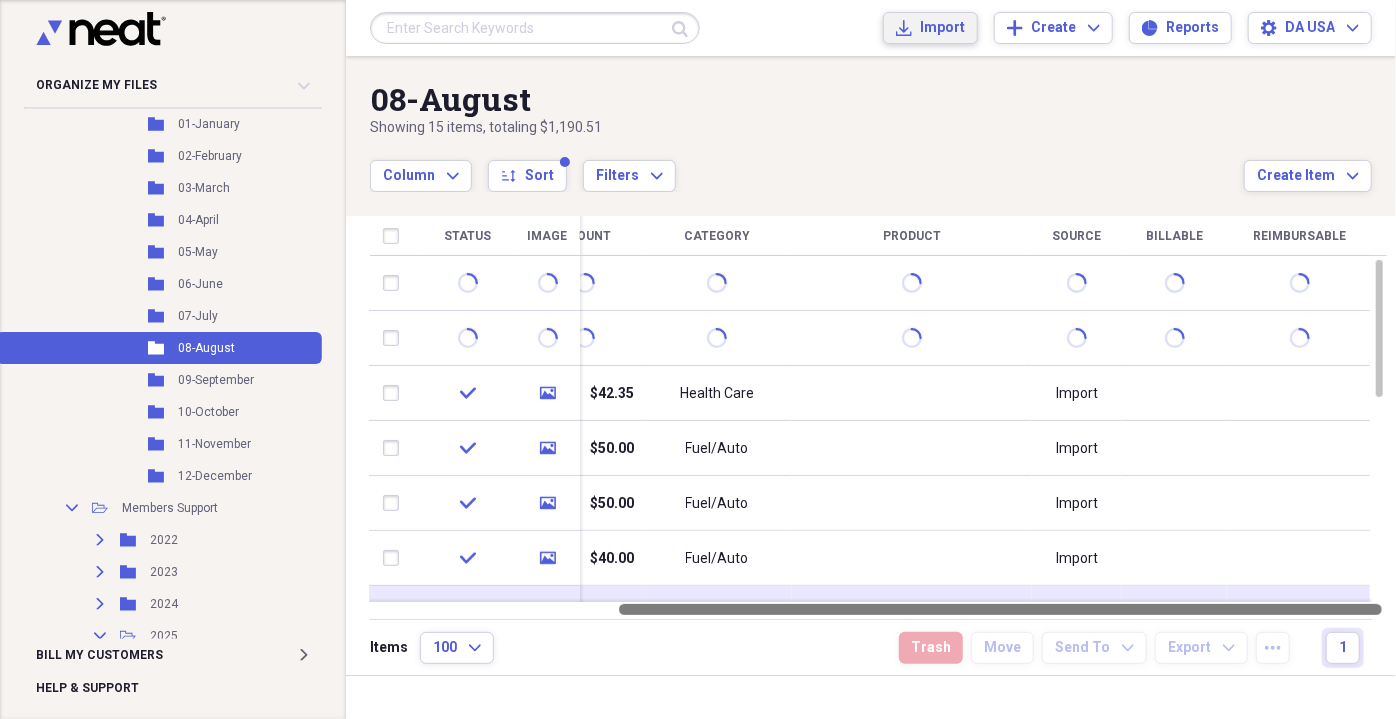 click on "Status Image Date chevron-up Vendor Amount Category Product Source Billable Reimbursable check media [DATE] Pharmacy $42.35 Health Care Import check media [DATE] Gas Stations $50.00 Fuel/Auto Import check media [DATE] Gas Stations $50.00 Fuel/Auto Import check media [DATE] Gas Stations $40.00 Fuel/Auto Import check media [DATE] Gas Stations $98.00 Fuel/Auto Import check media [DATE] Walmart $184.56 Food & Beverage Import check media [DATE] Store $105.00 Cigarettes Import check media [DATE] Home Depot $91.66 Maintenance Import check media [DATE] Auto Parts Store $90.00 Auto Maintenance Import" at bounding box center (878, 417) 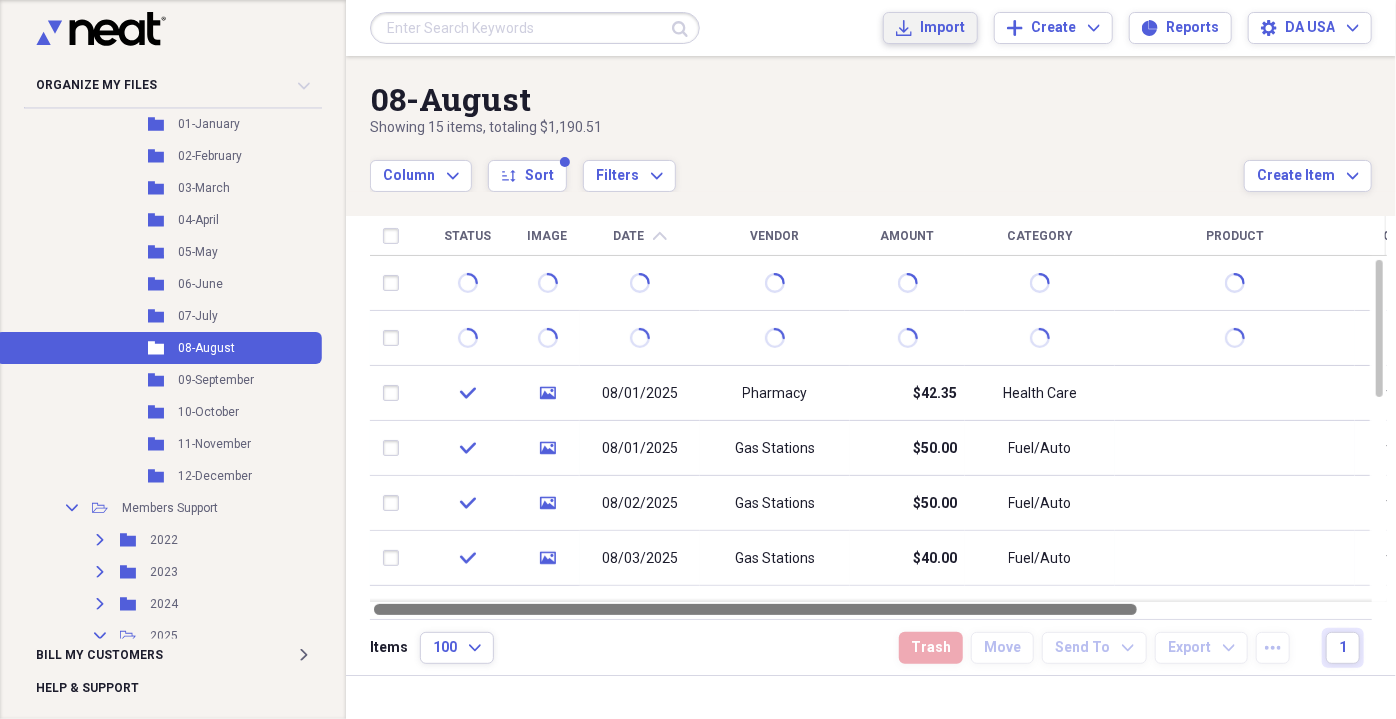 drag, startPoint x: 1218, startPoint y: 610, endPoint x: 726, endPoint y: 634, distance: 492.58502 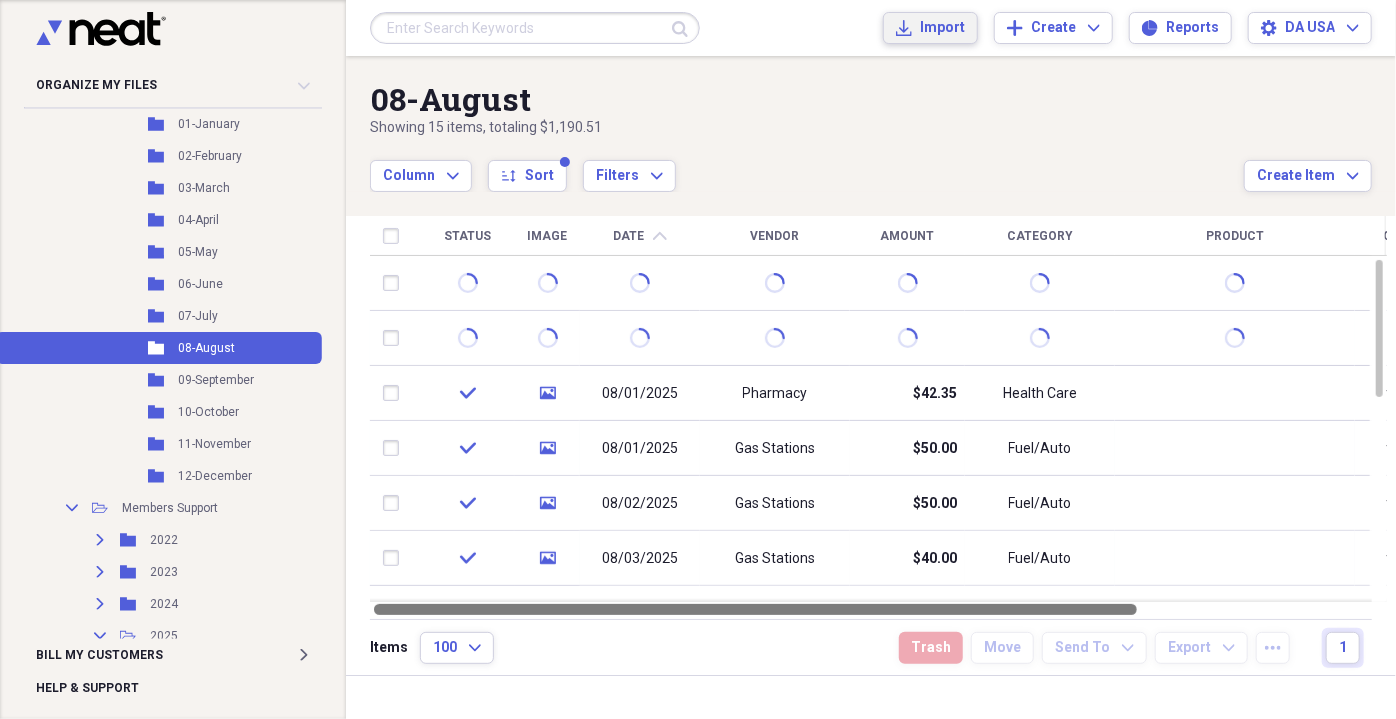 click on "08-[MONTH] Showing 15 items , totaling $1,190.51 Column Expand sort Sort Filters  Expand Create Item Expand Status Image Date chevron-up Vendor Amount Category Product Source Billable Reimbursable check media [DATE] Pharmacy $42.35 Health Care Import check media [DATE] Gas  Stations $50.00 Fuel/Auto Import check media [DATE] Gas  Stations $50.00 Fuel/Auto Import check media [DATE] Gas  Stations $40.00 Fuel/Auto Import check media [DATE] Gas  Stations $98.00 Fuel/Auto Import check media [DATE] Walmart $184.56 Food & Beverage Import check media [DATE] Store $105.00 Cigarettes Import check media [DATE] Home Depot $91.66 Maintenance Import check media [DATE] Auto Parts Store $90.00 Auto Maintenance Import Items 100 Expand Trash Move Send To Expand Export Expand more 1" at bounding box center (871, 365) 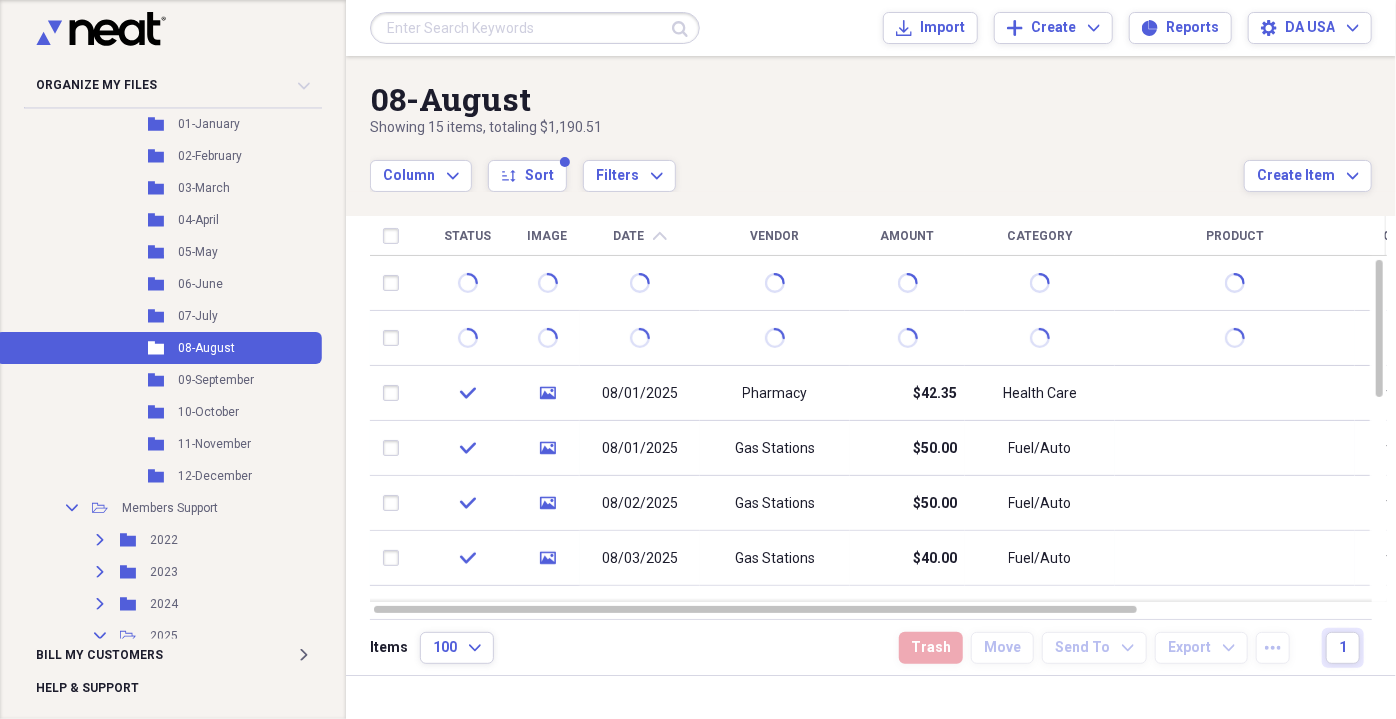 click on "08-[MONTH] Showing 15 items , totaling $1,190.51 Column Expand sort Sort Filters  Expand Create Item Expand Status Image Date chevron-up Vendor Amount Category Product Source Billable Reimbursable check media [DATE] Pharmacy $42.35 Health Care Import check media [DATE] Gas  Stations $50.00 Fuel/Auto Import check media [DATE] Gas  Stations $50.00 Fuel/Auto Import check media [DATE] Gas  Stations $40.00 Fuel/Auto Import check media [DATE] Gas  Stations $98.00 Fuel/Auto Import check media [DATE] Walmart $184.56 Food & Beverage Import check media [DATE] Store $105.00 Cigarettes Import check media [DATE] Home Depot $91.66 Maintenance Import check media [DATE] Auto Parts Store $90.00 Auto Maintenance Import Items 100 Expand Trash Move Send To Expand Export Expand more 1" at bounding box center (871, 365) 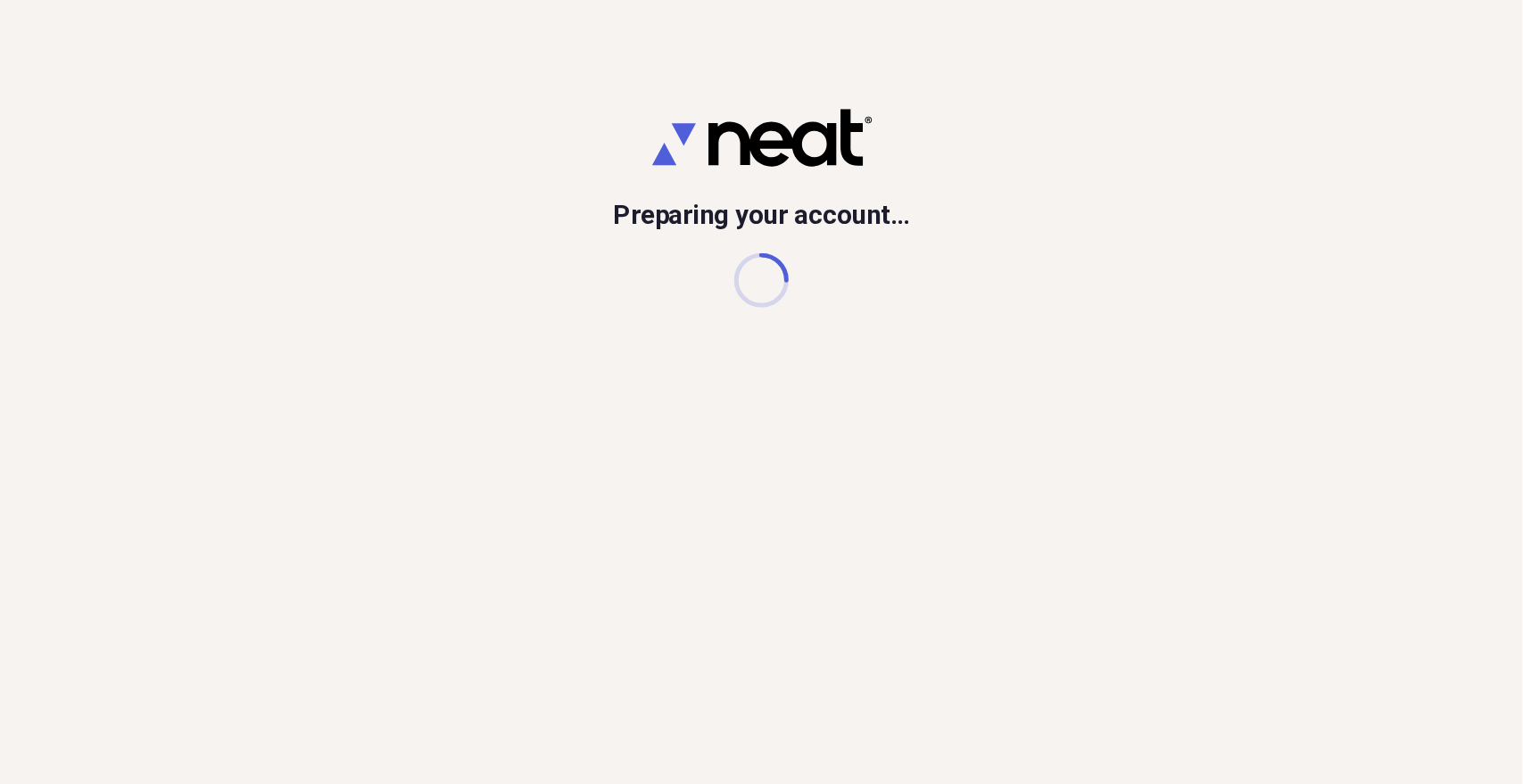 scroll, scrollTop: 0, scrollLeft: 0, axis: both 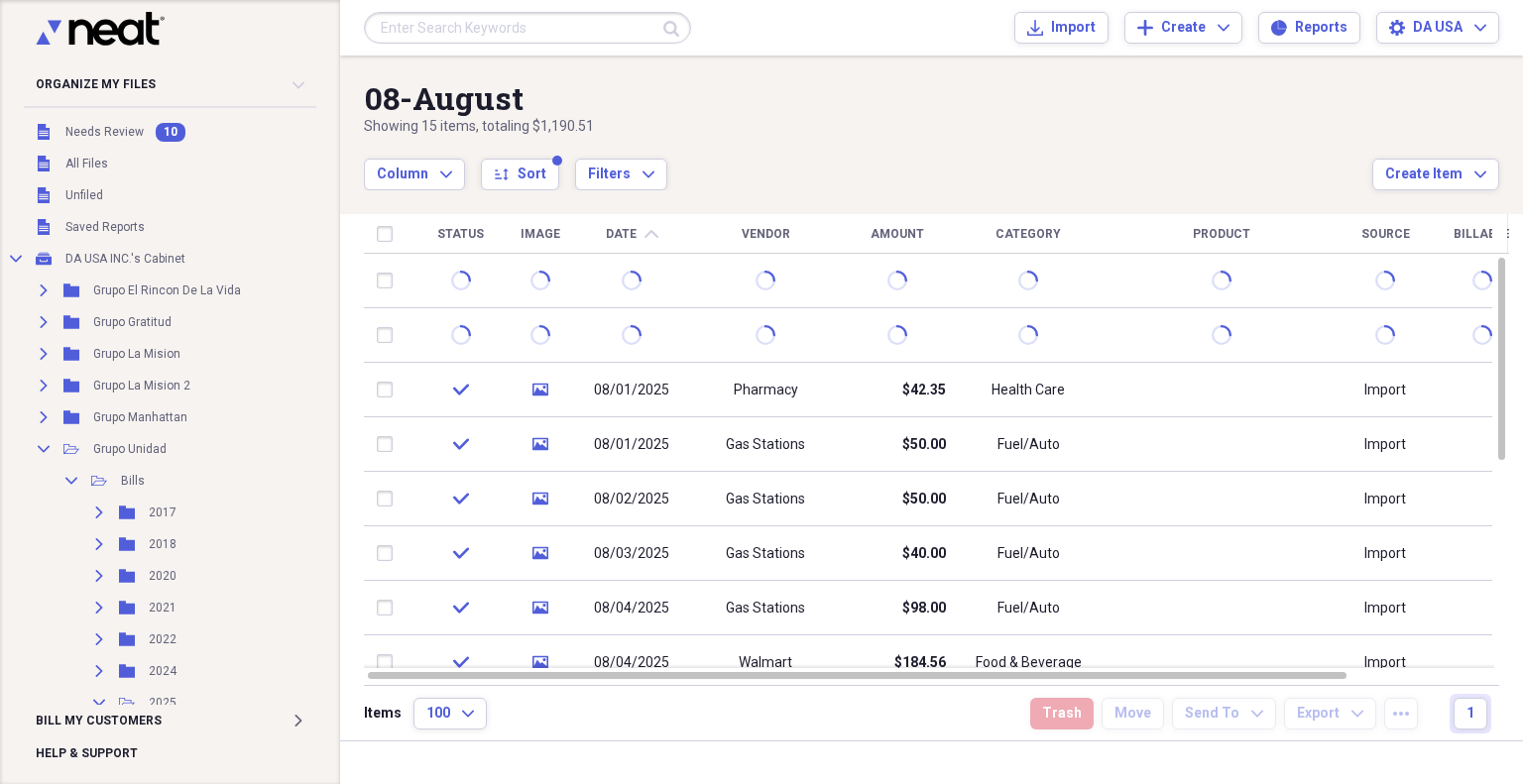 click on "08-August" at bounding box center (868, 98) 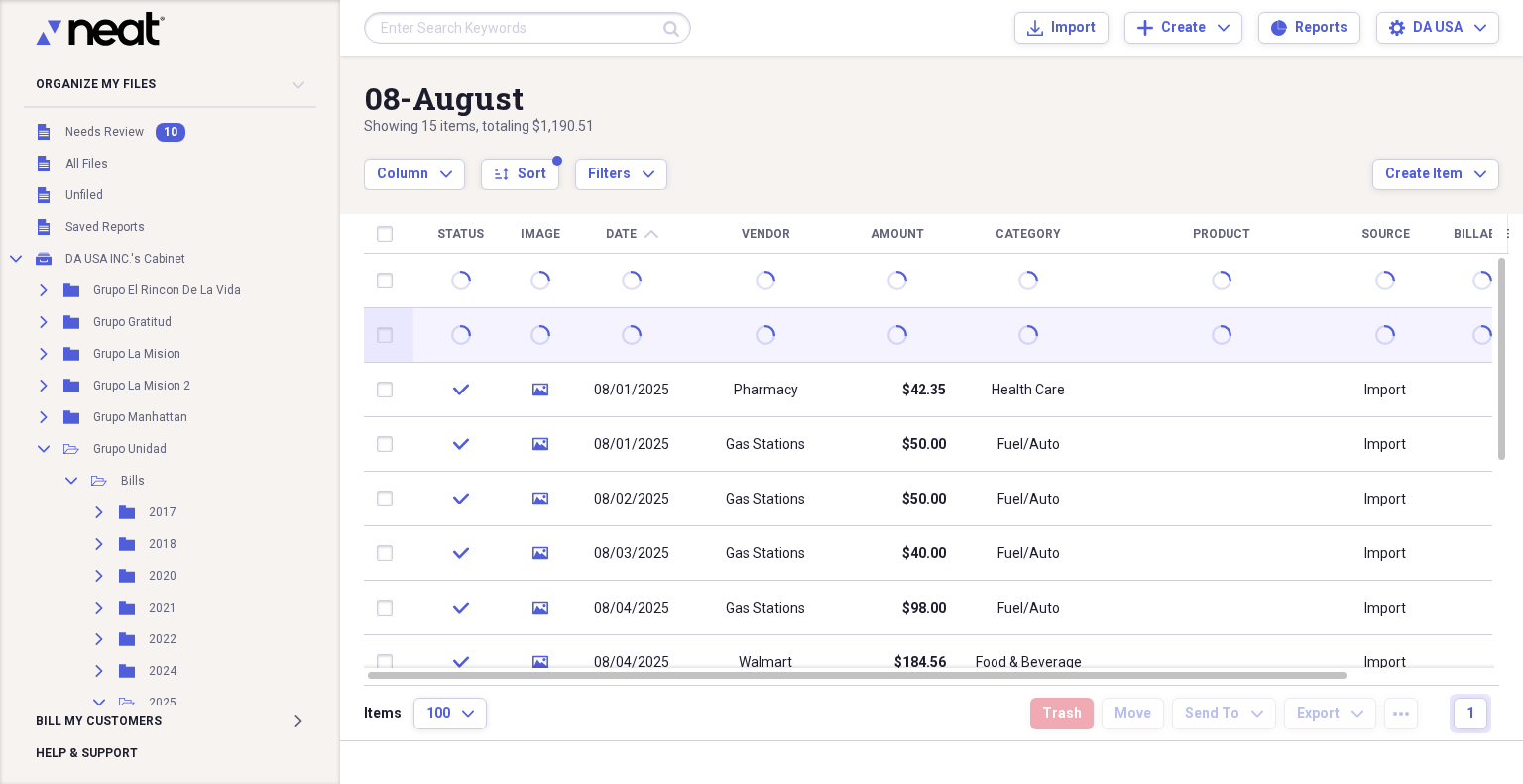 click at bounding box center [896, 335] 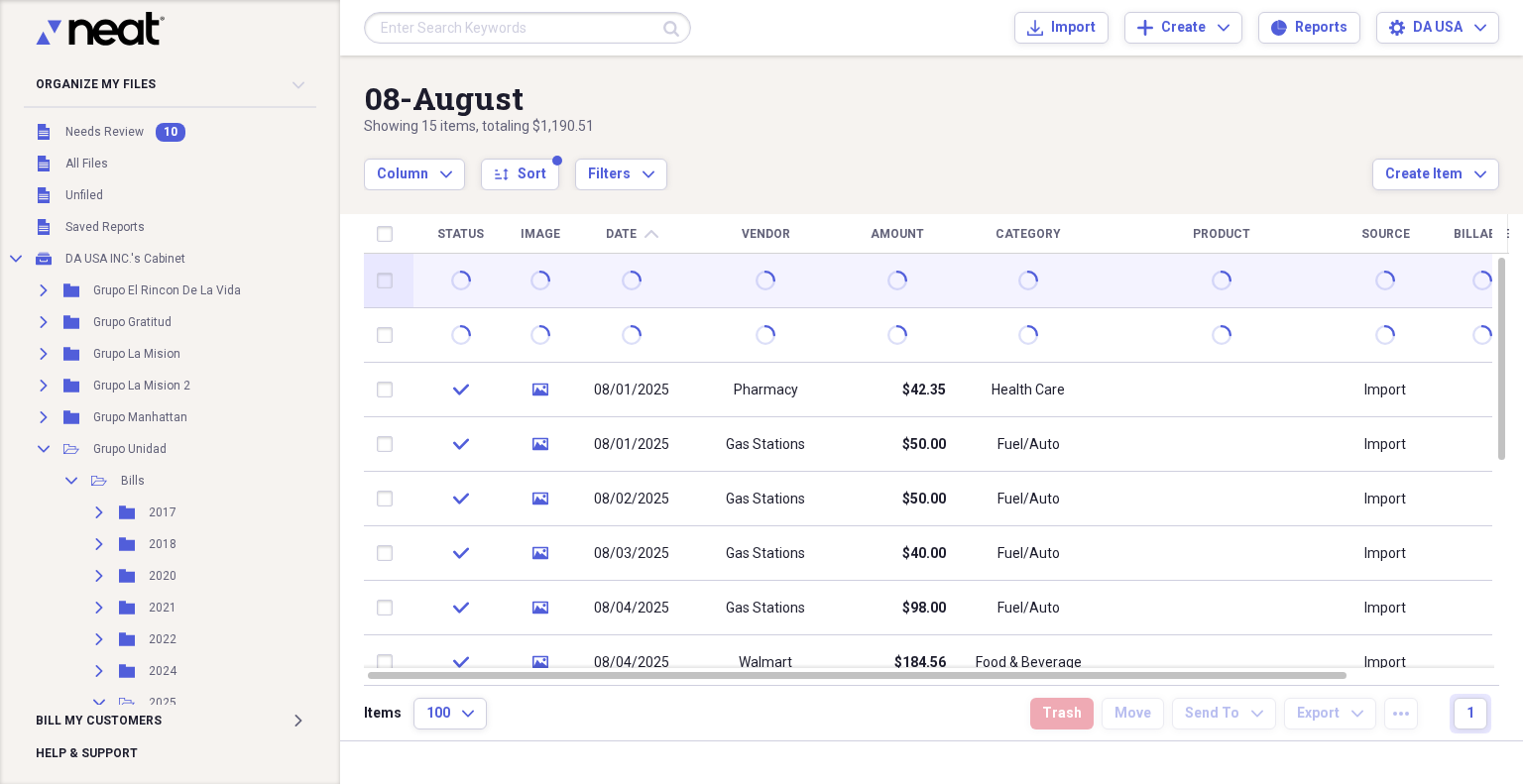 click at bounding box center (896, 280) 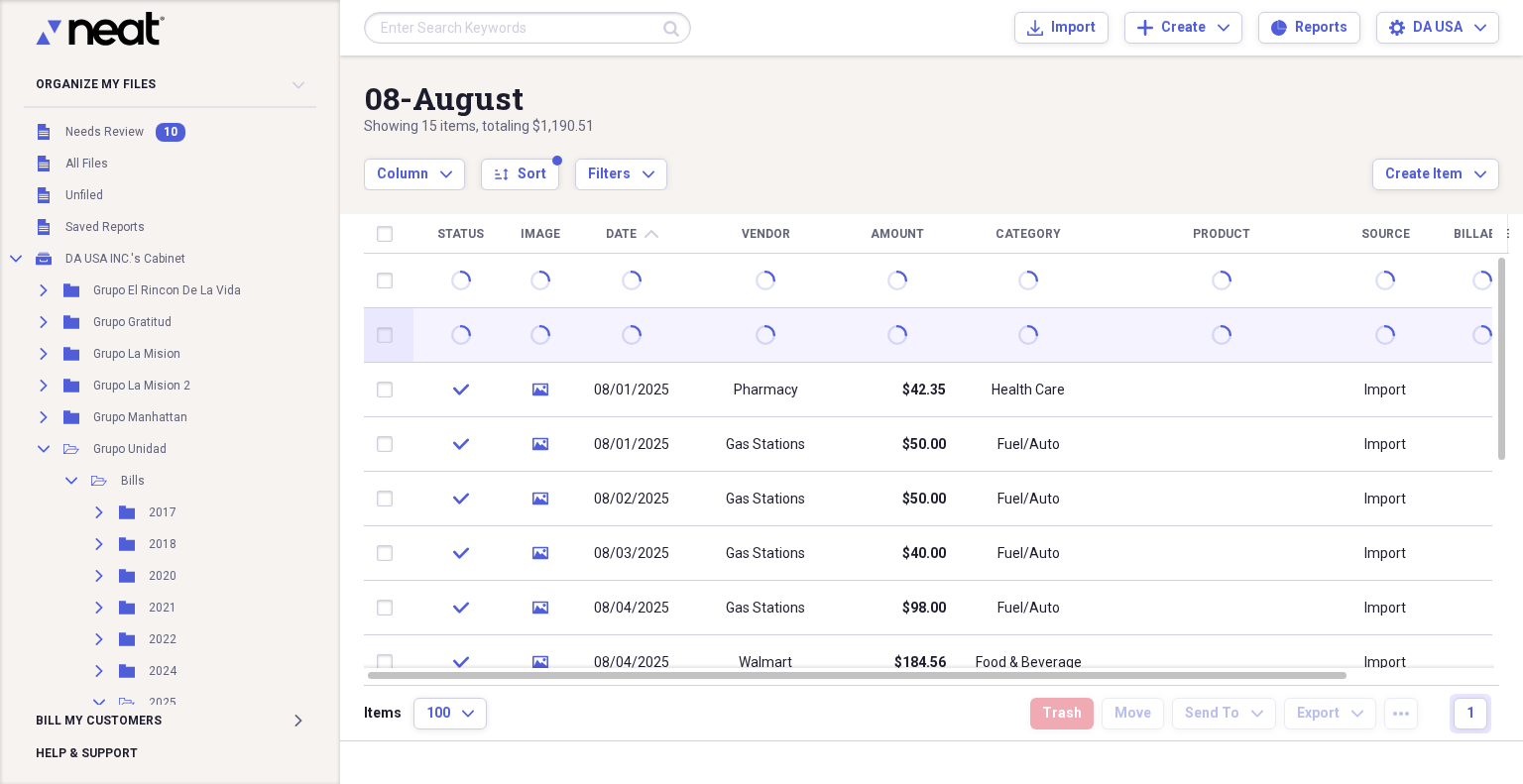 click at bounding box center [896, 335] 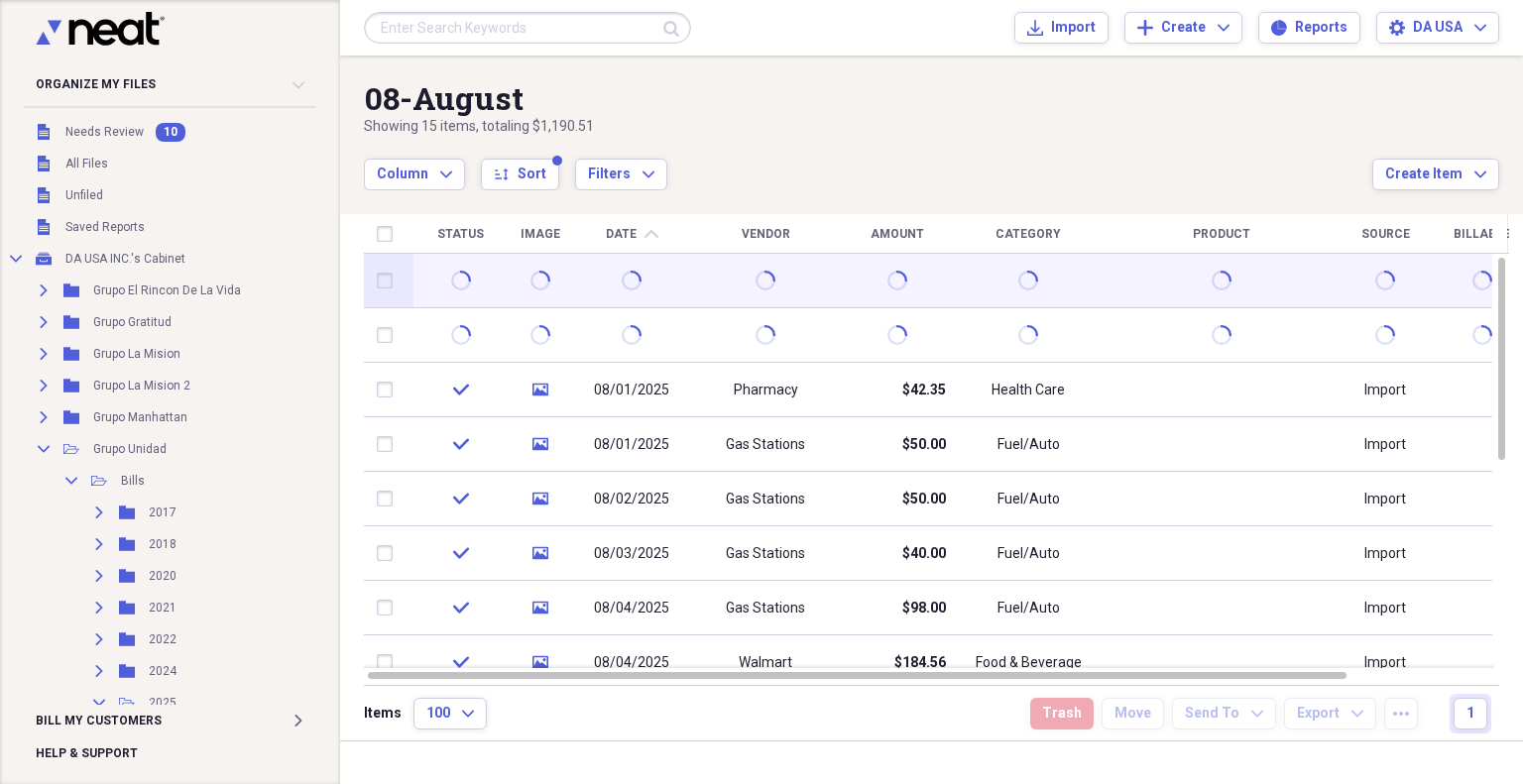 click at bounding box center (897, 280) 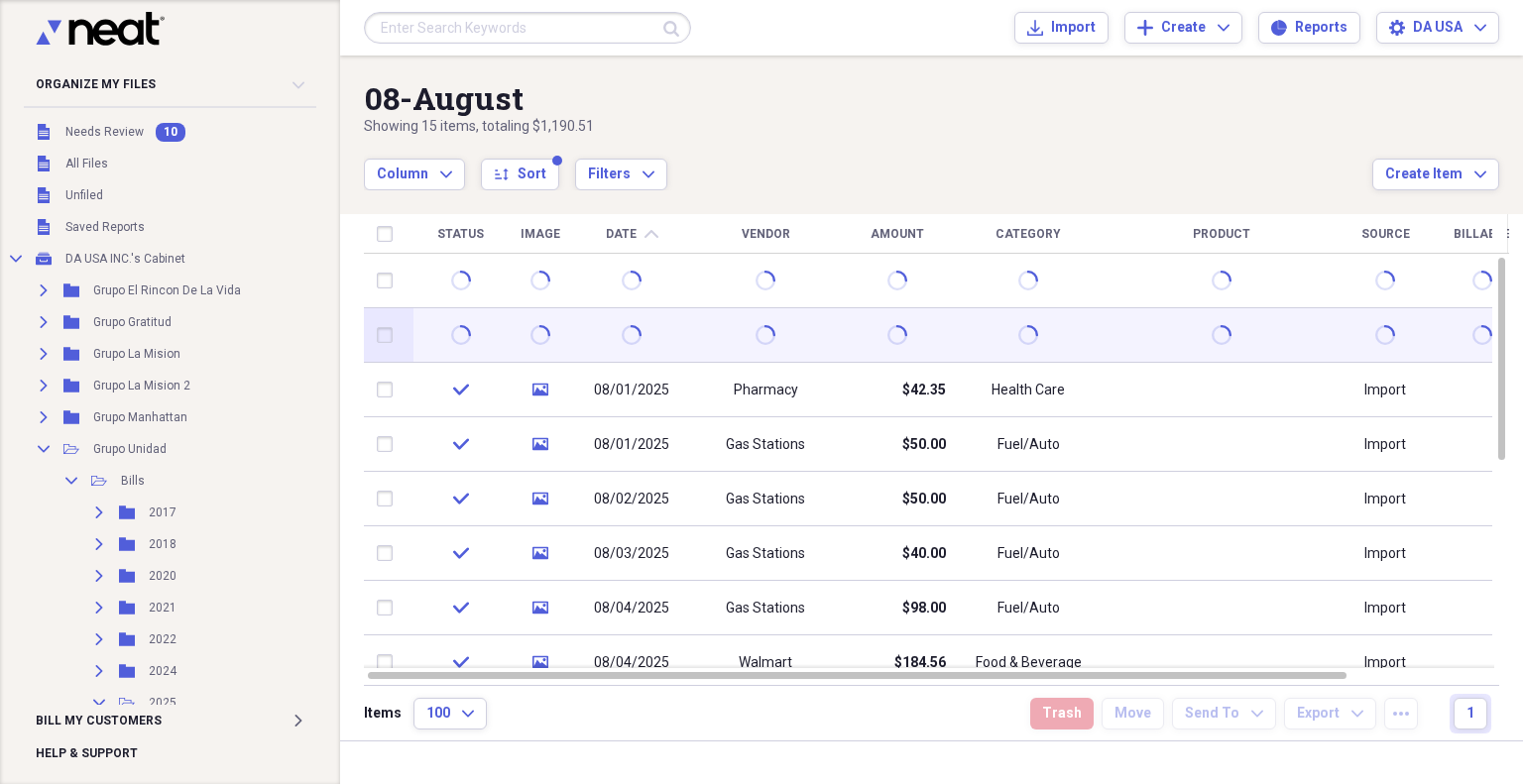 click at bounding box center [896, 335] 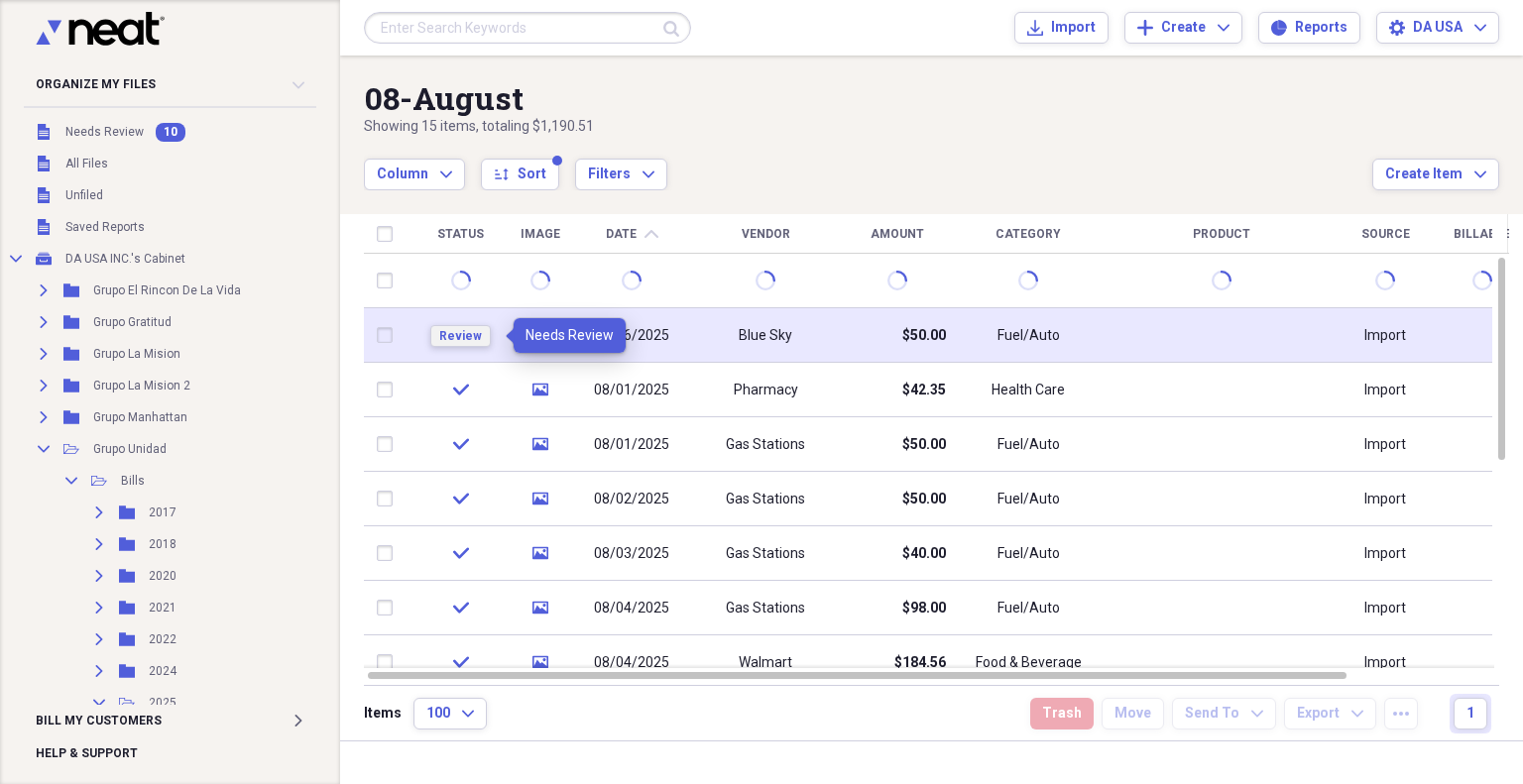 click on "Review" at bounding box center (460, 336) 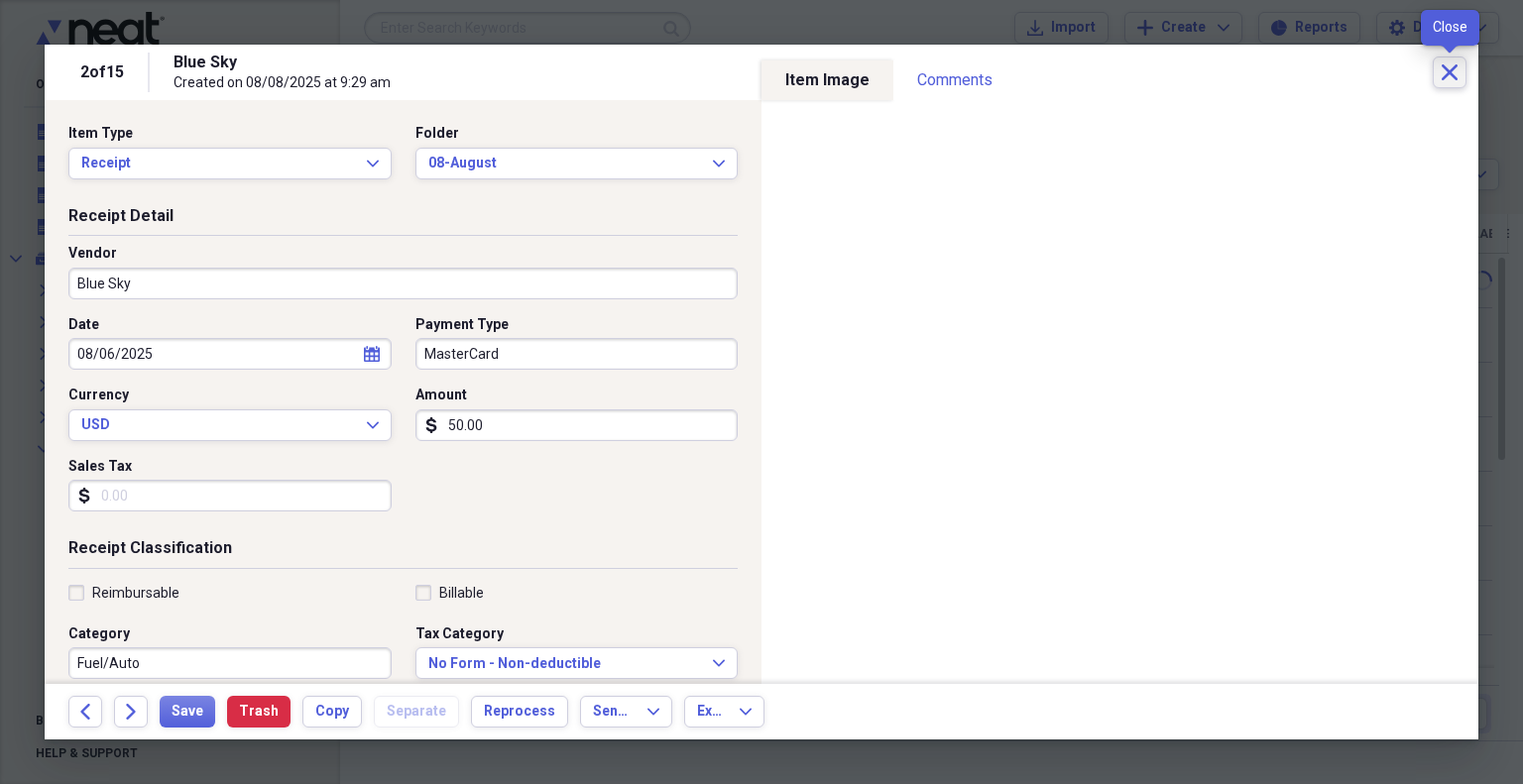 click on "Close" 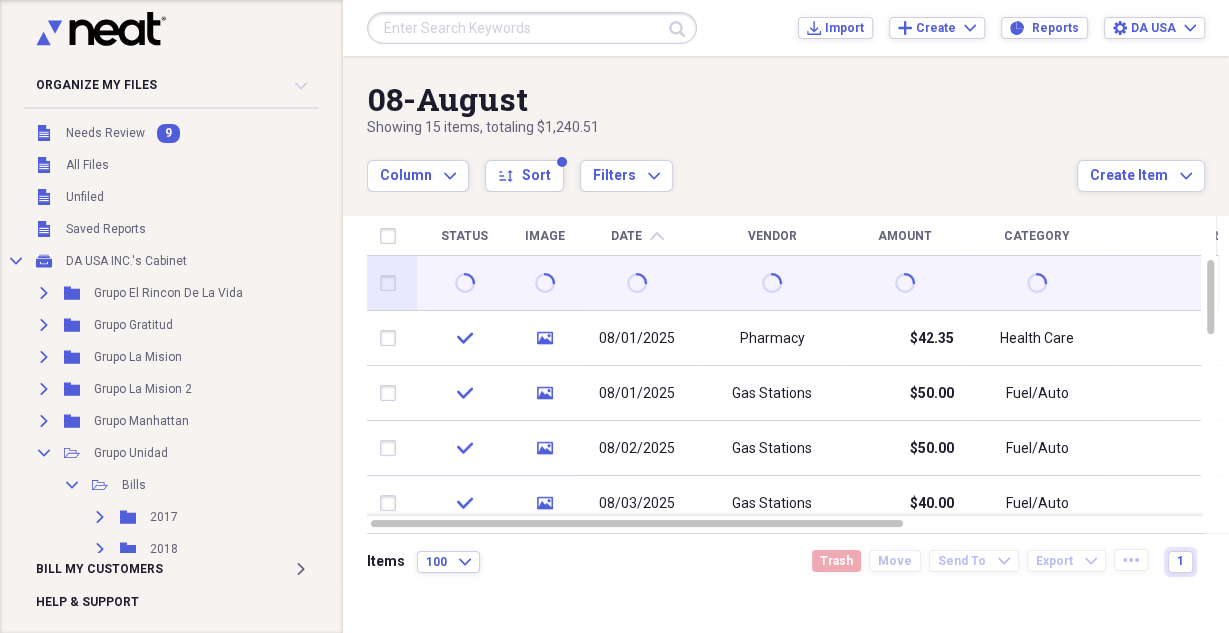 click at bounding box center (392, 283) 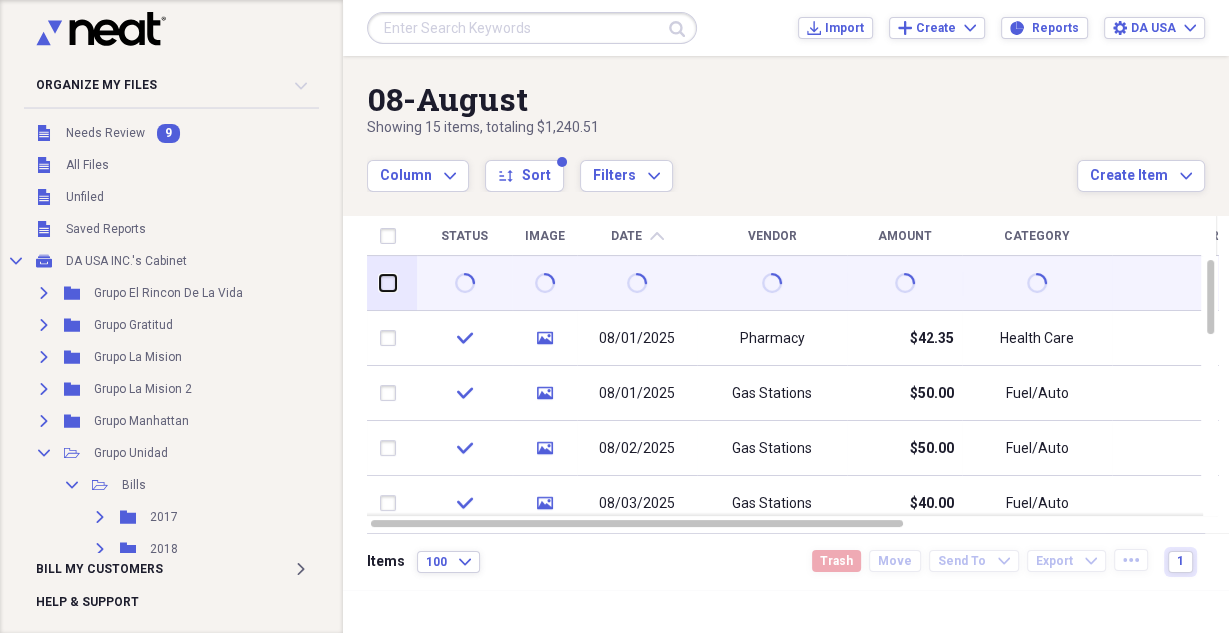 click at bounding box center [380, 283] 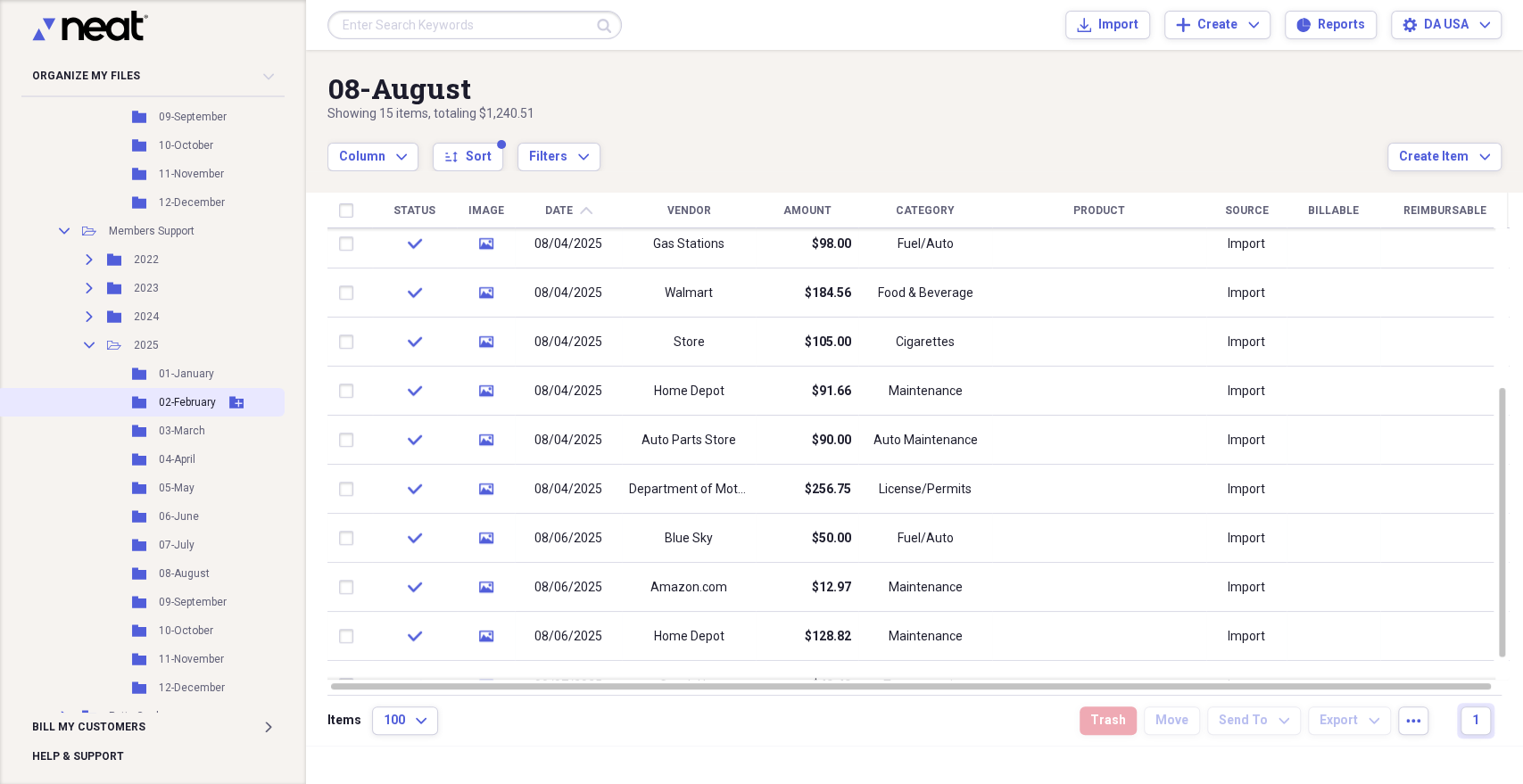 scroll, scrollTop: 1348, scrollLeft: 0, axis: vertical 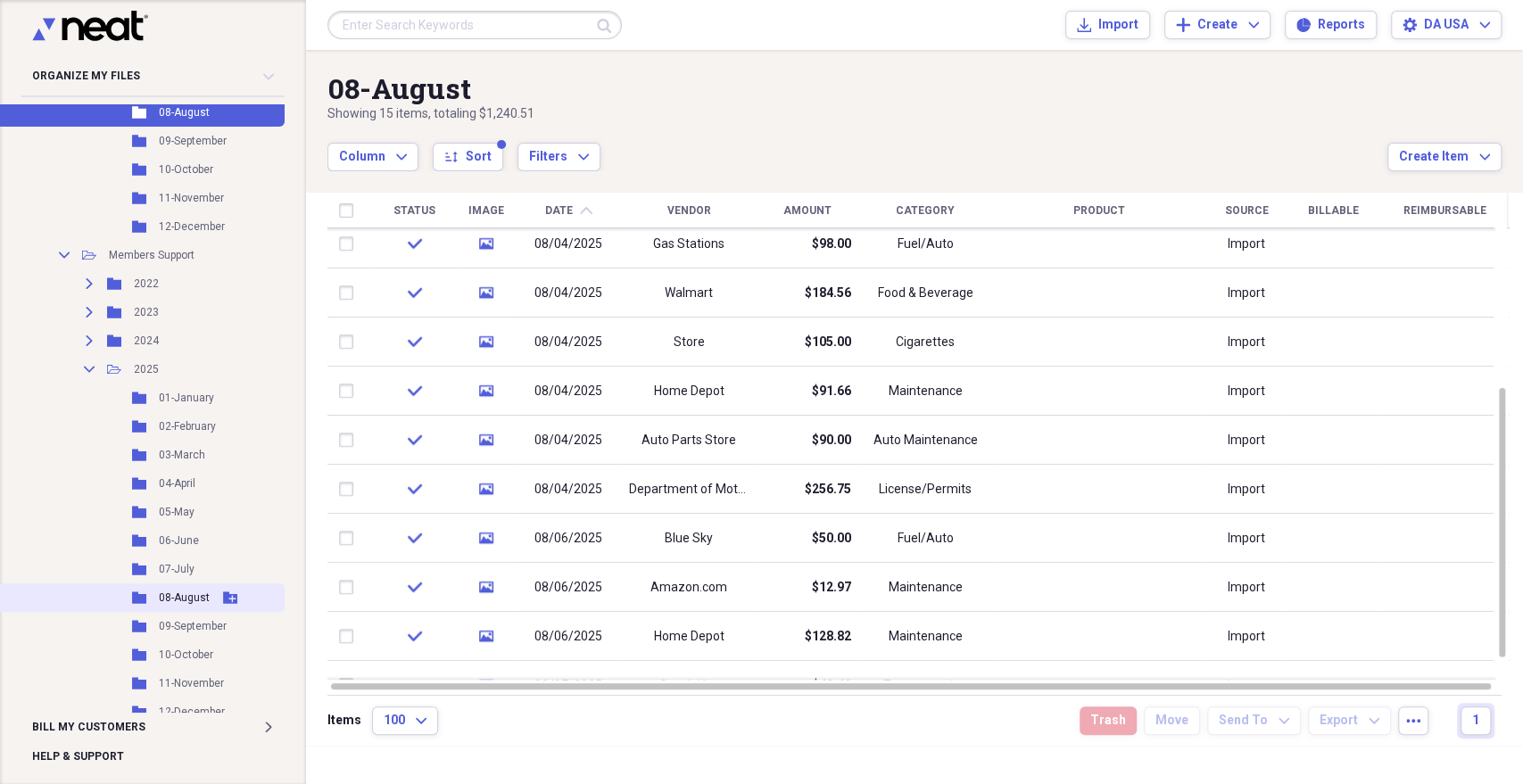 click 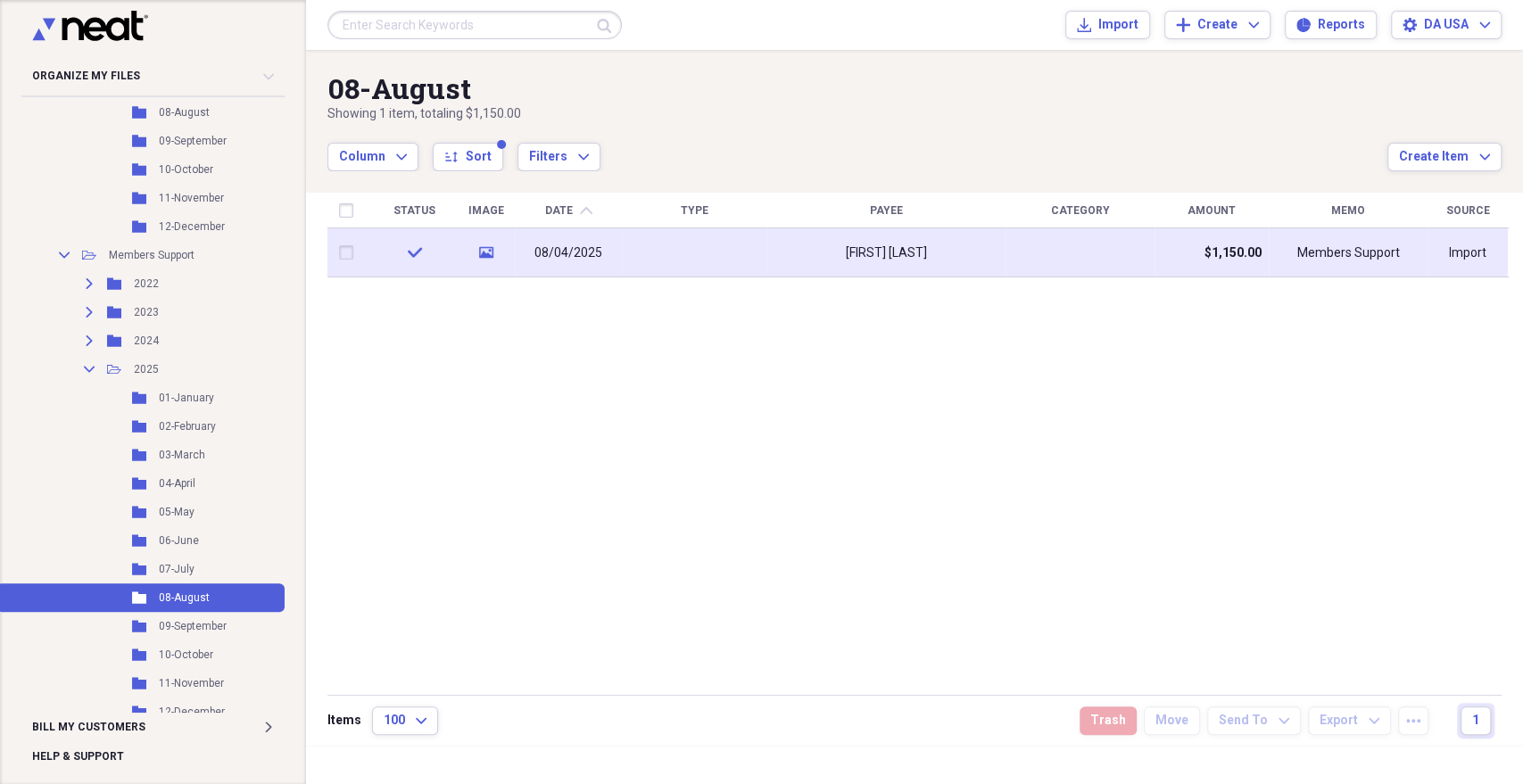 click at bounding box center (694, 252) 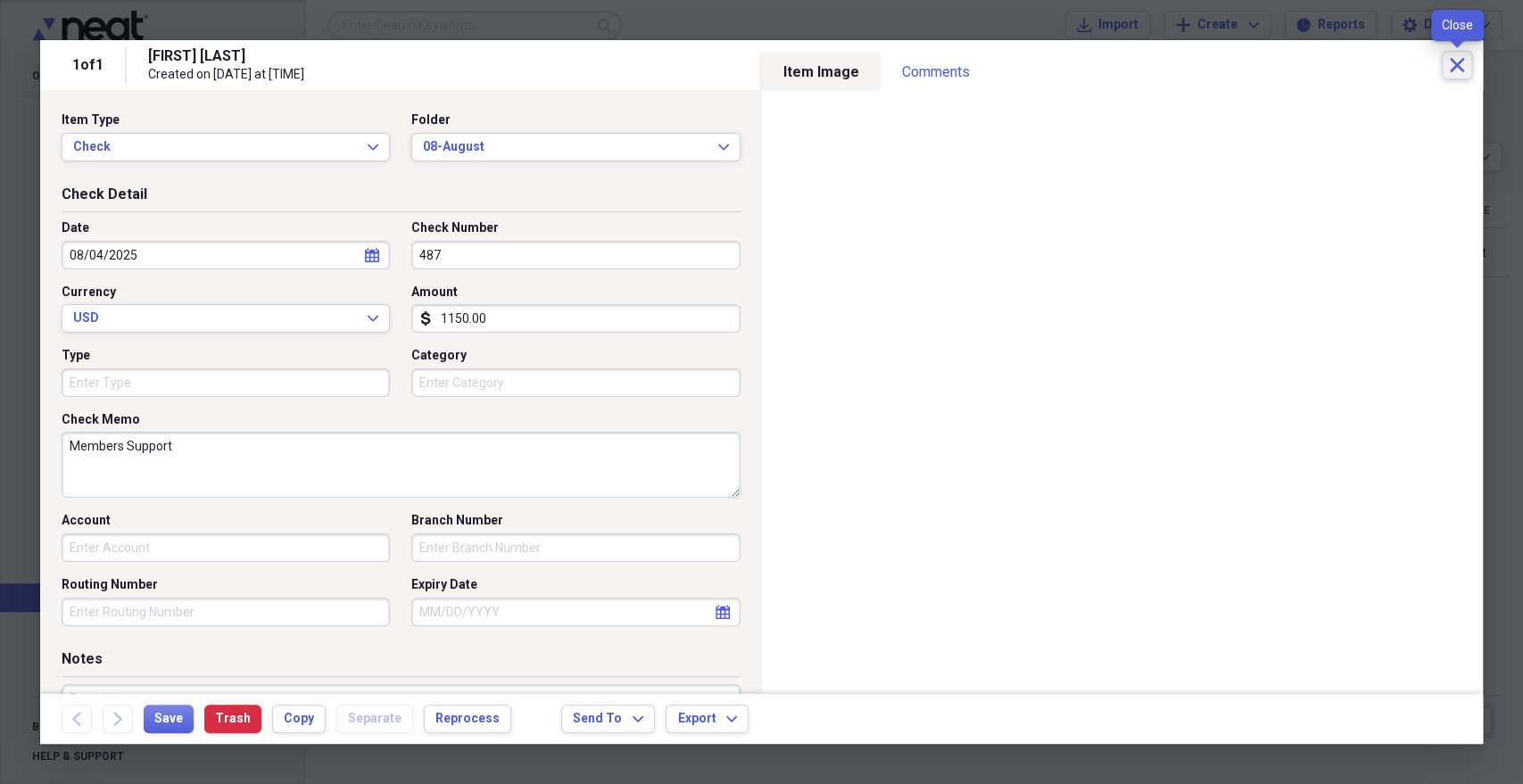 click 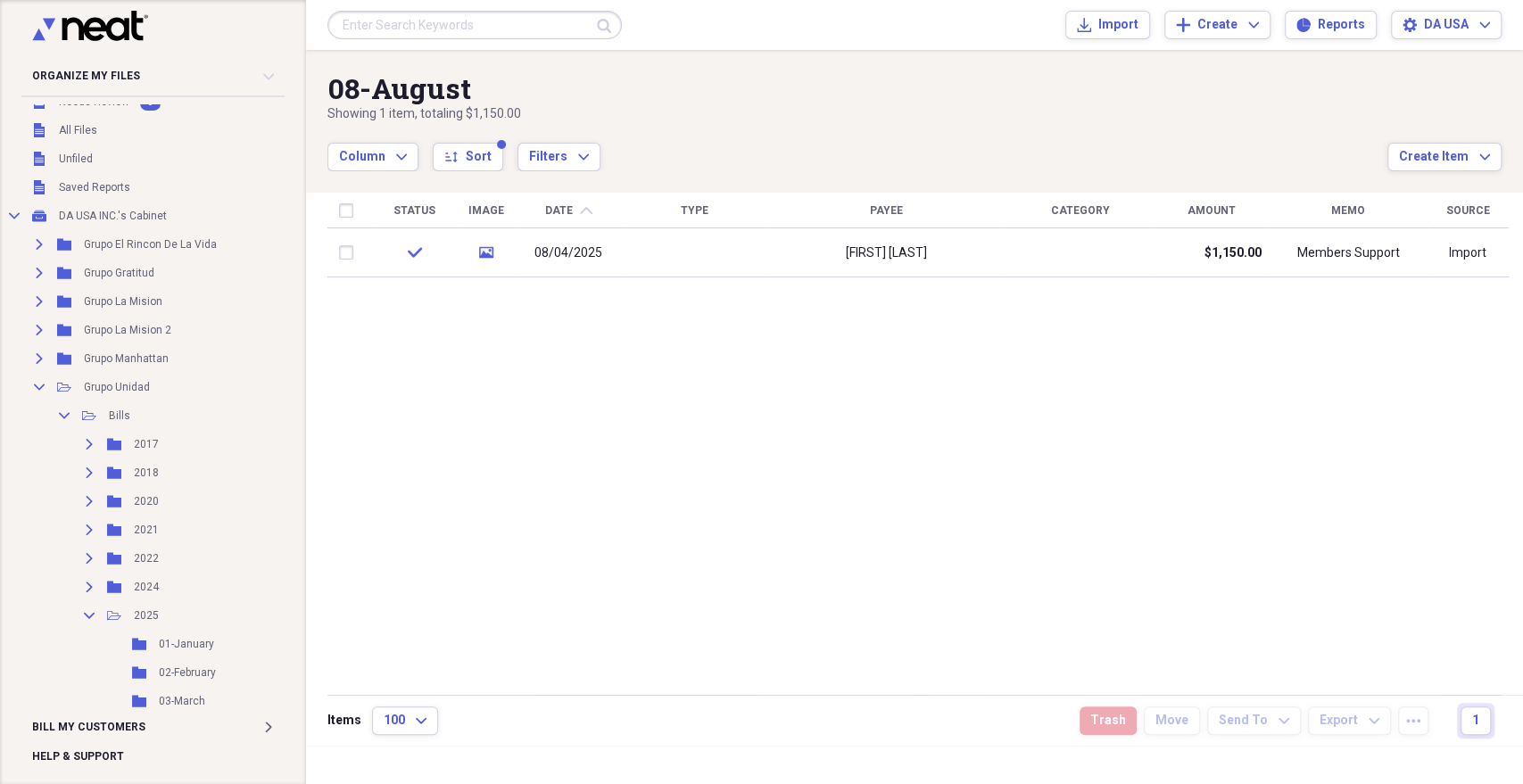 scroll, scrollTop: 0, scrollLeft: 0, axis: both 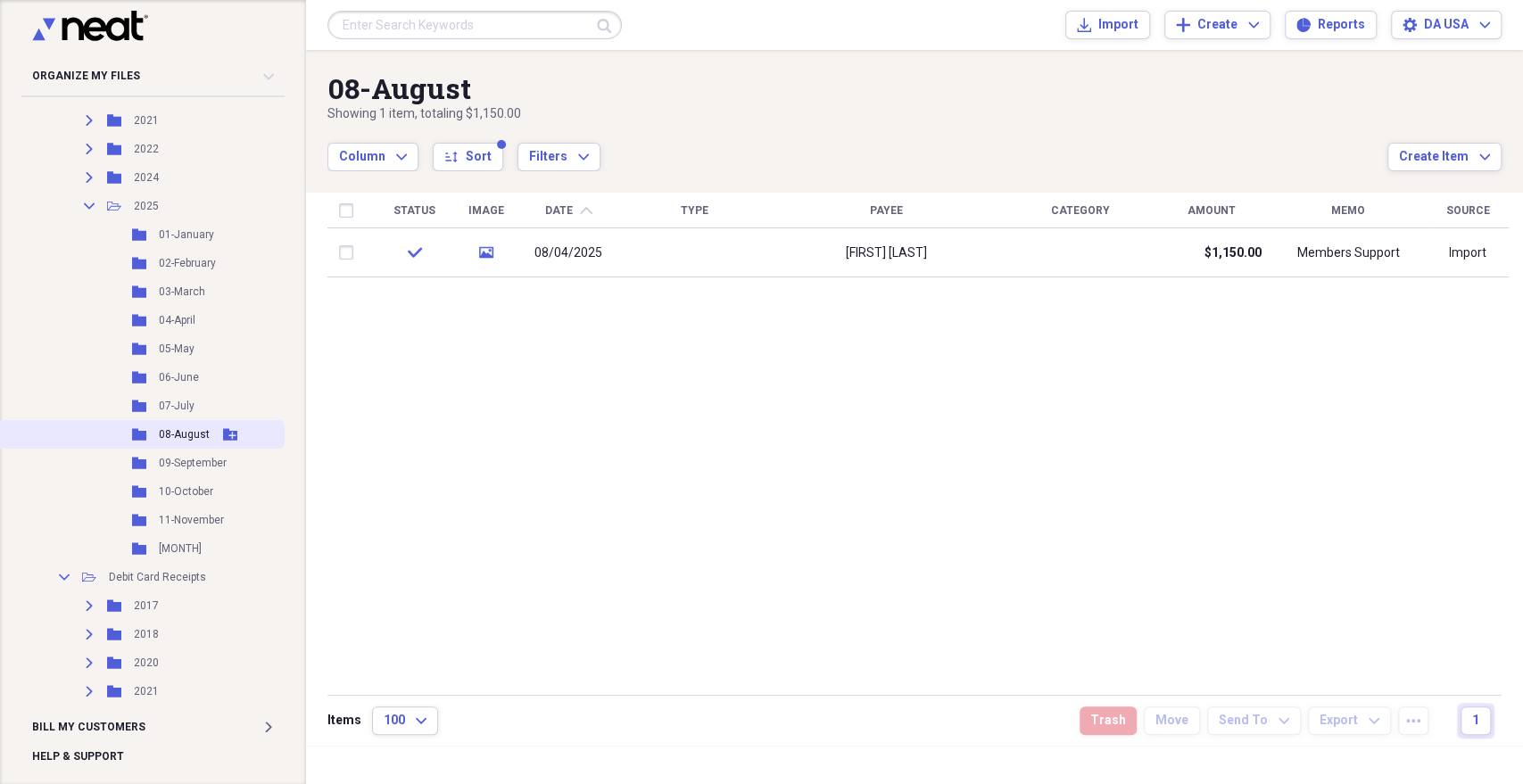 click 